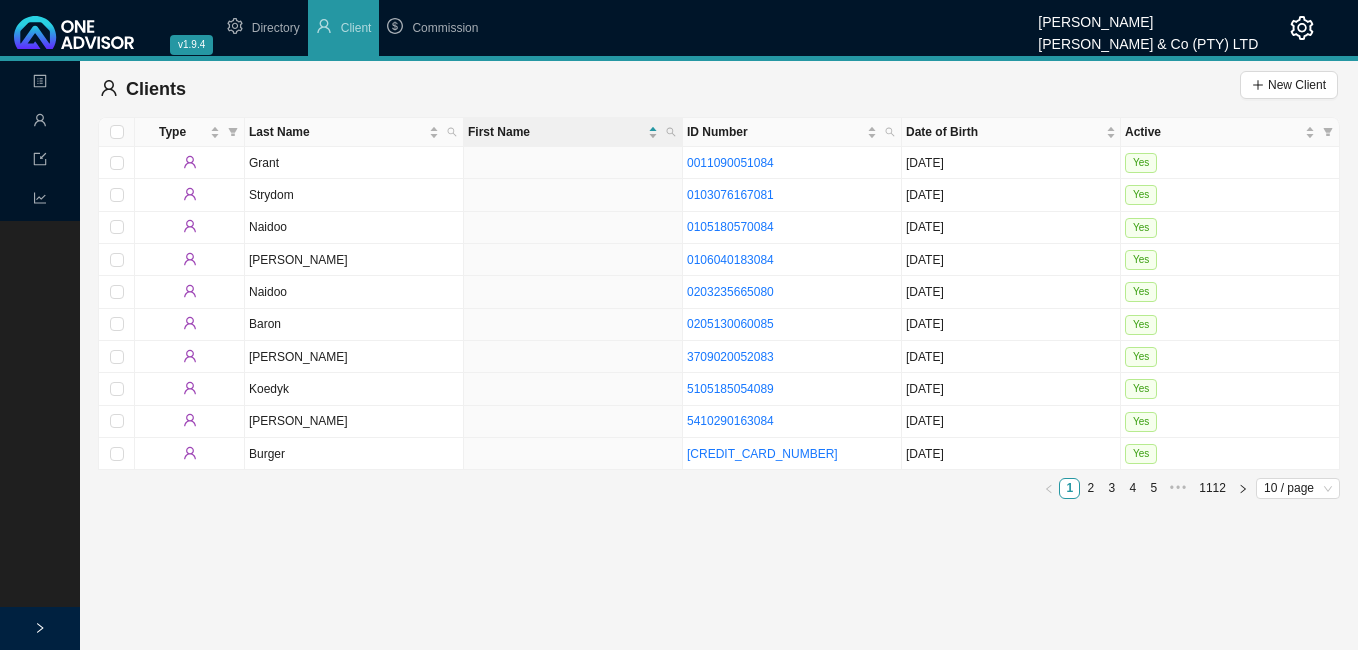 scroll, scrollTop: 0, scrollLeft: 0, axis: both 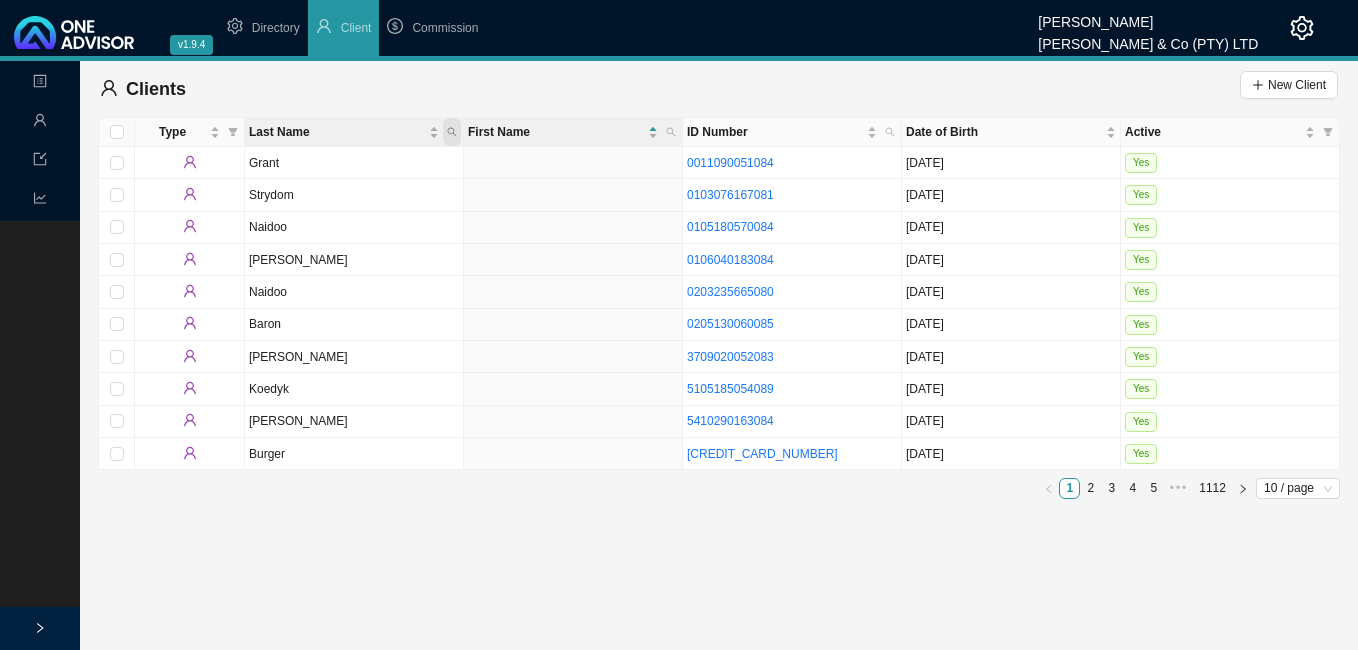 click 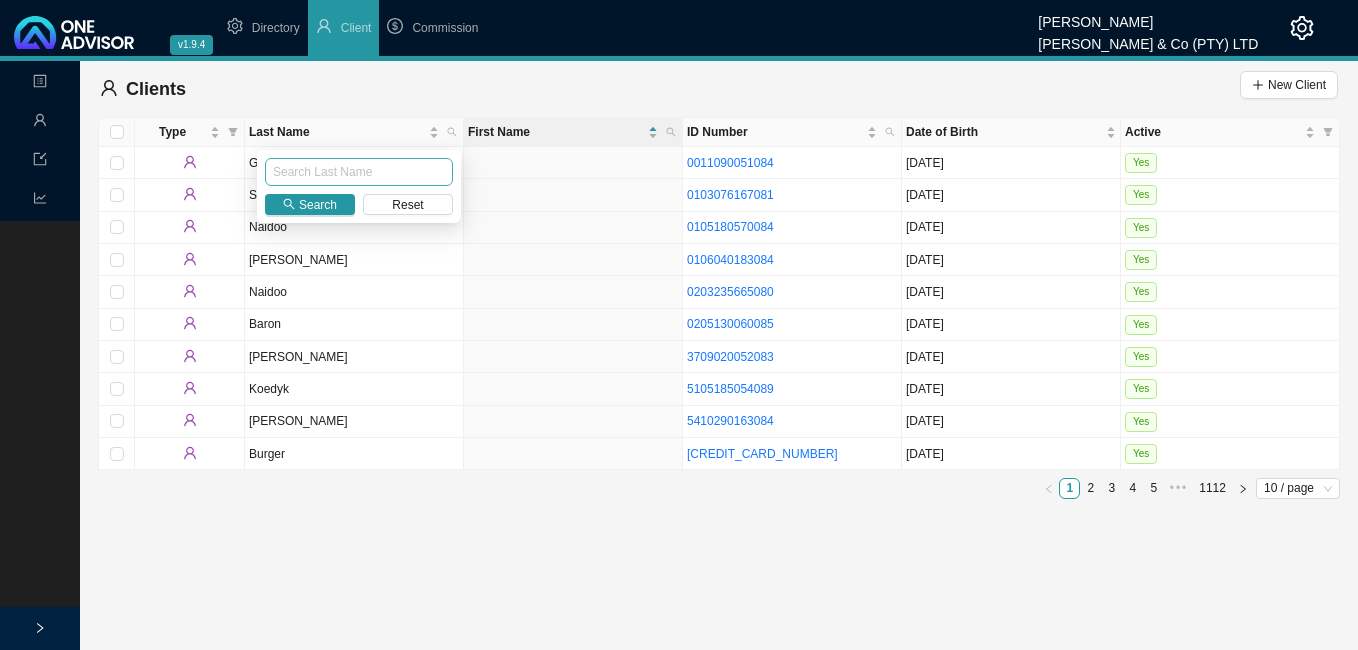 click at bounding box center (359, 172) 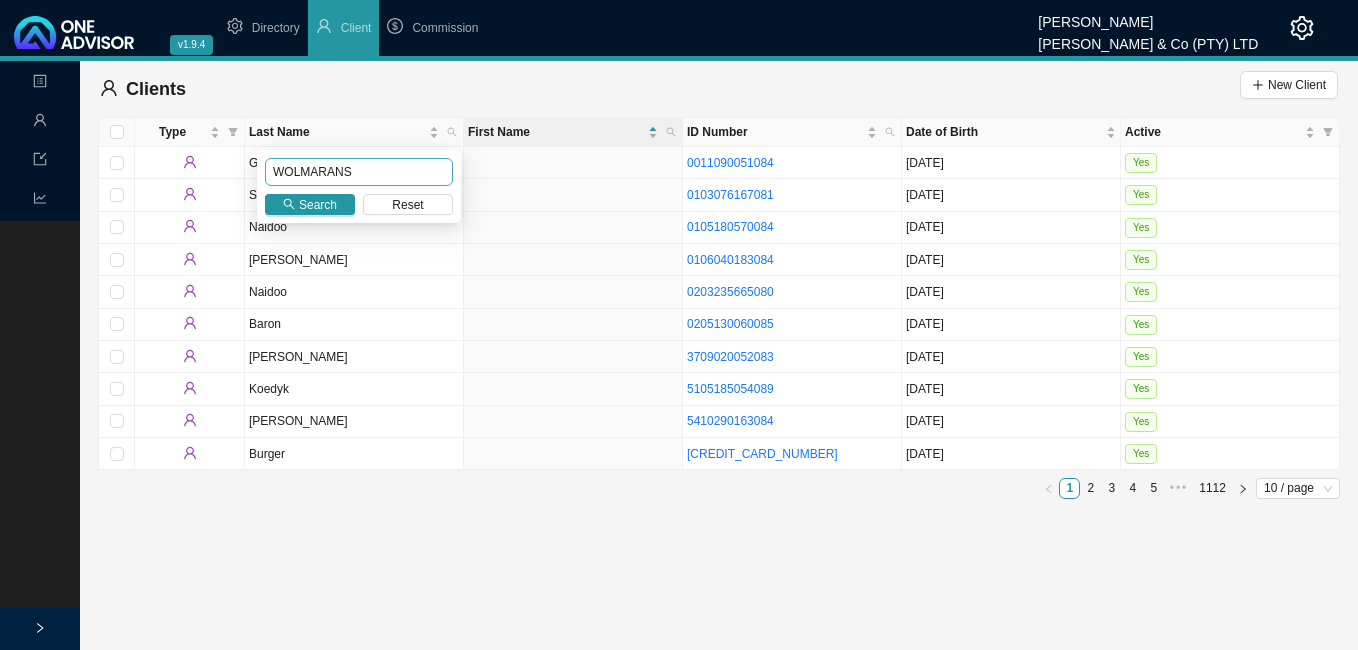type on "WOLMARANS" 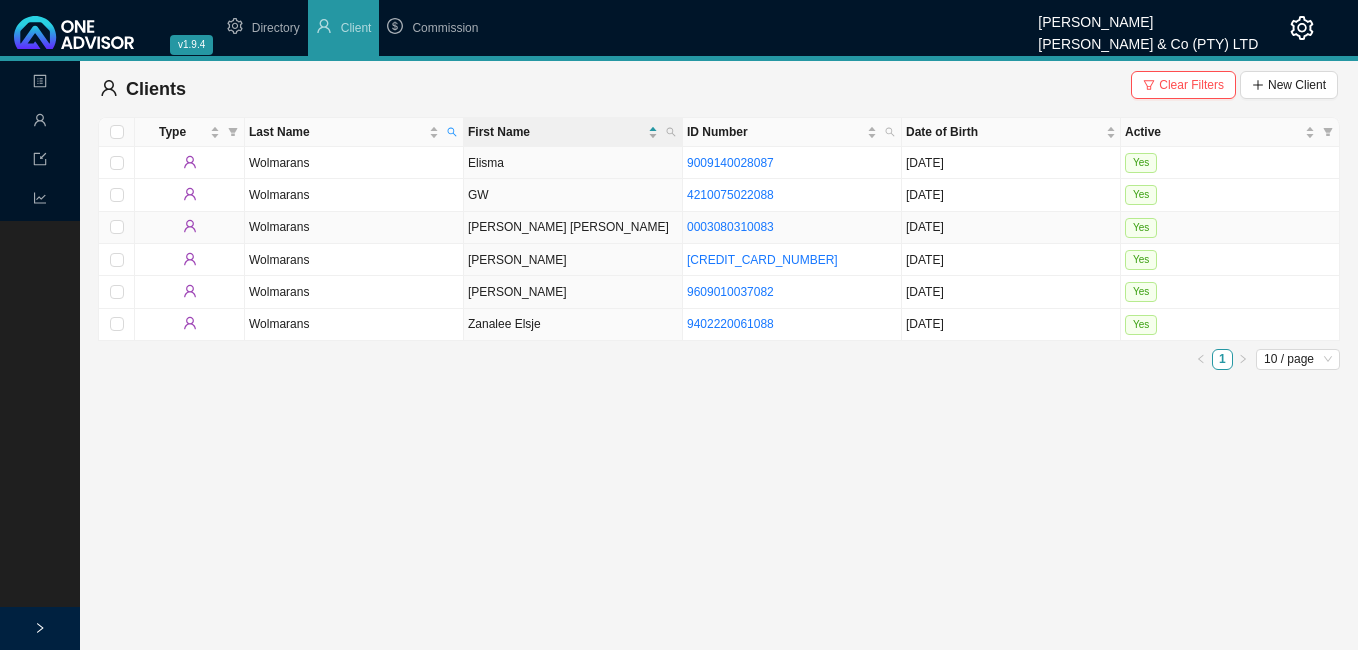 click on "[PERSON_NAME] [PERSON_NAME]" at bounding box center [573, 228] 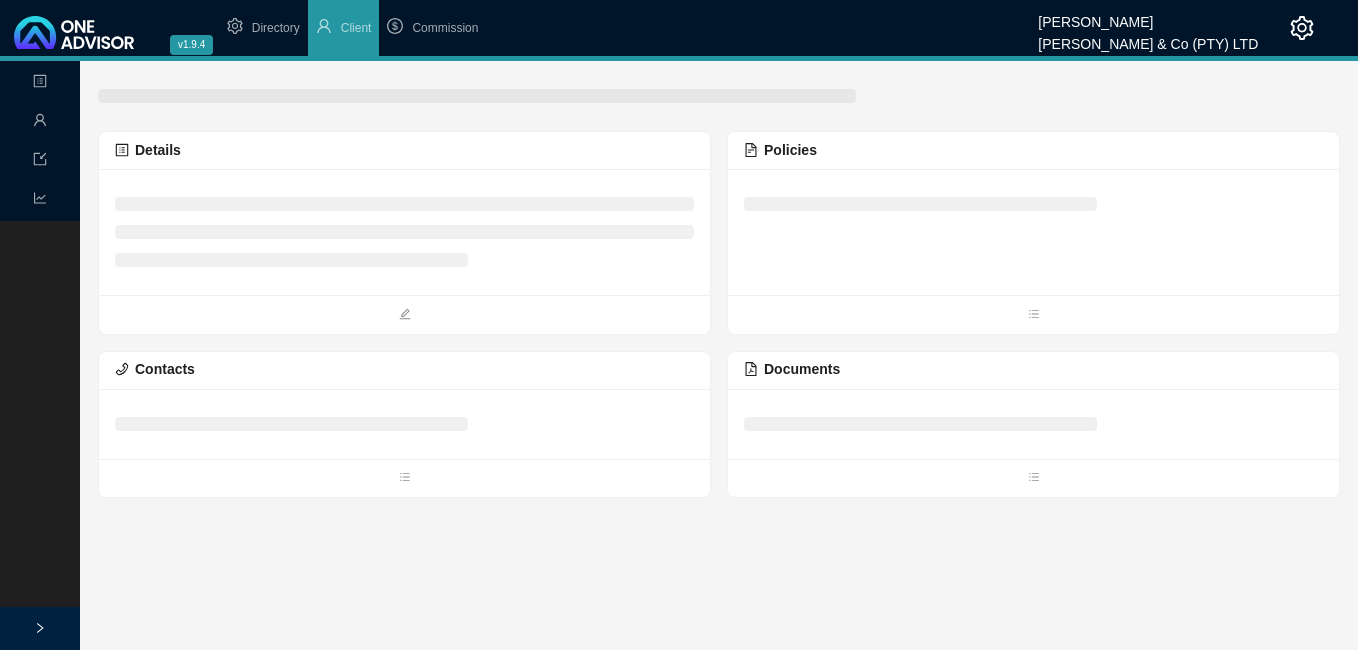 click at bounding box center [404, 232] 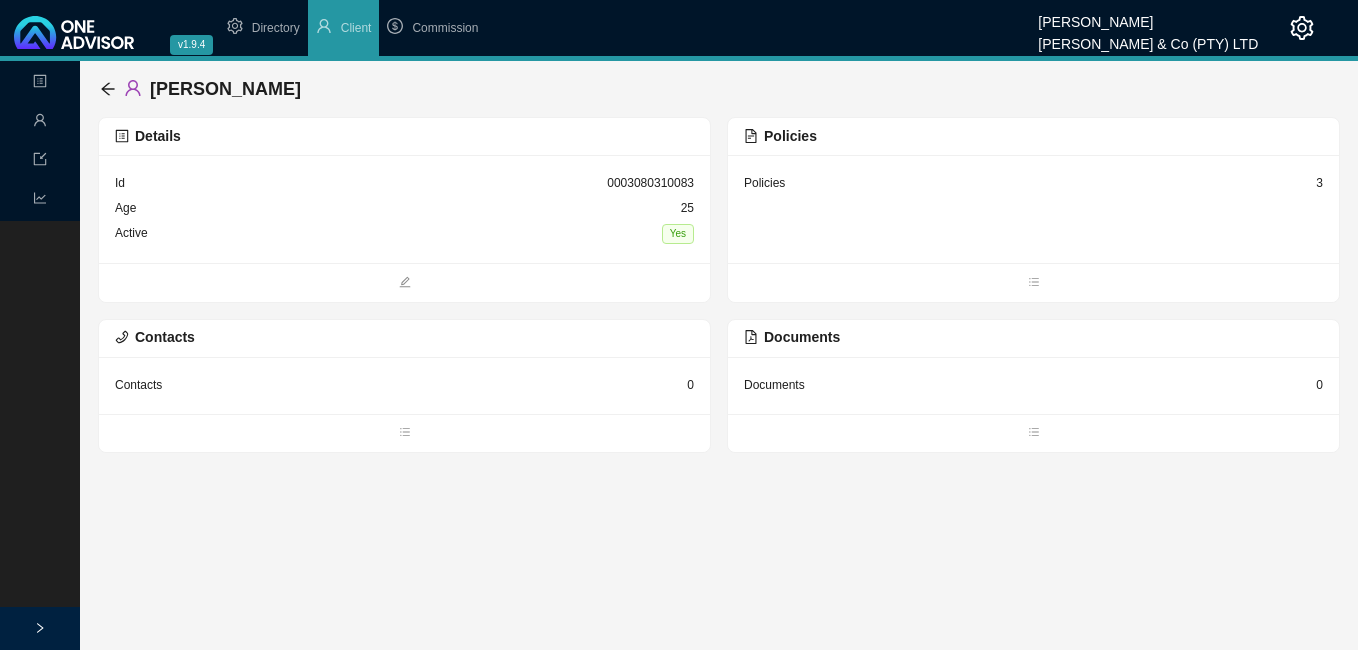 click on "3" at bounding box center [1319, 183] 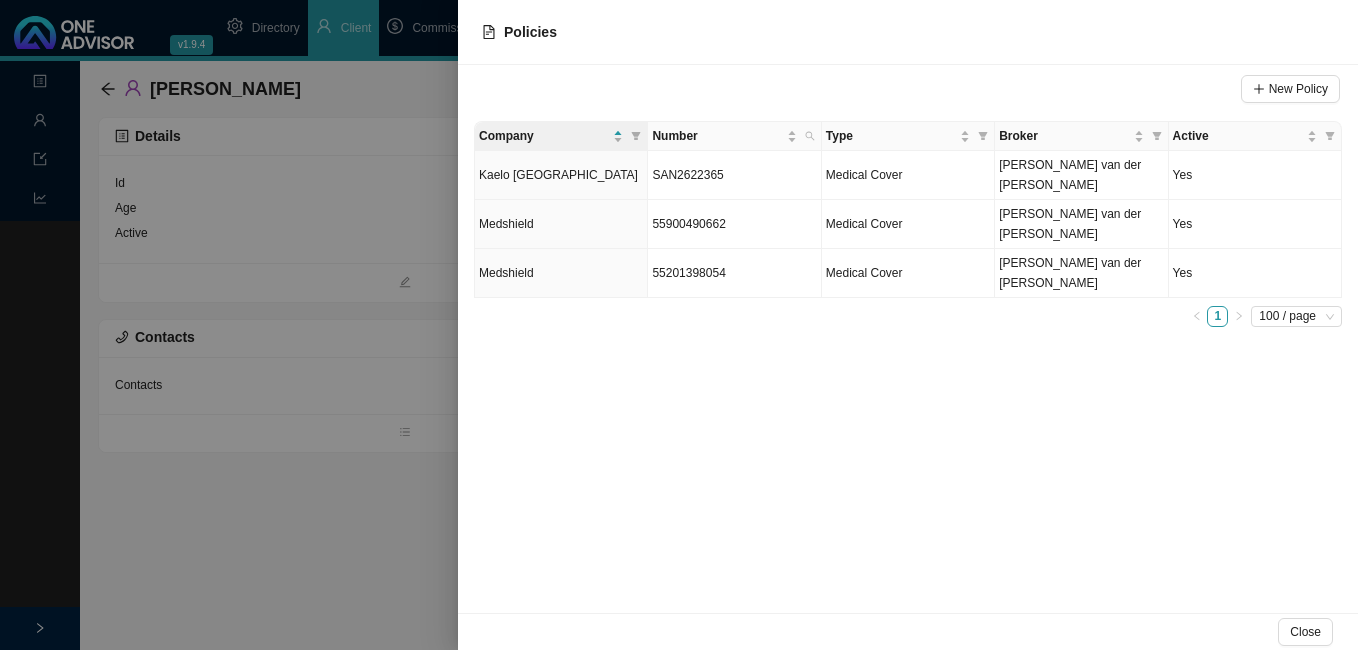 drag, startPoint x: 386, startPoint y: 394, endPoint x: 290, endPoint y: 304, distance: 131.59027 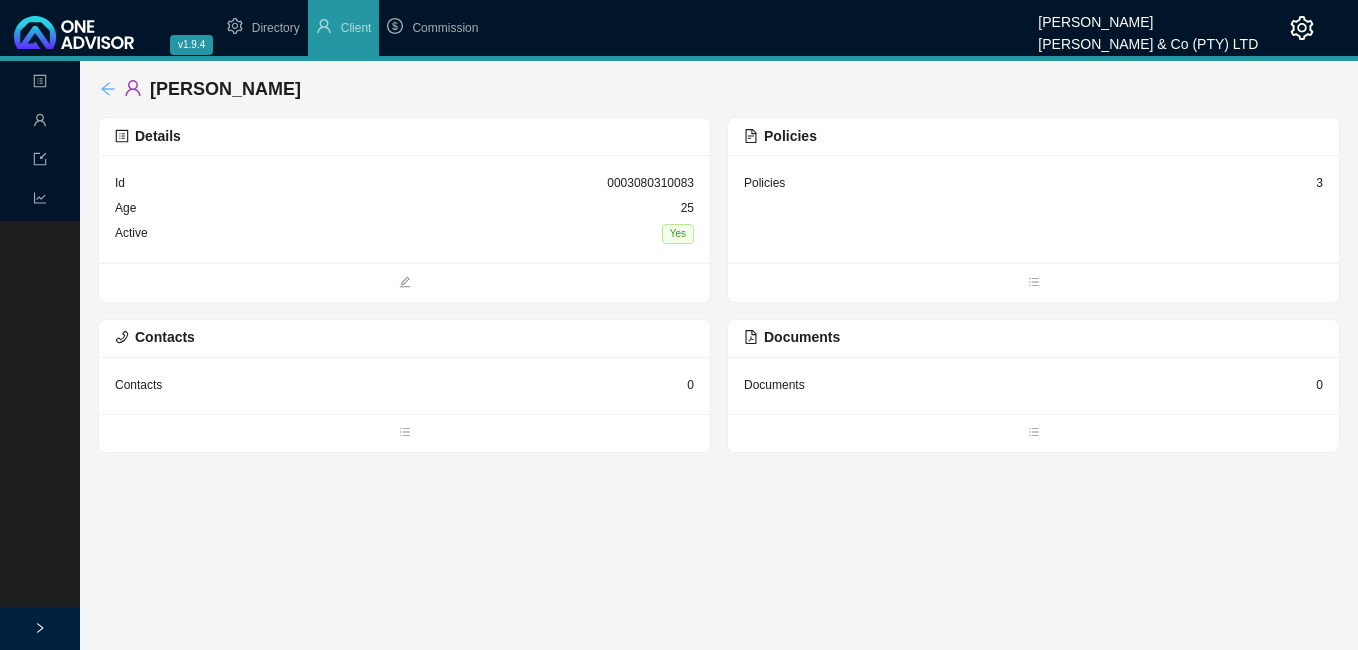 click 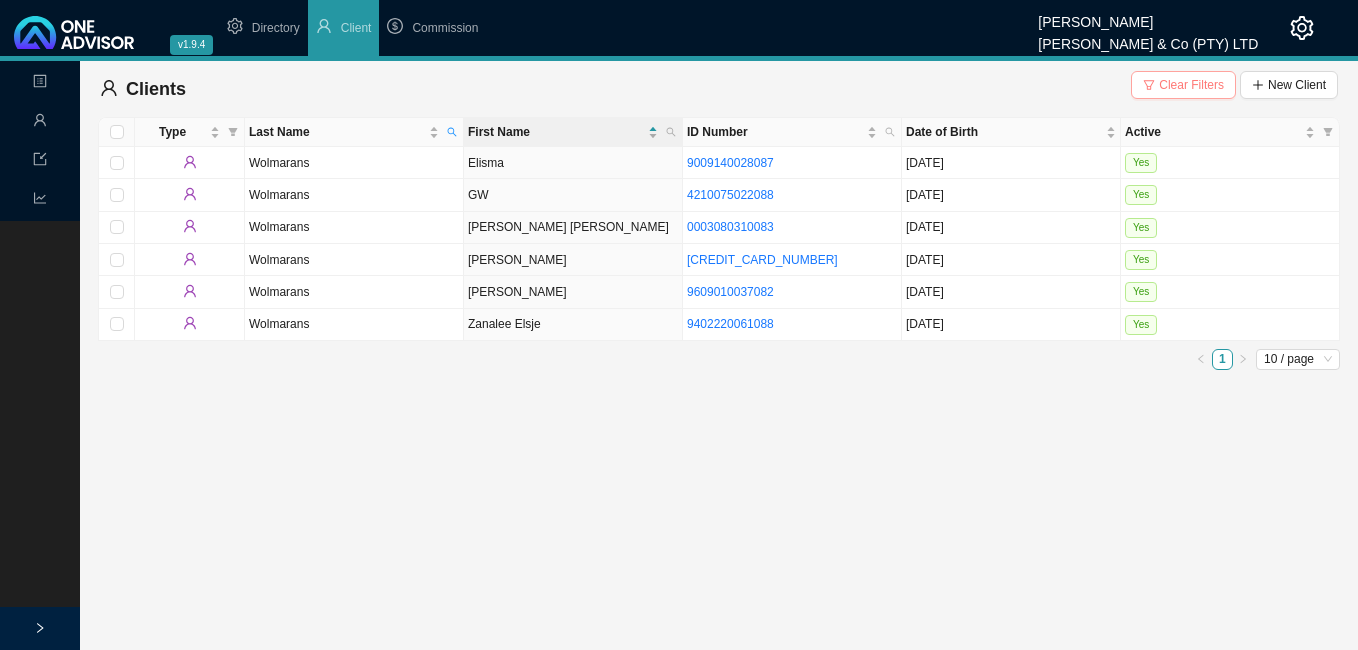 click on "Clear Filters" at bounding box center (1191, 85) 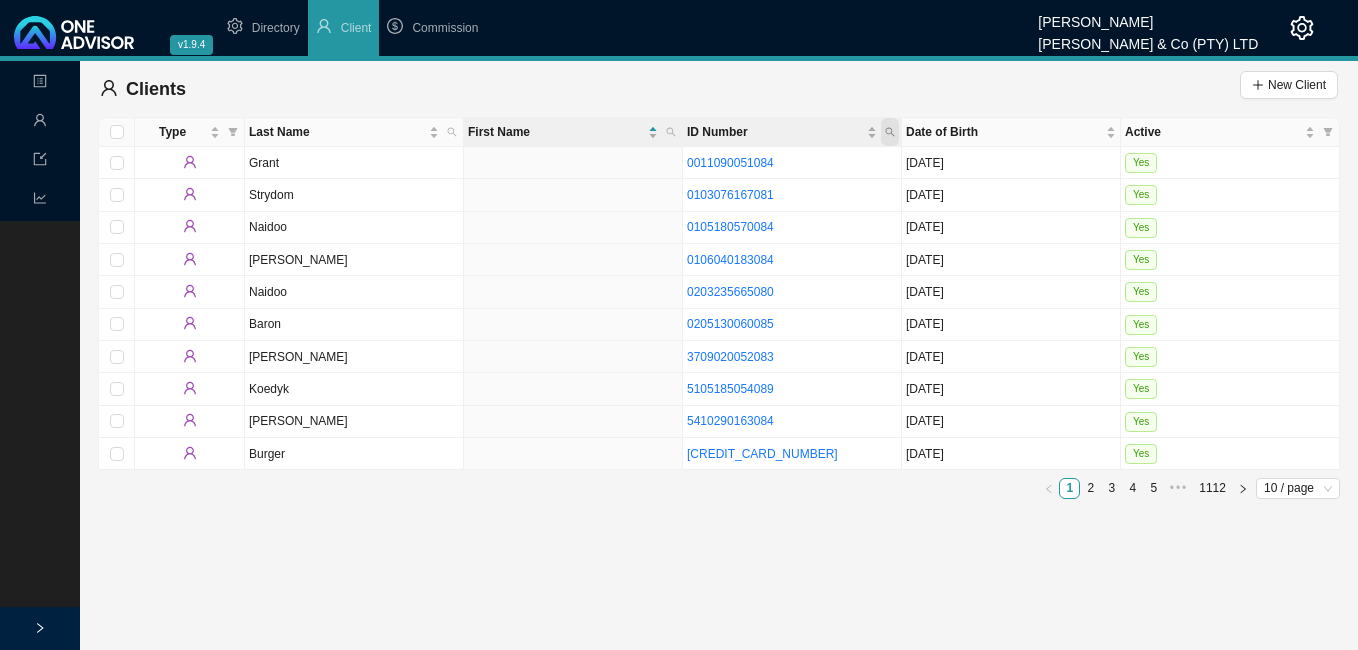 click 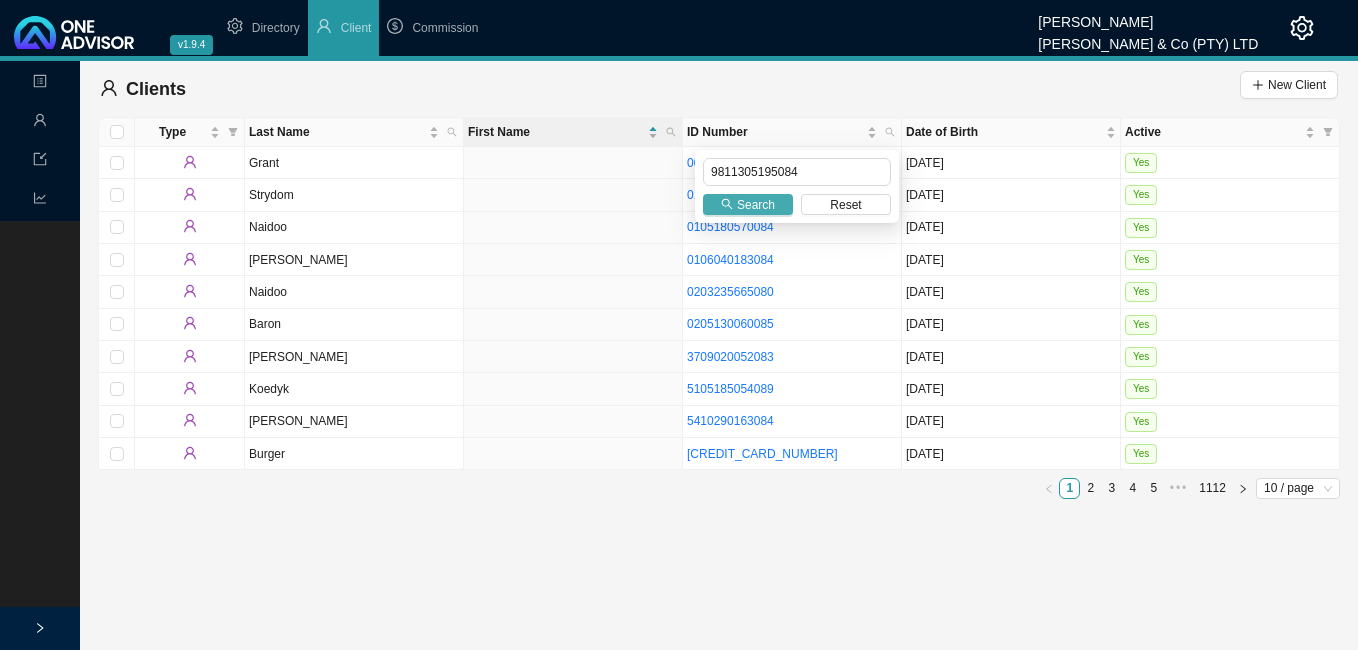 type on "9811305195084" 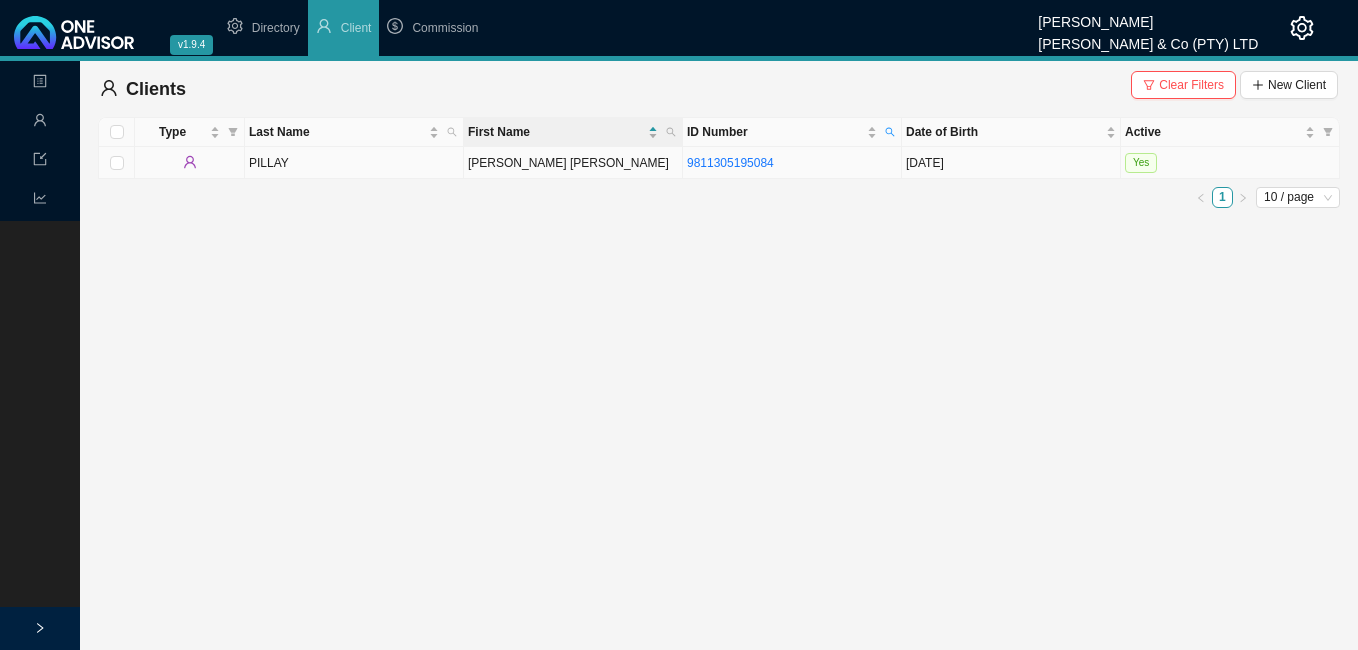 click on "[PERSON_NAME] [PERSON_NAME]" at bounding box center [573, 163] 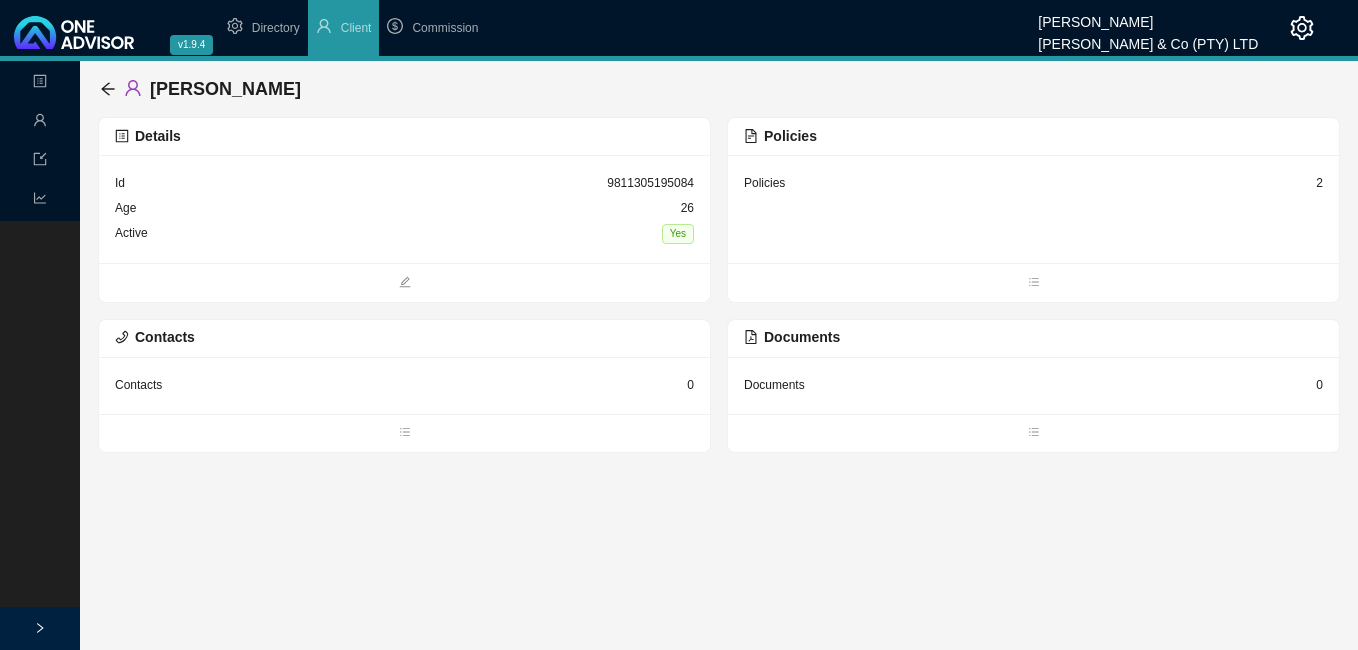 click on "Policies 2" at bounding box center [1033, 183] 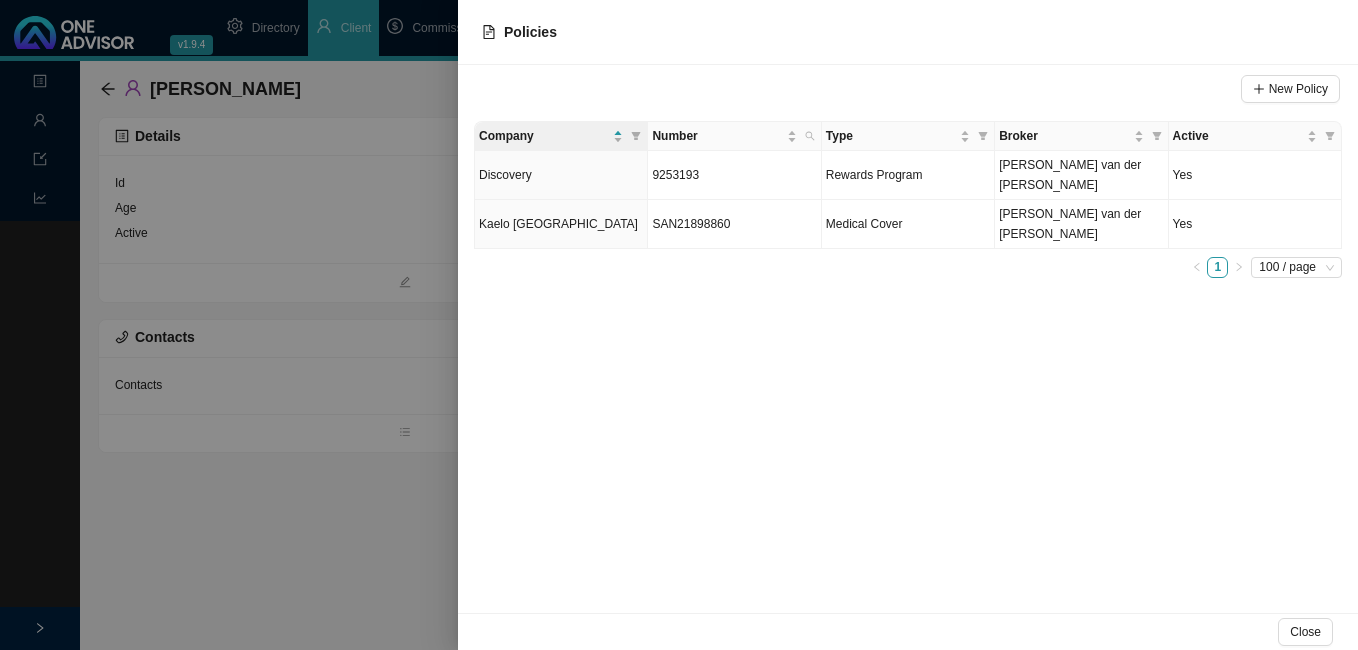 click at bounding box center (679, 325) 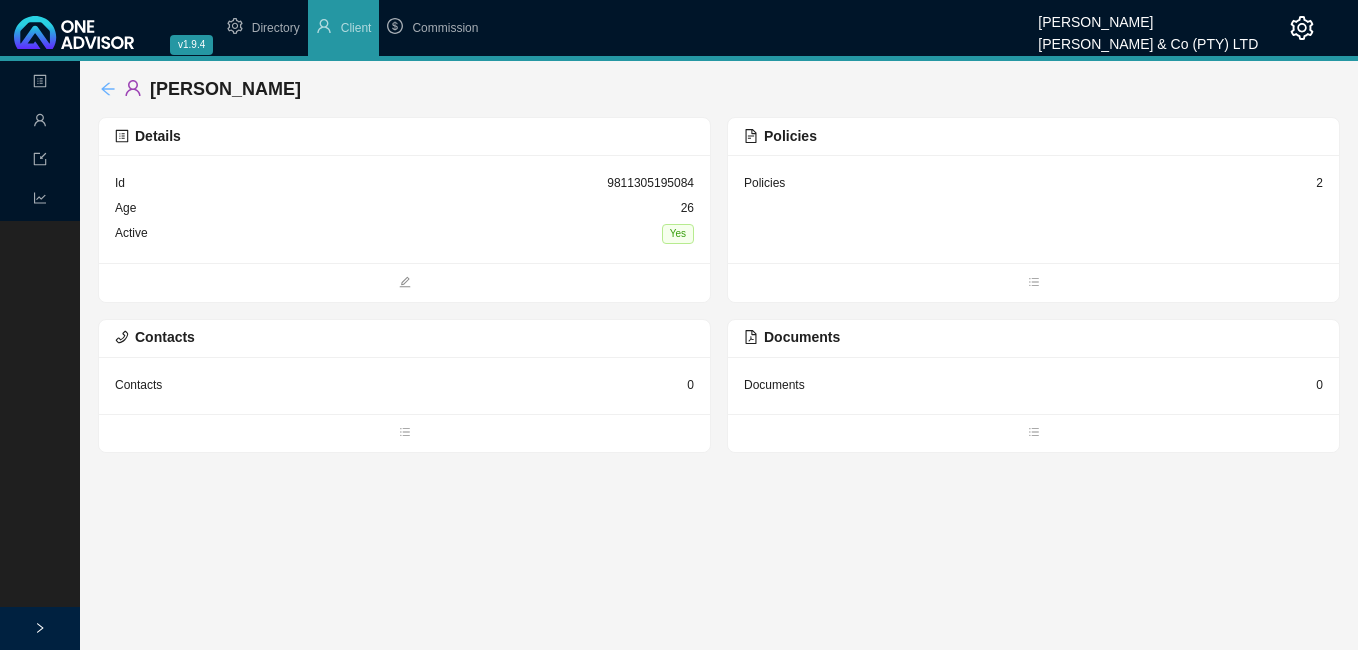 click 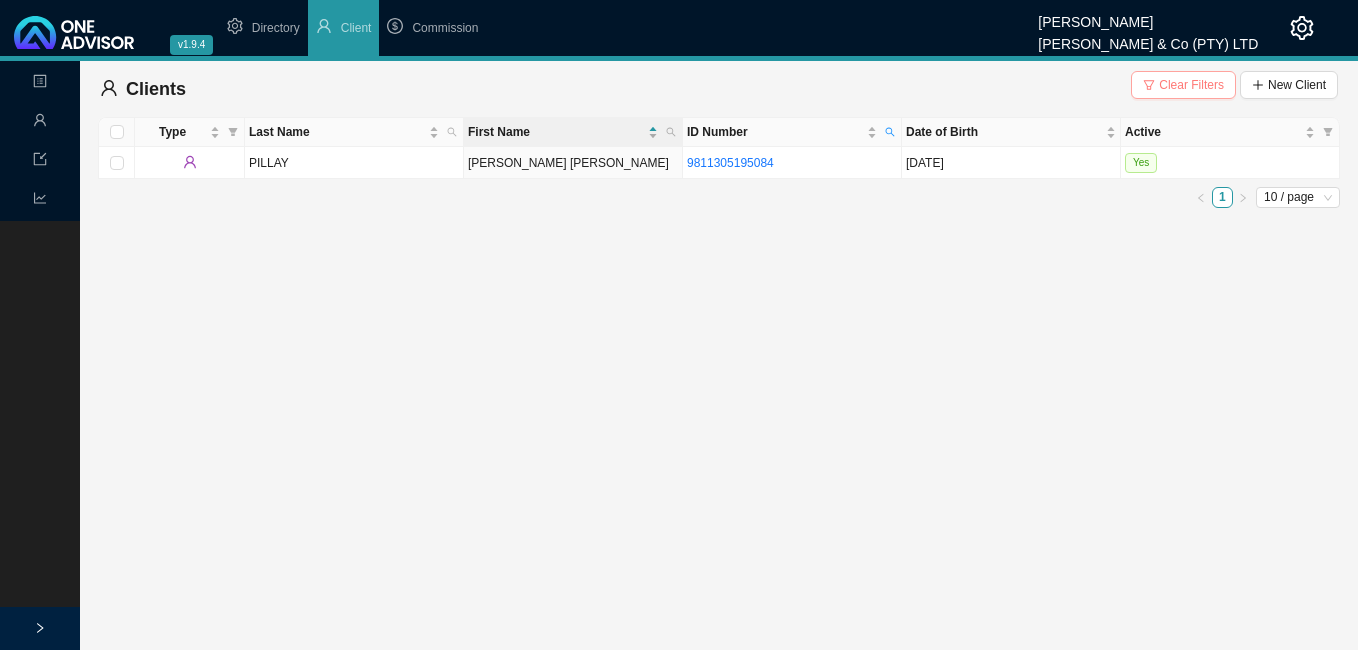 click on "Clear Filters" at bounding box center [1183, 85] 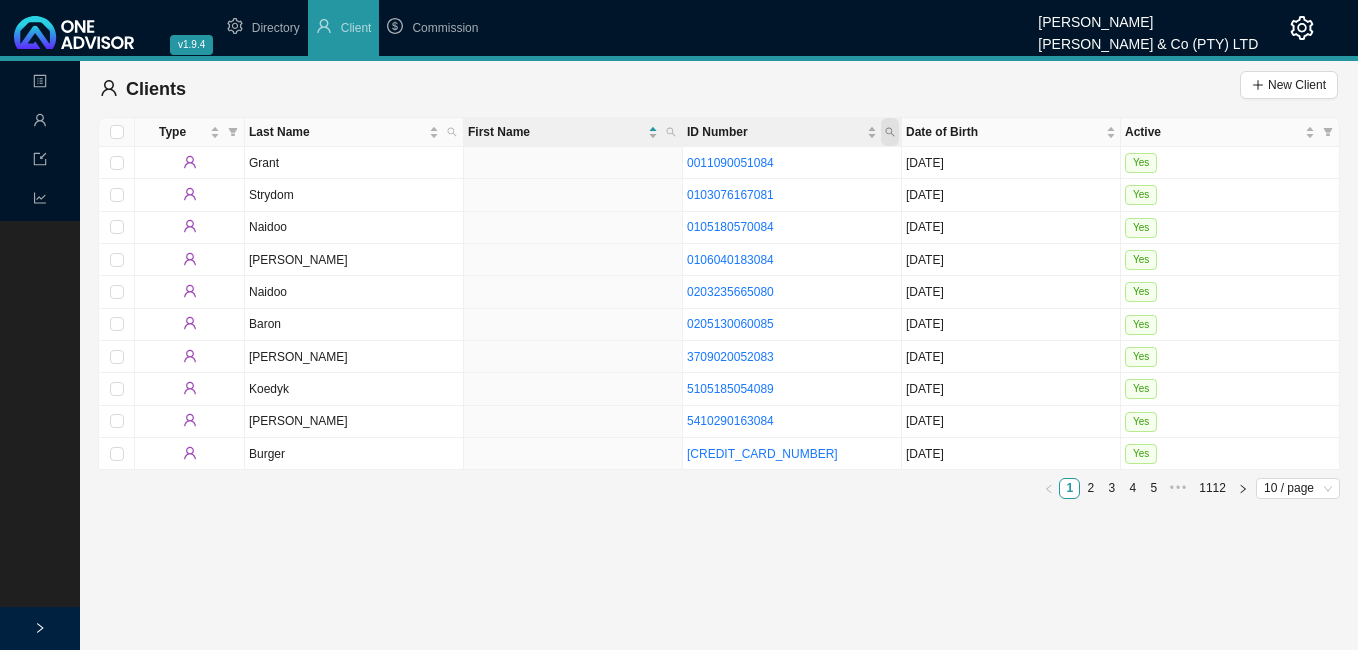click 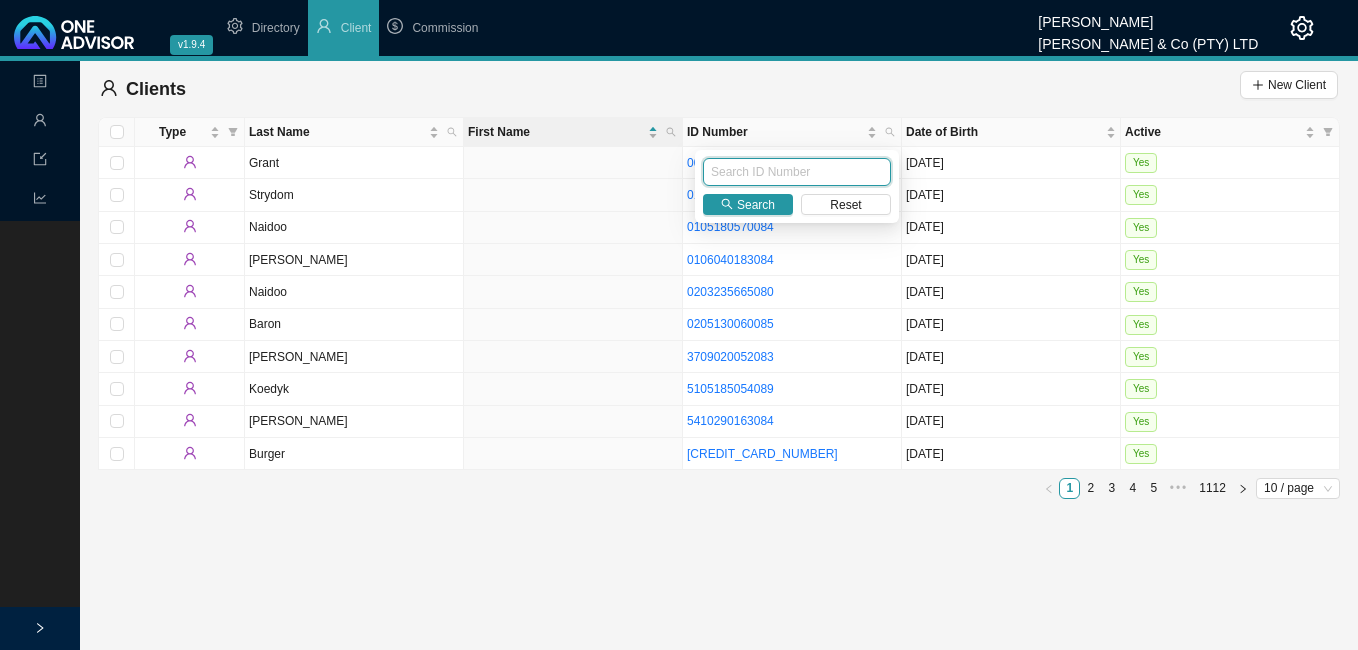paste on "9505080090086" 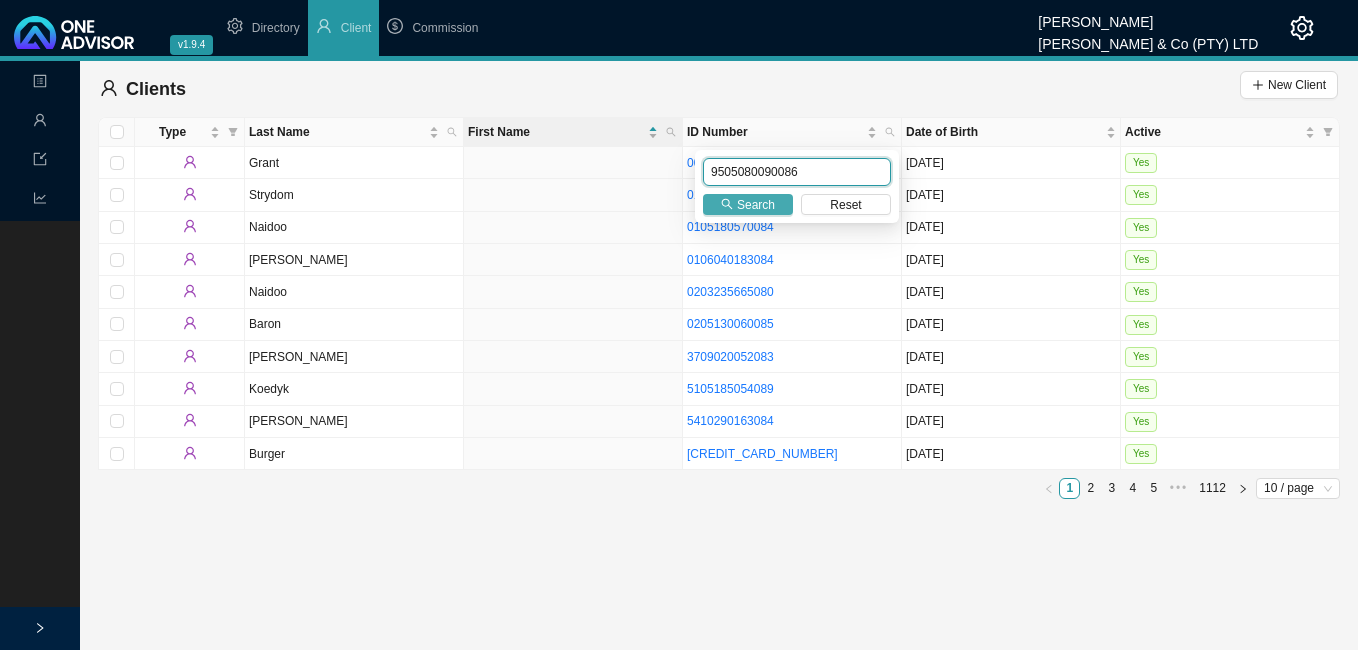 type on "9505080090086" 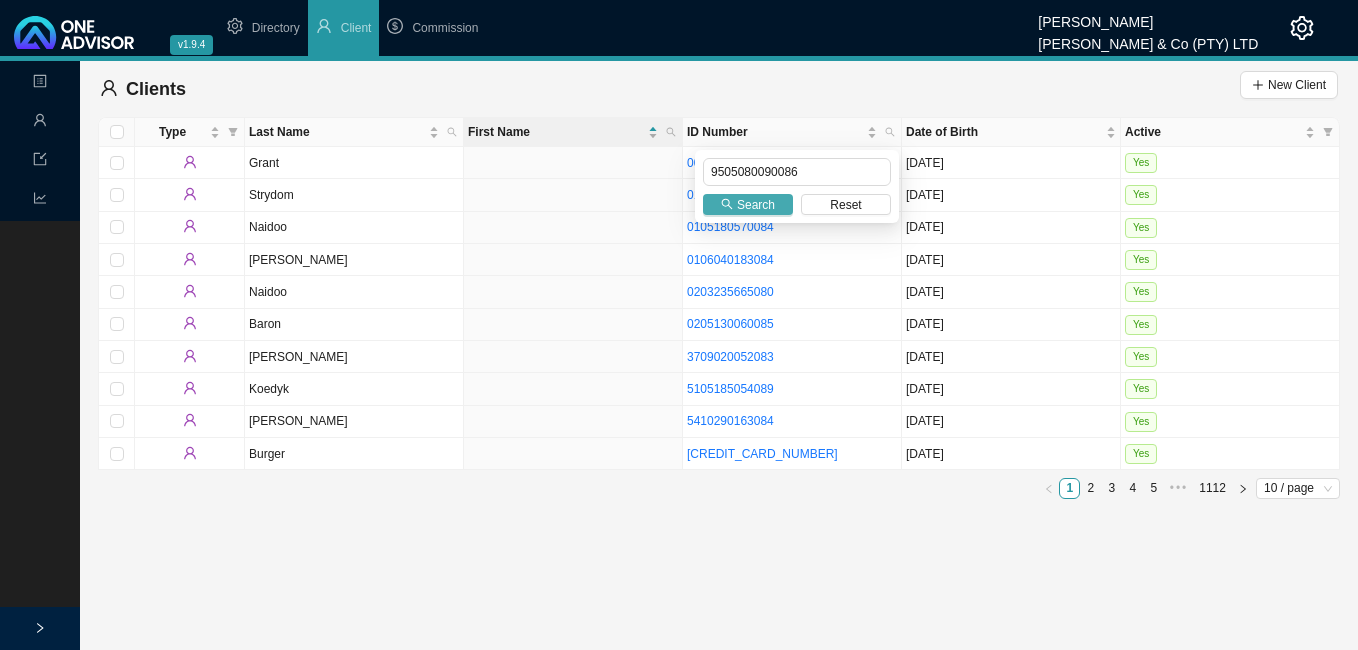 click on "Search" at bounding box center (756, 205) 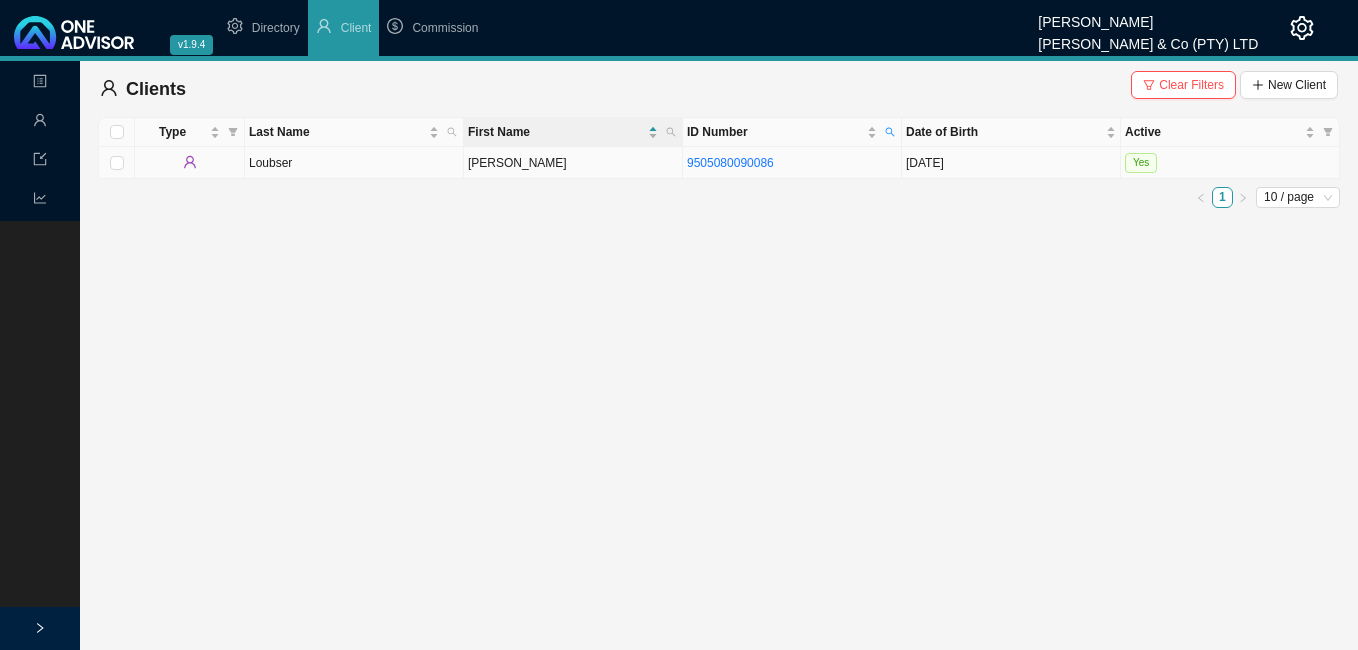 click on "[PERSON_NAME]" at bounding box center (573, 163) 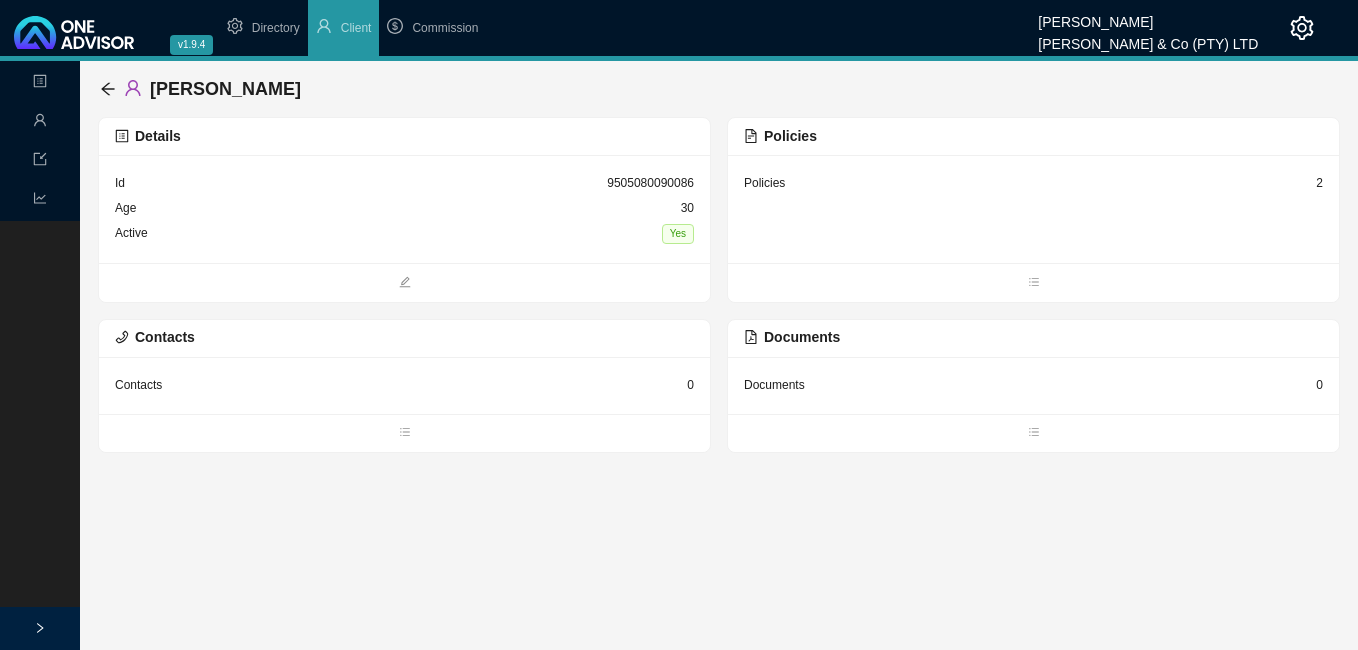 click on "2" at bounding box center [1319, 183] 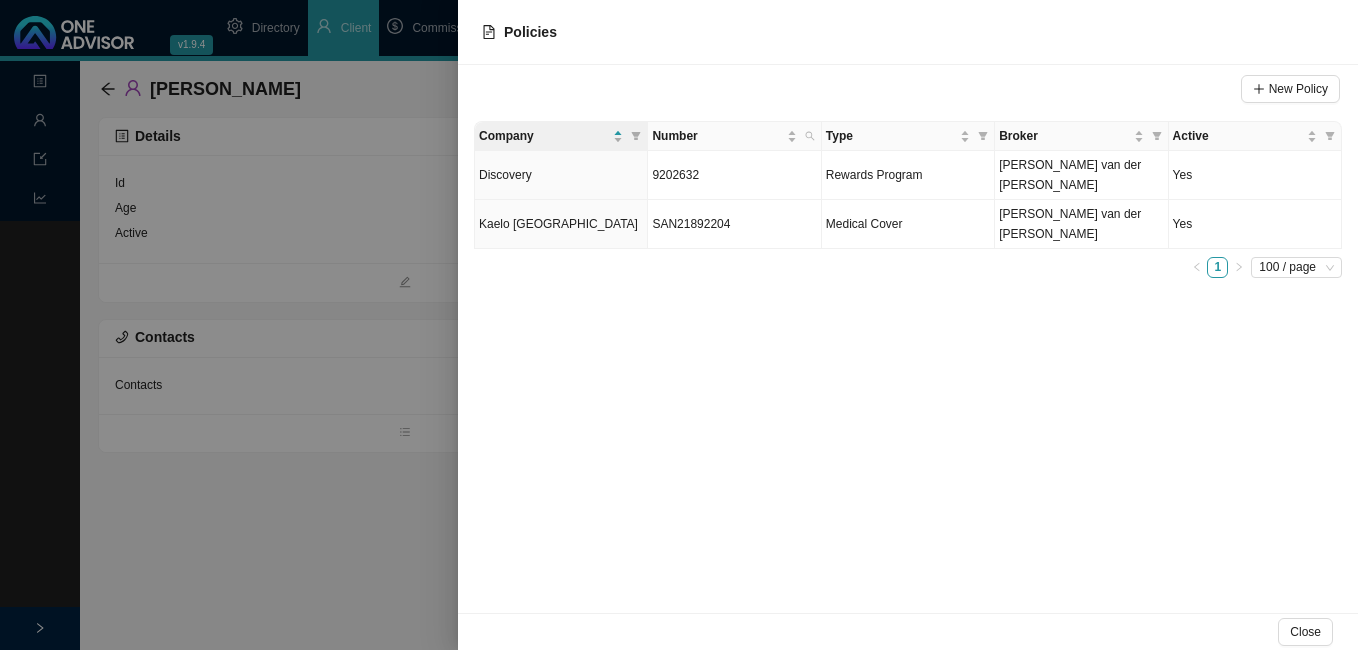 click at bounding box center (679, 325) 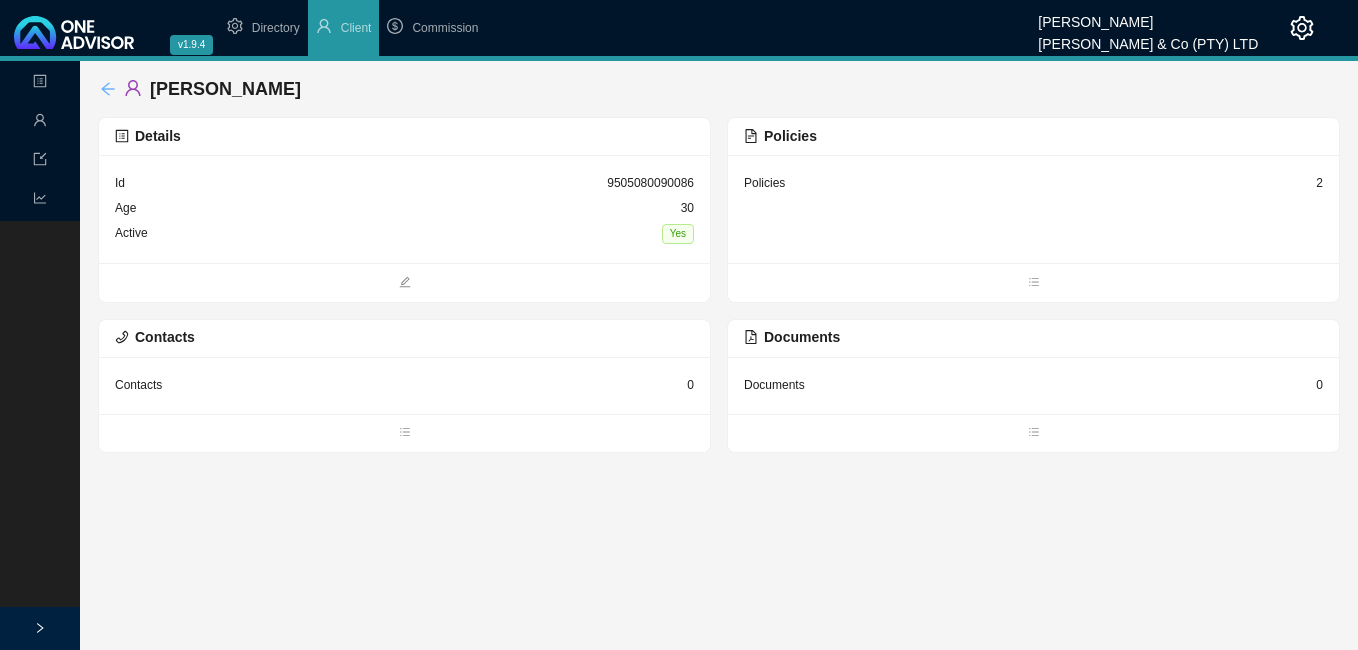 click 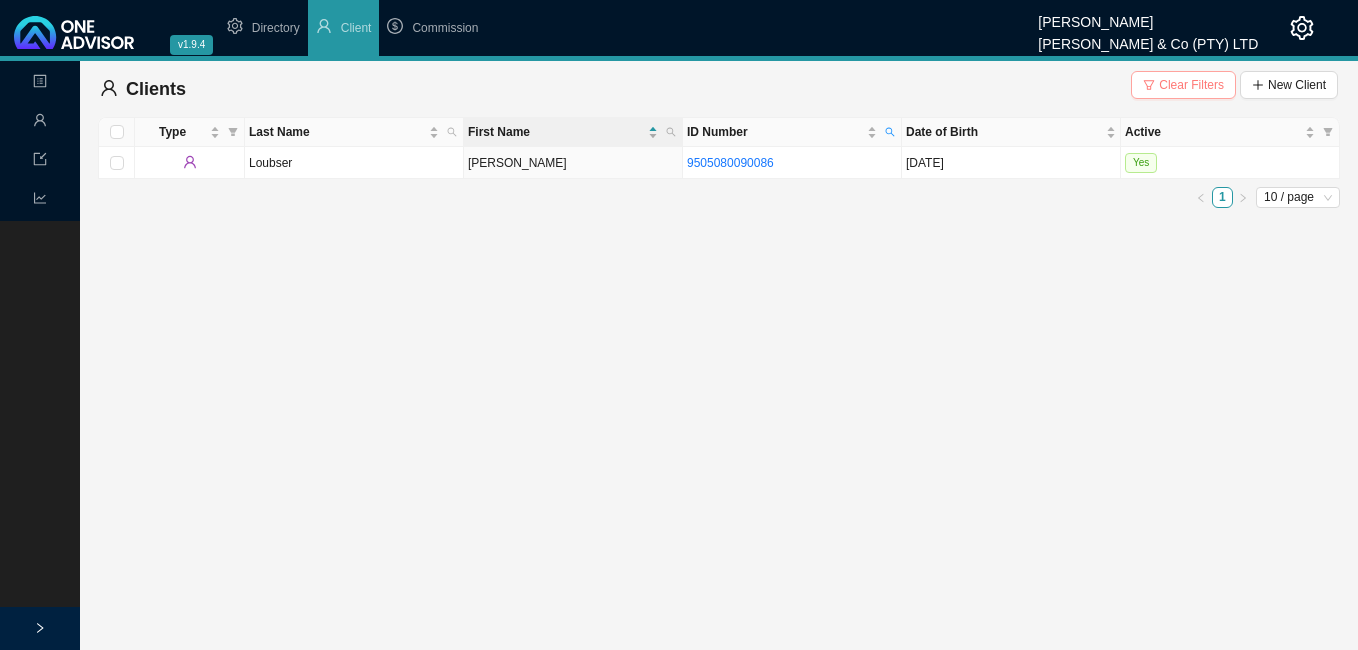 click on "Clear Filters" at bounding box center (1191, 85) 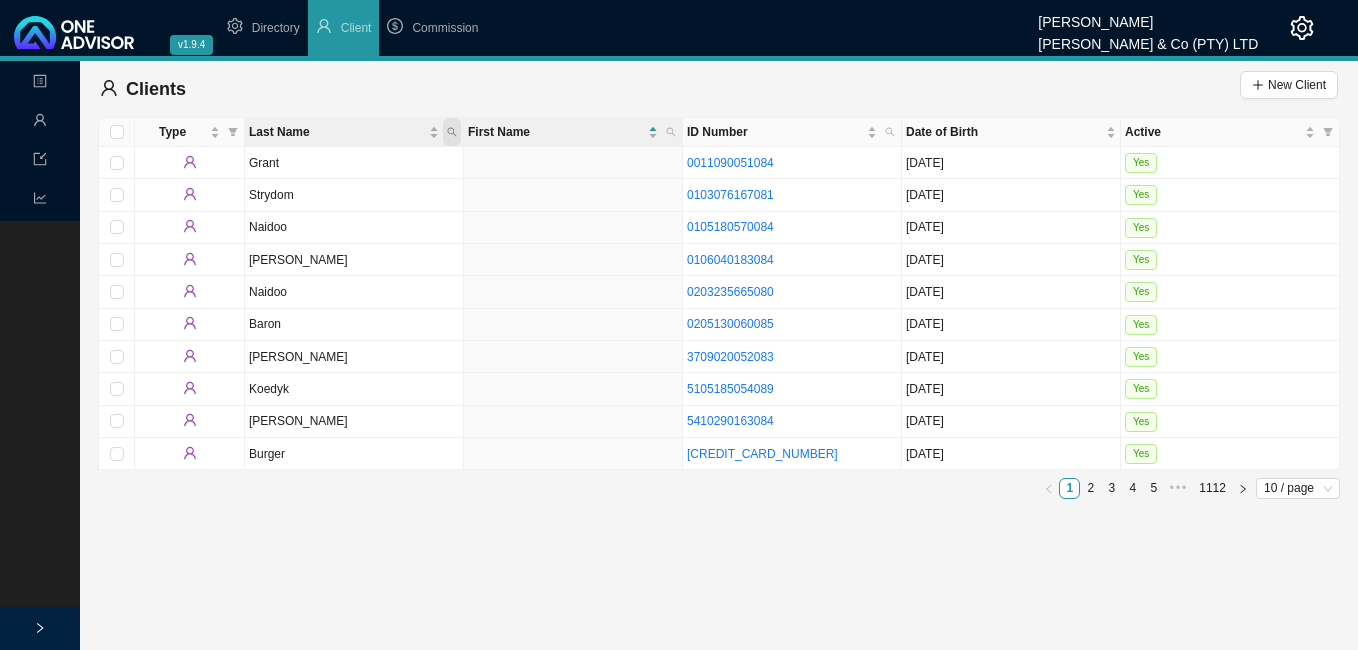 click 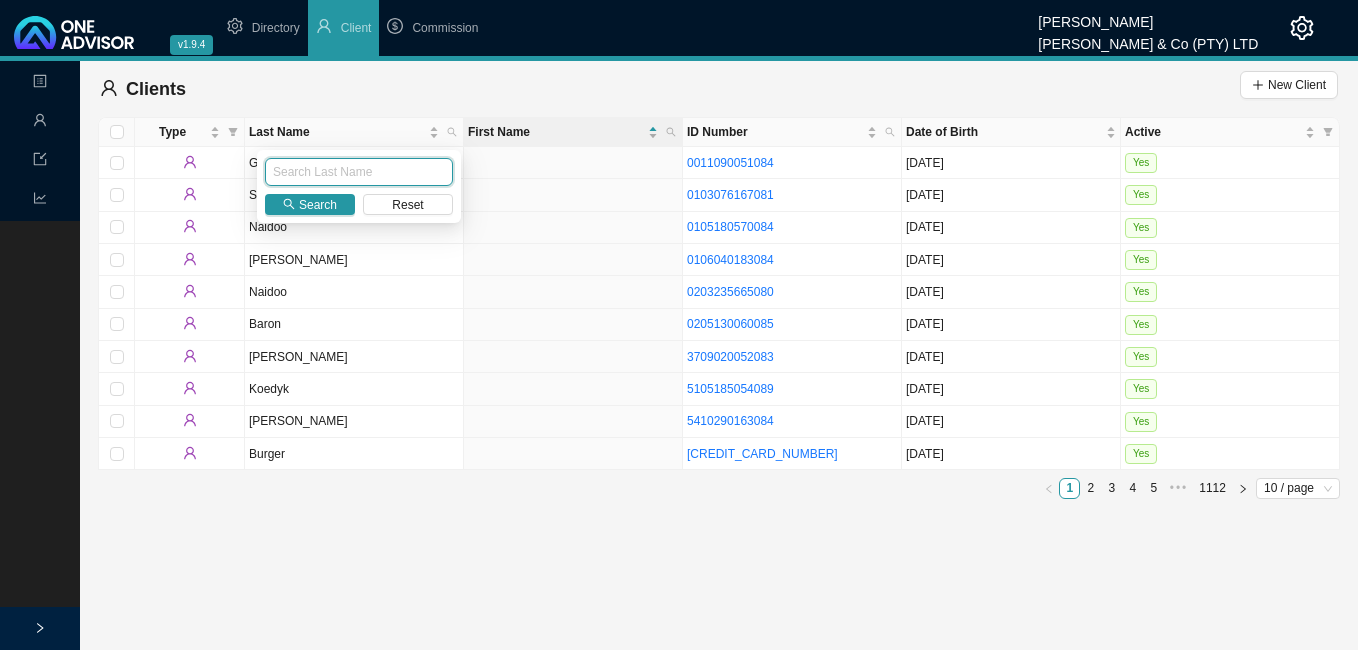 click at bounding box center (359, 172) 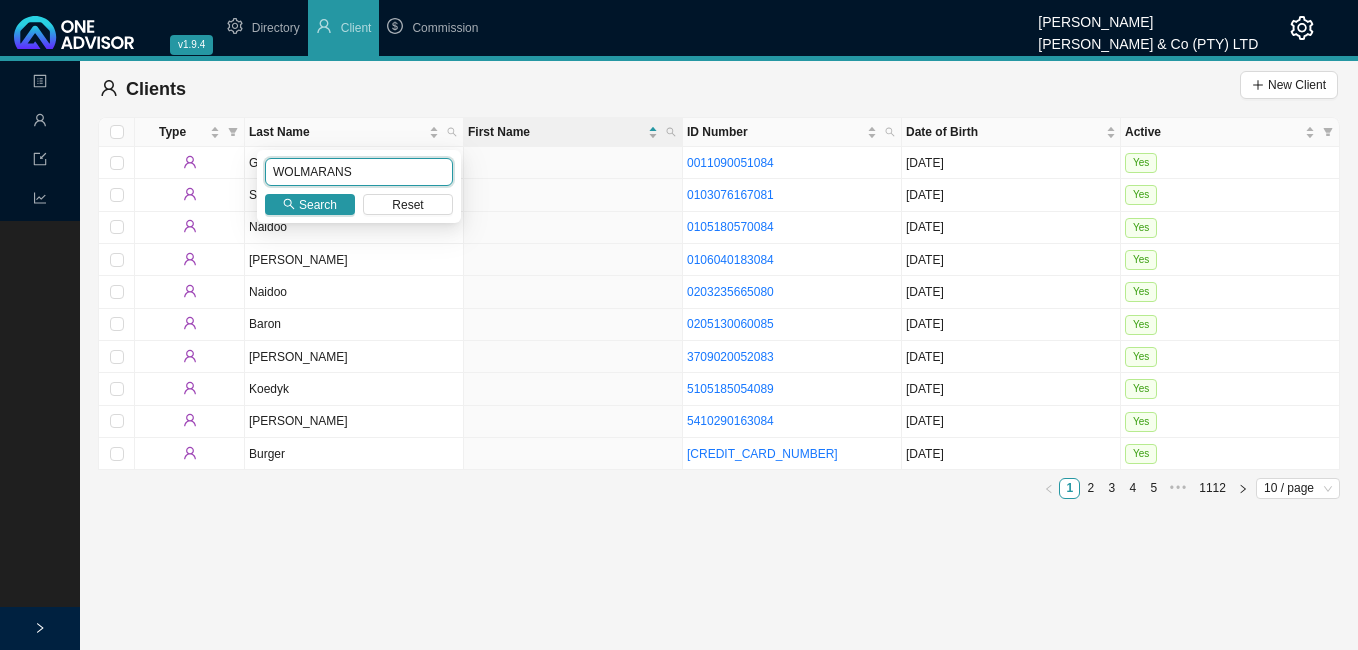 type on "WOLMARANS" 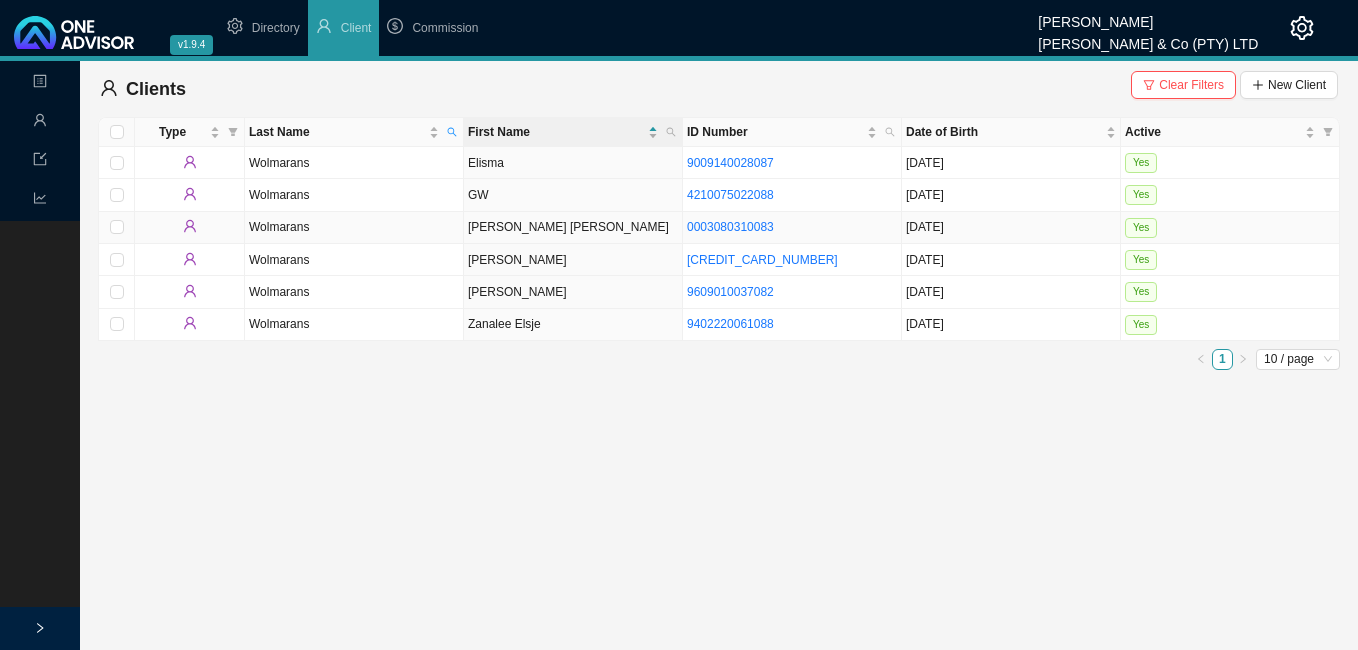 click on "[PERSON_NAME] [PERSON_NAME]" at bounding box center [573, 228] 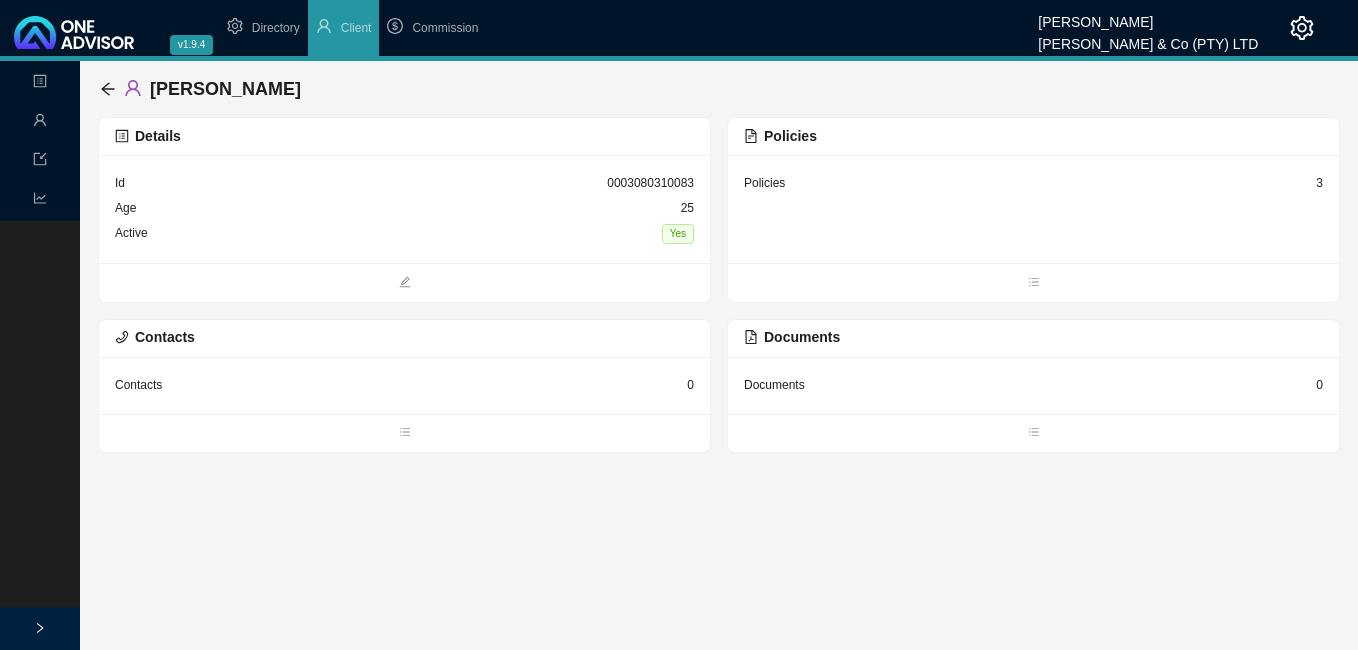 click on "3" at bounding box center (1319, 183) 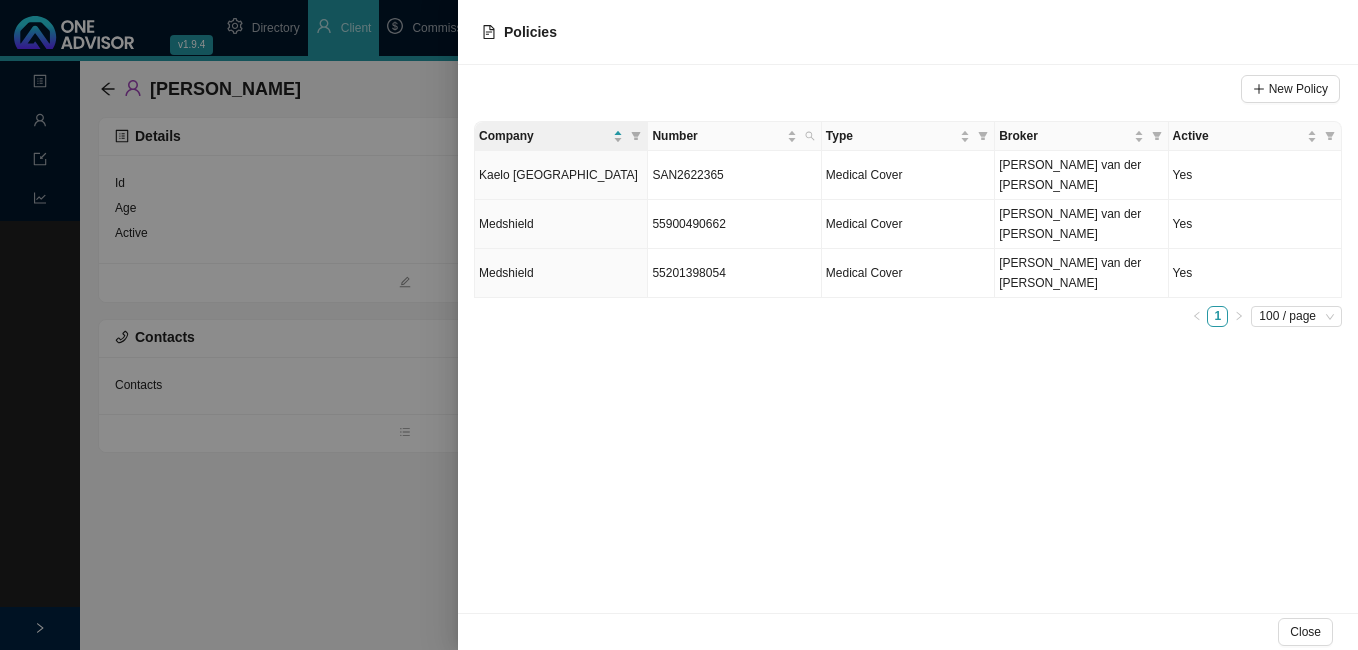 drag, startPoint x: 356, startPoint y: 253, endPoint x: 240, endPoint y: 190, distance: 132.00378 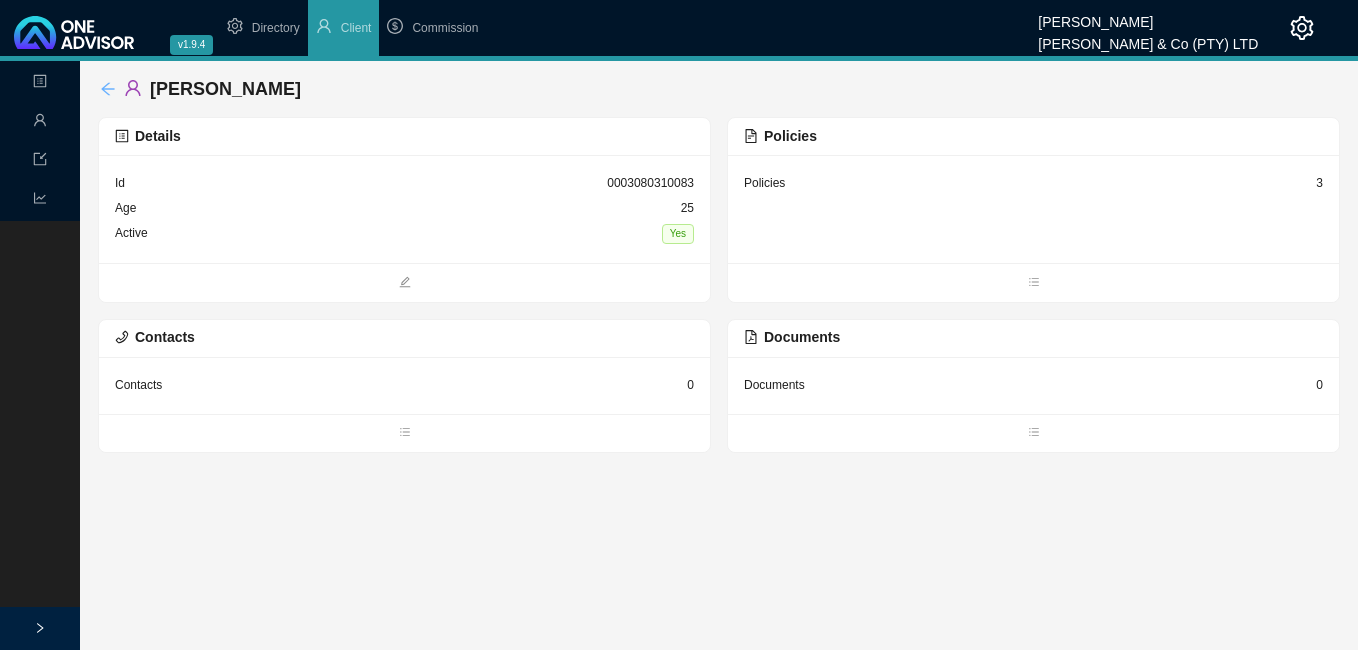click 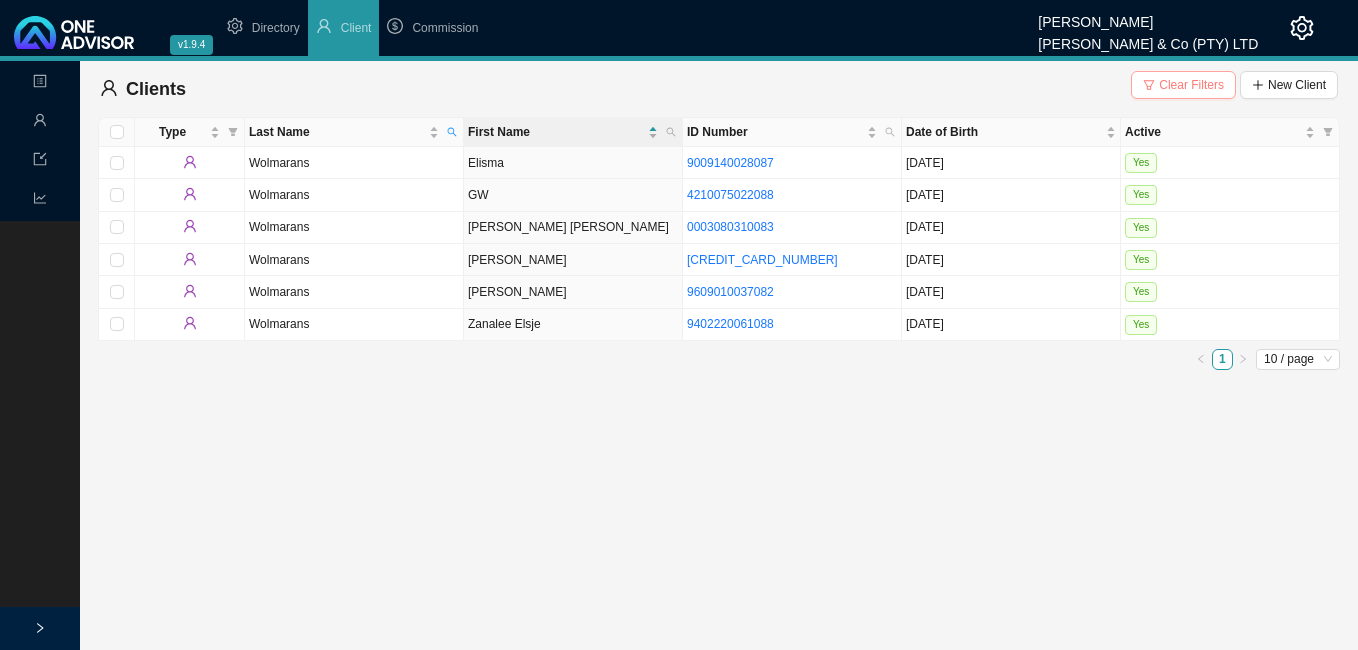click on "Clear Filters" at bounding box center (1191, 85) 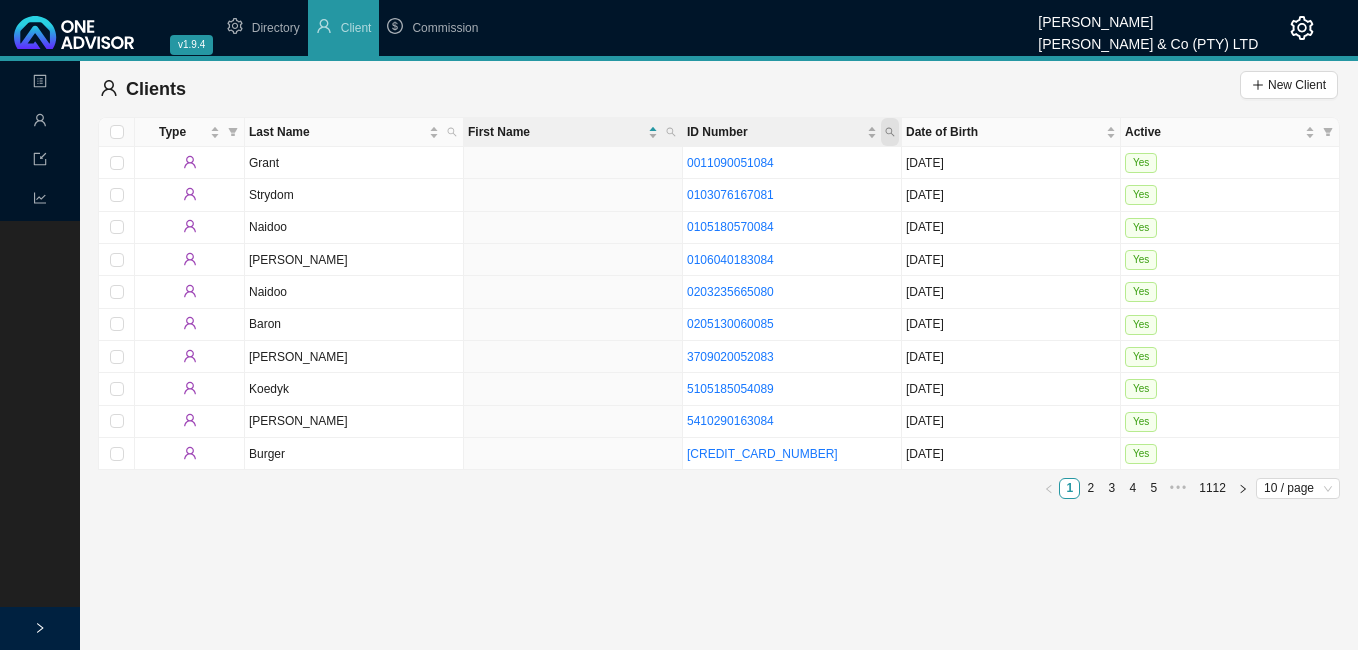 click at bounding box center [890, 132] 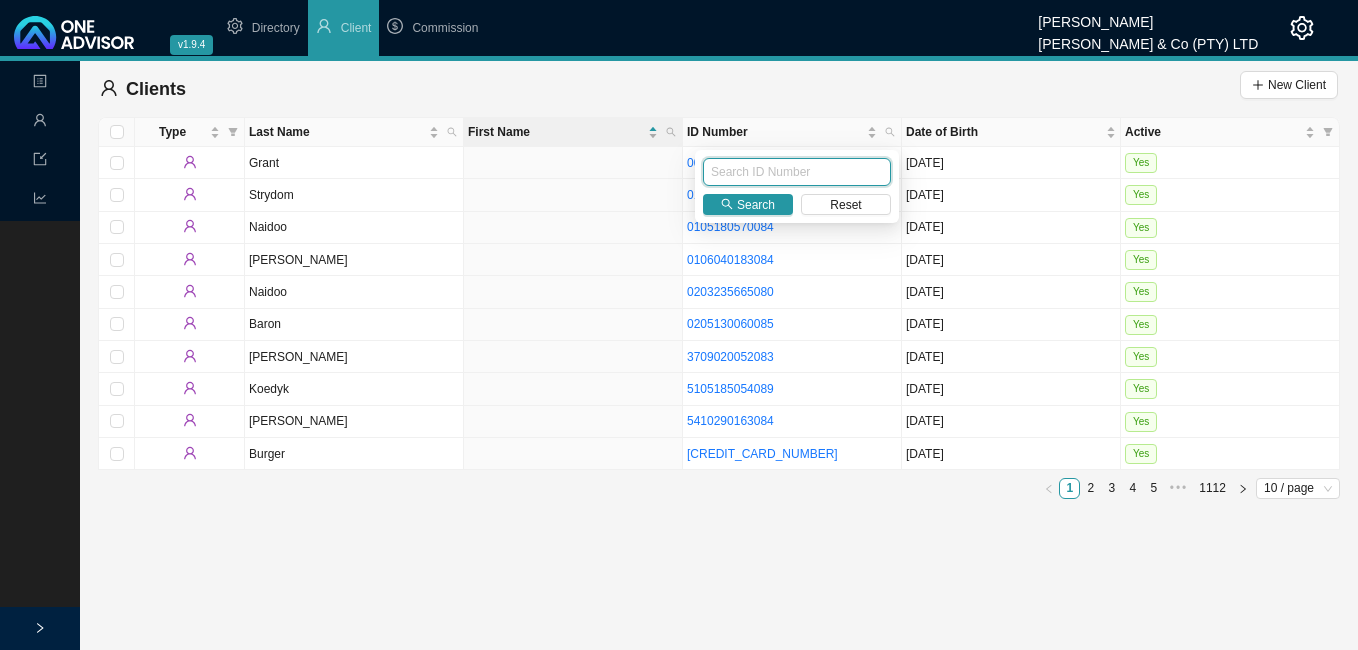 paste on "0109050091080" 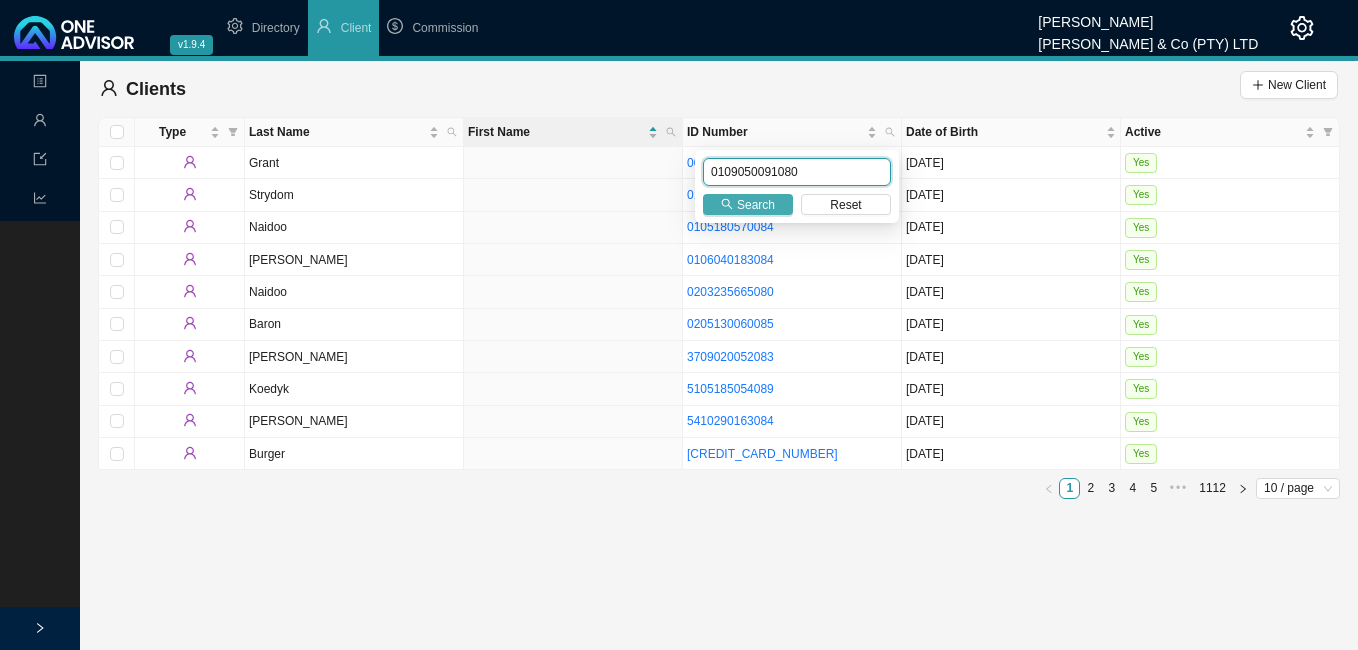 type on "0109050091080" 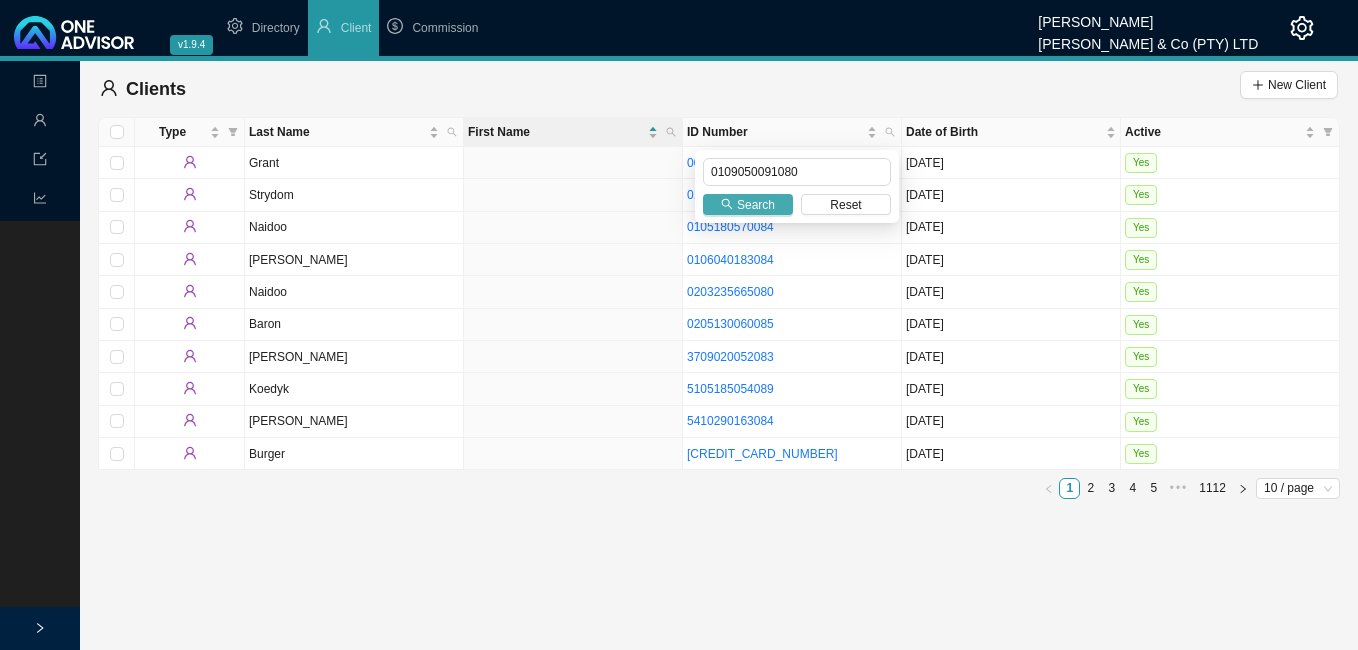 click on "Search" at bounding box center [756, 205] 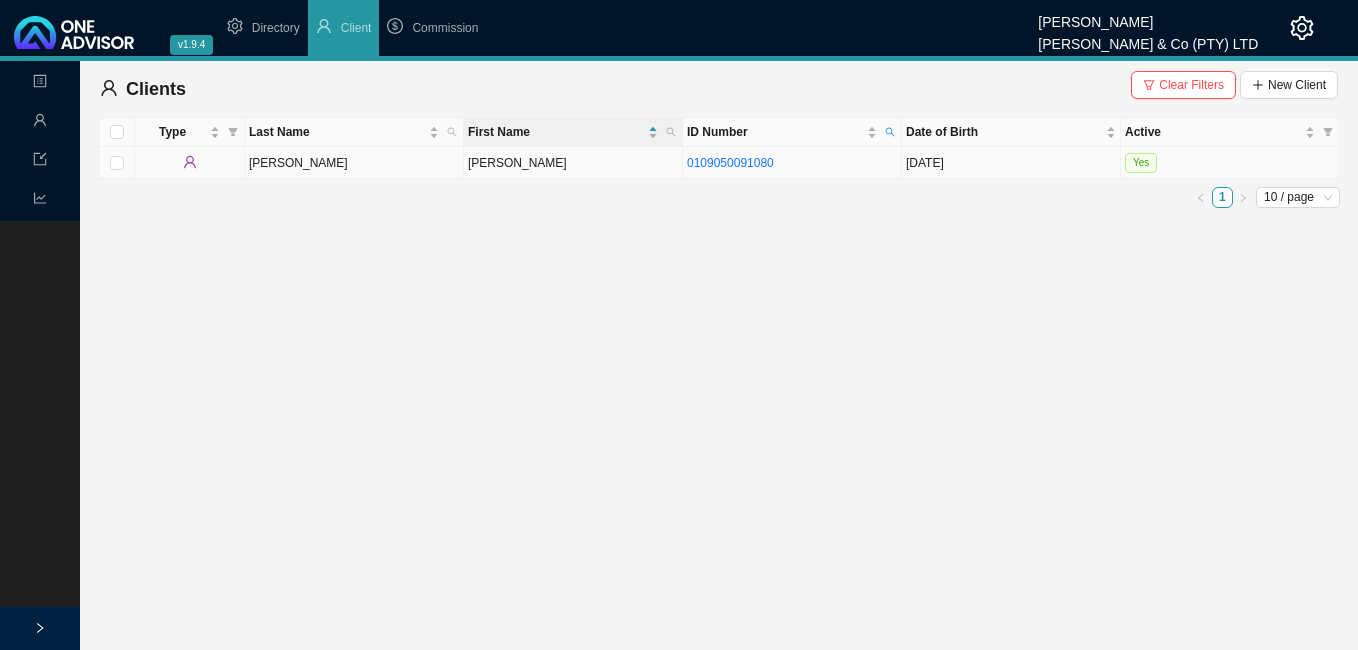 click on "[PERSON_NAME]" at bounding box center (573, 163) 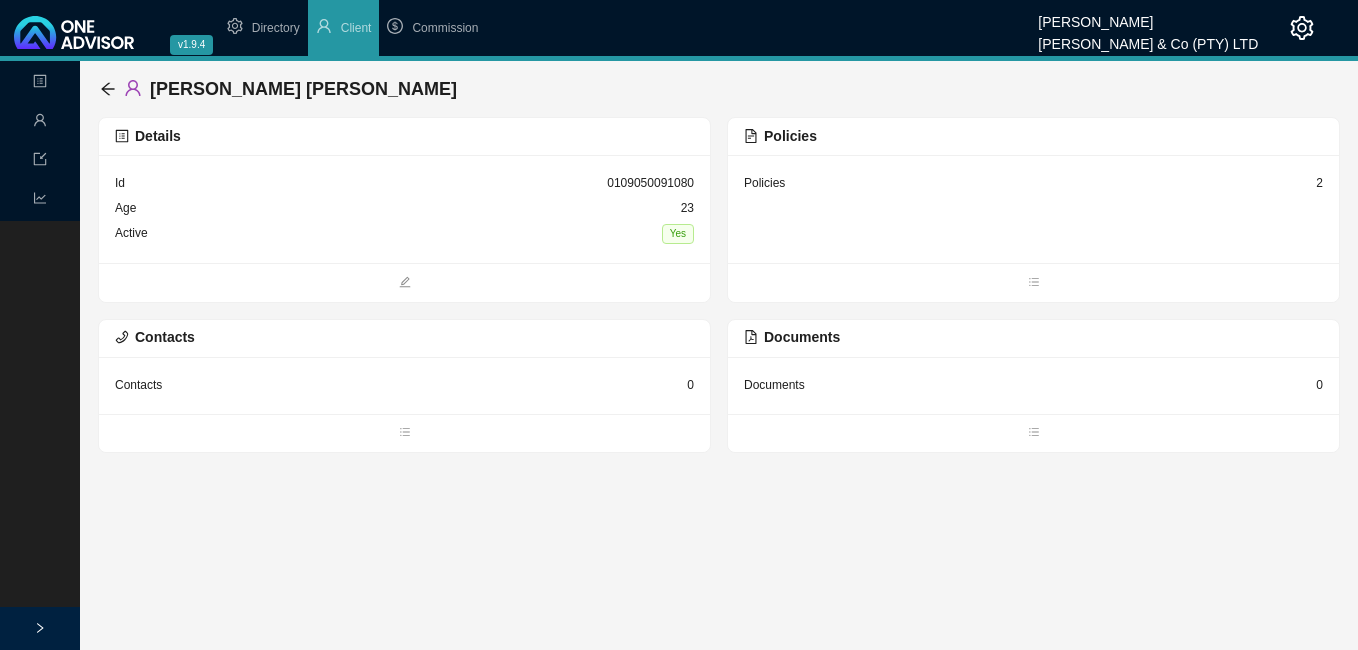 click on "2" at bounding box center (1319, 183) 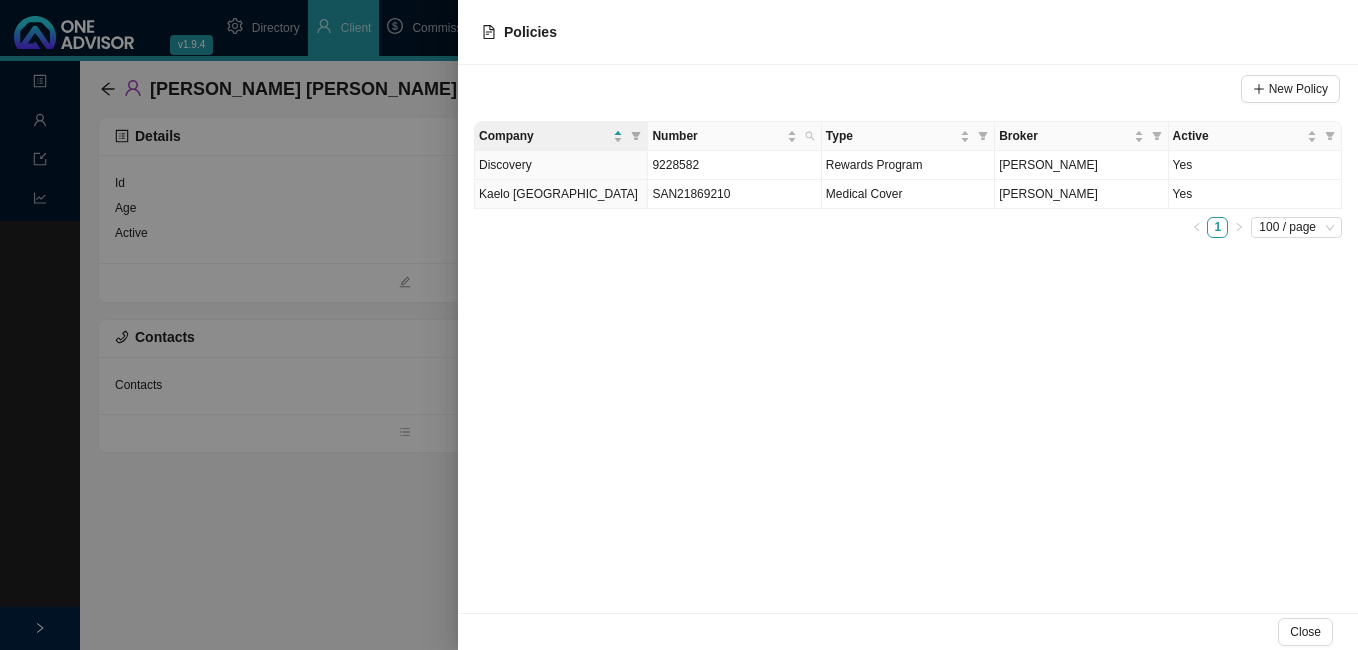 drag, startPoint x: 352, startPoint y: 137, endPoint x: 182, endPoint y: 107, distance: 172.62677 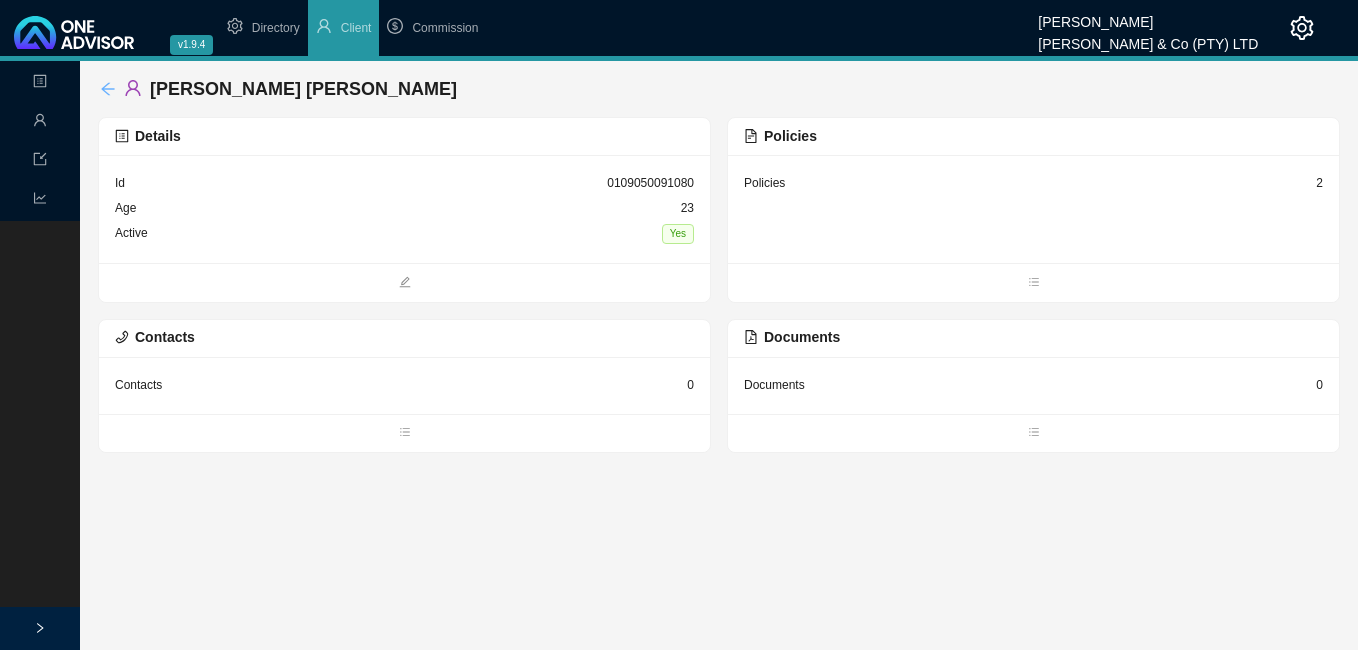 click 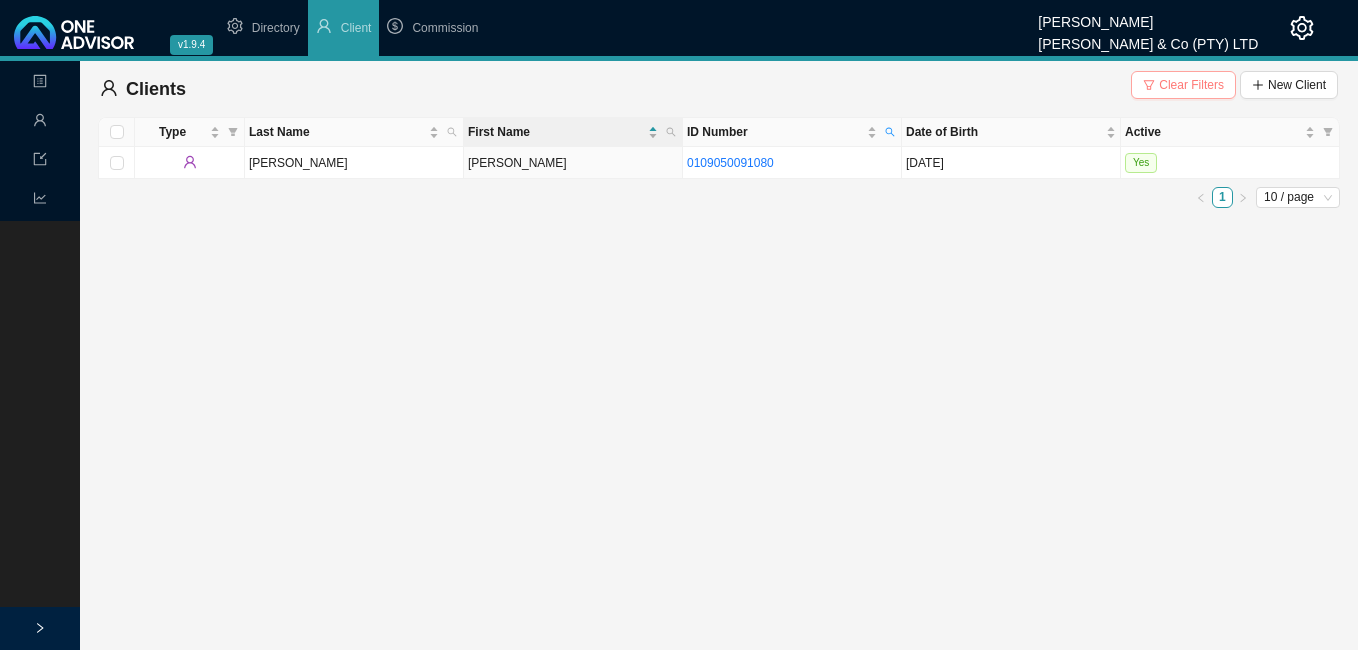 click on "Clear Filters" at bounding box center (1191, 85) 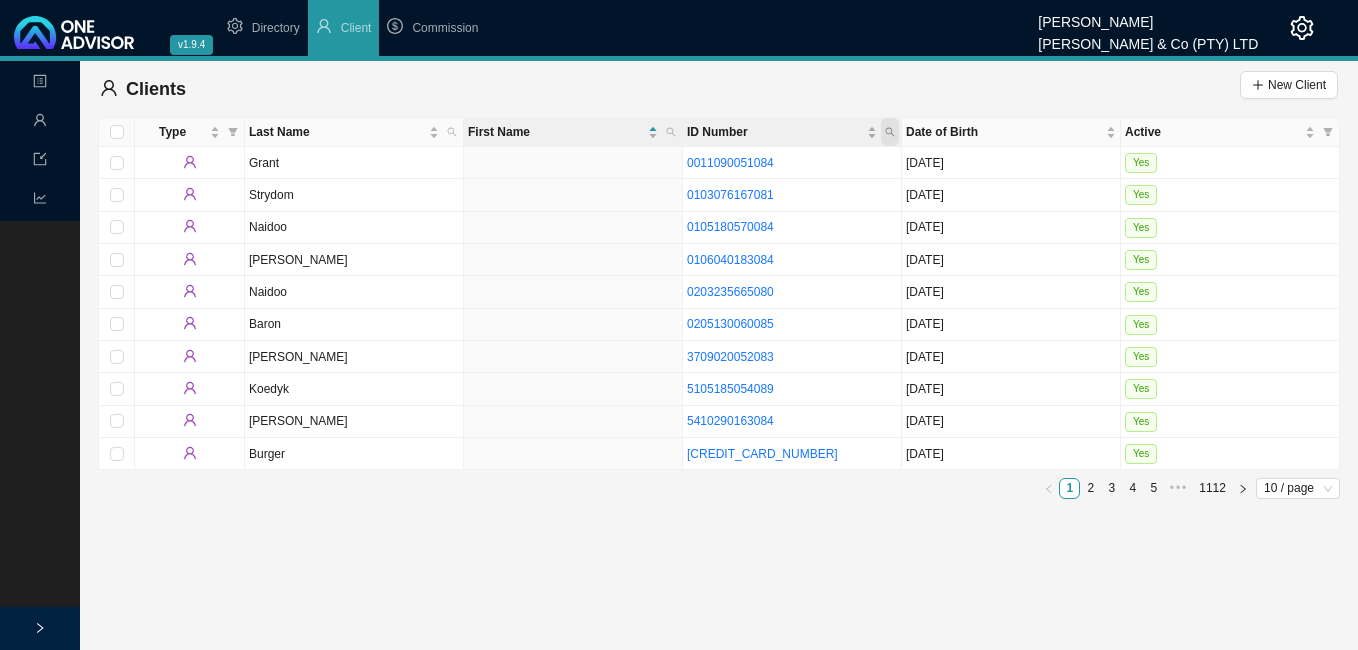 click 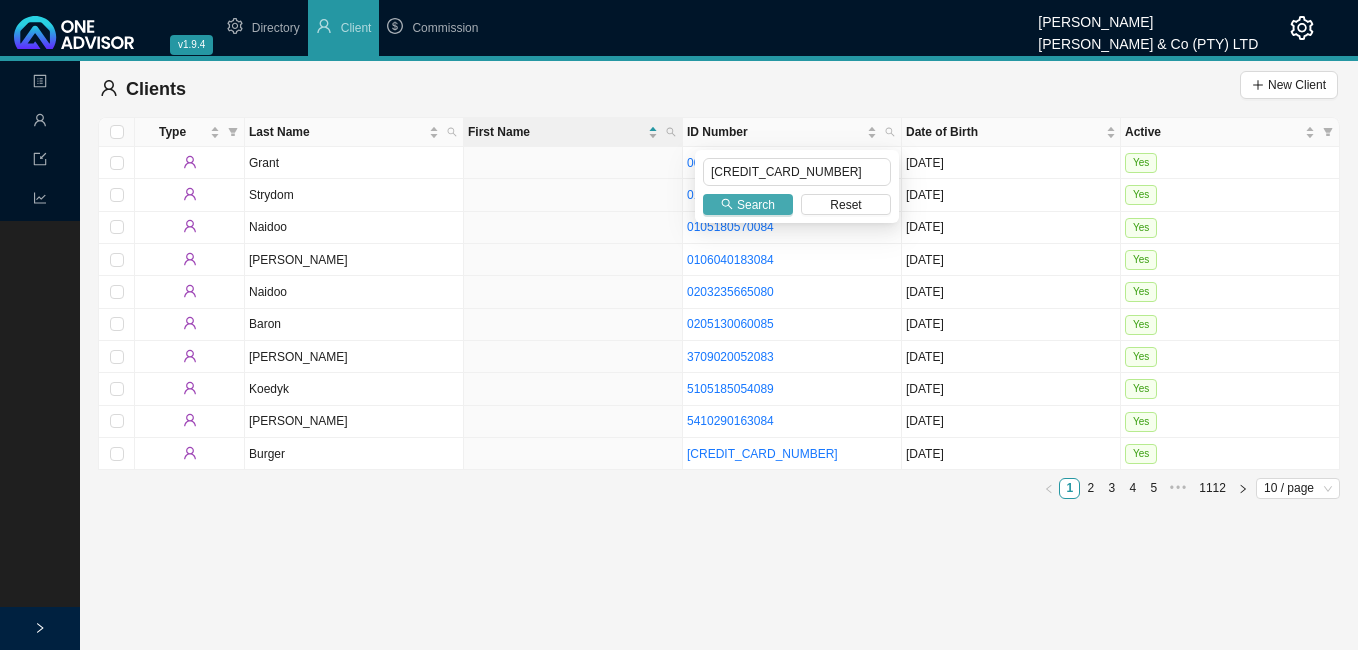 type on "[CREDIT_CARD_NUMBER]" 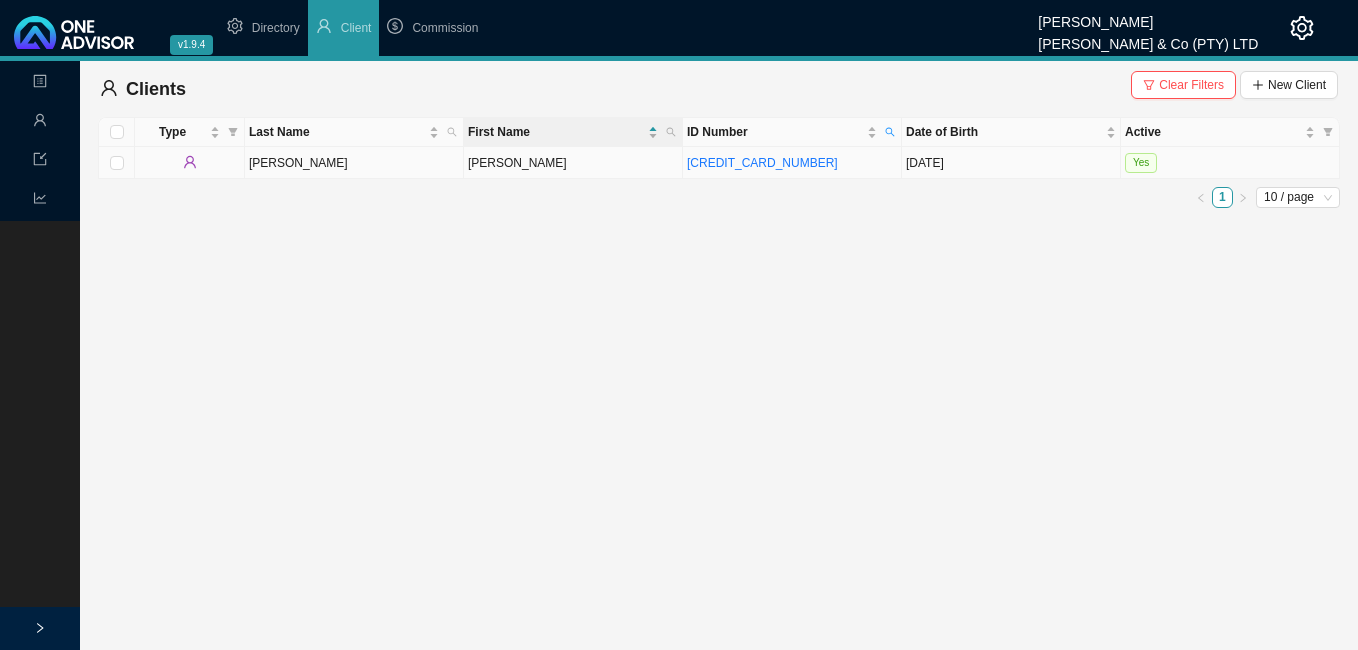 click on "[PERSON_NAME]" at bounding box center (573, 163) 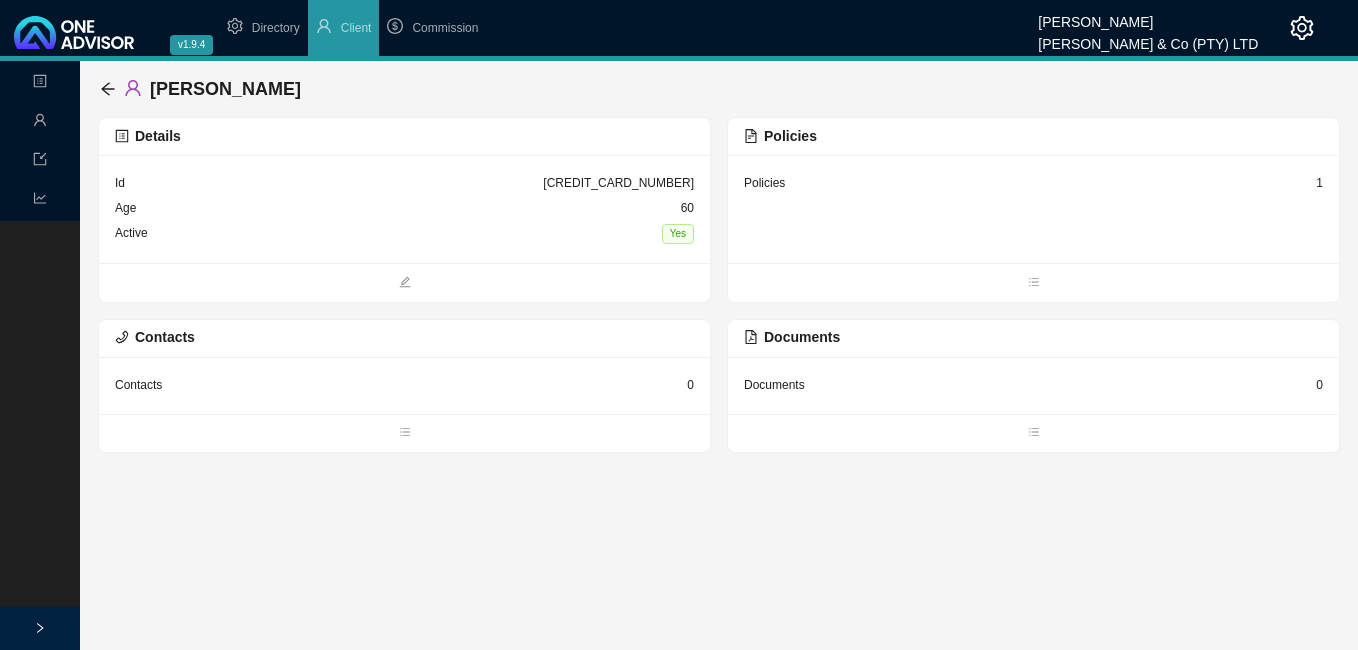 click on "1" at bounding box center [1319, 183] 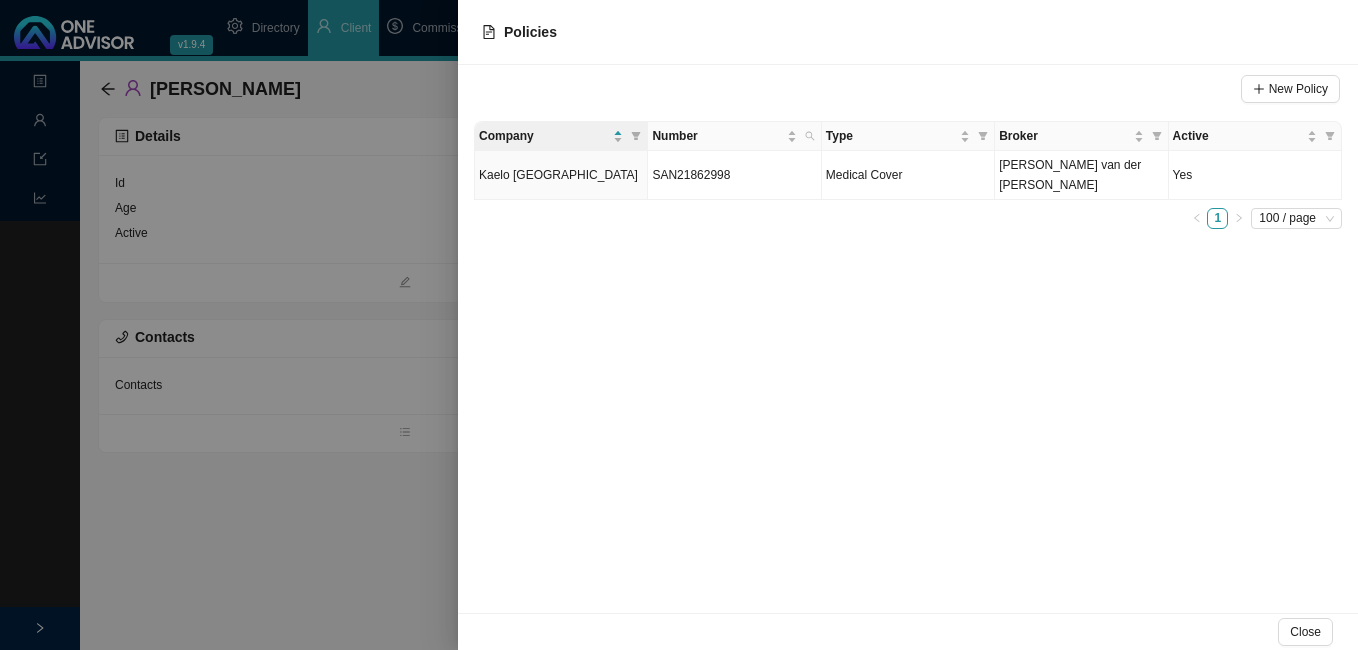 drag, startPoint x: 384, startPoint y: 253, endPoint x: 373, endPoint y: 241, distance: 16.27882 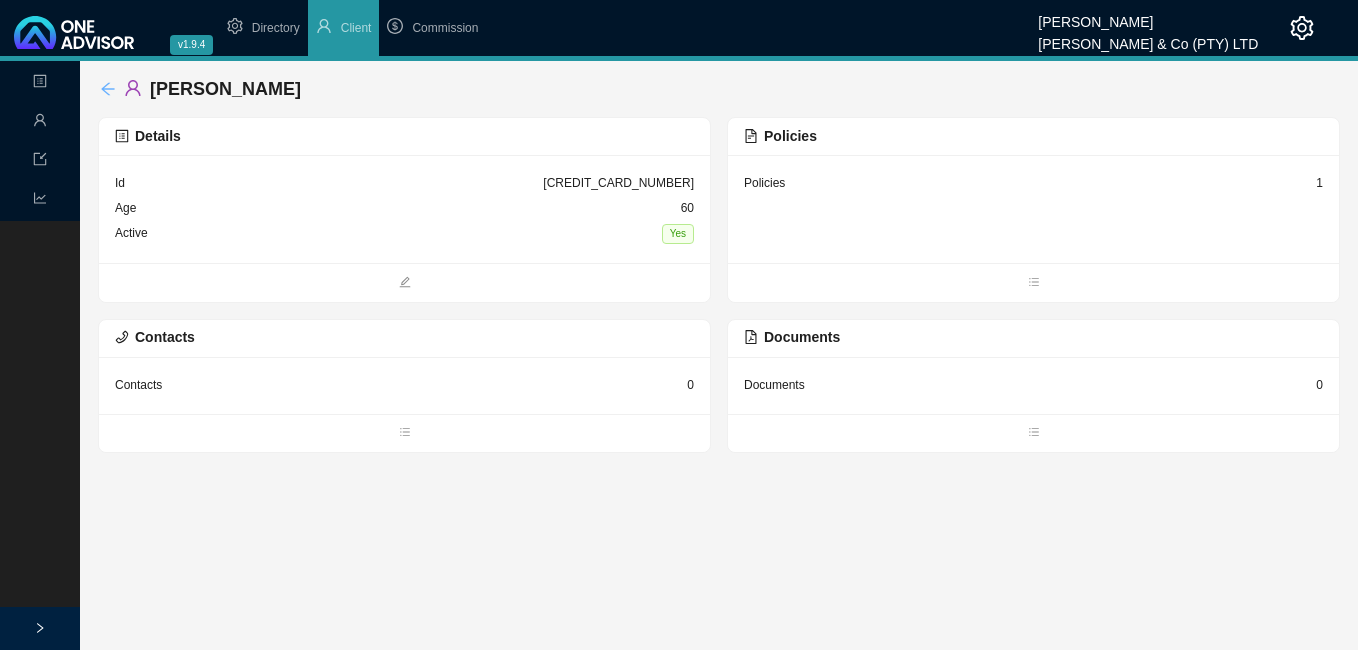 click 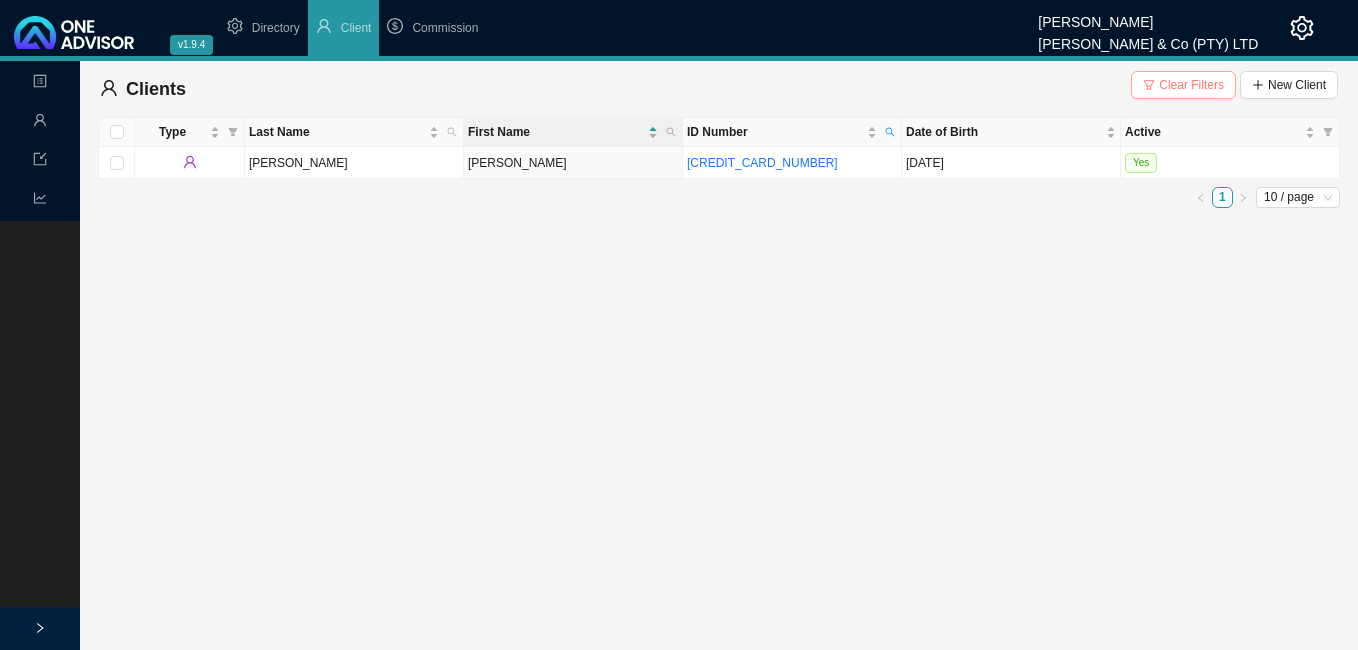 click on "Clear Filters" at bounding box center (1191, 85) 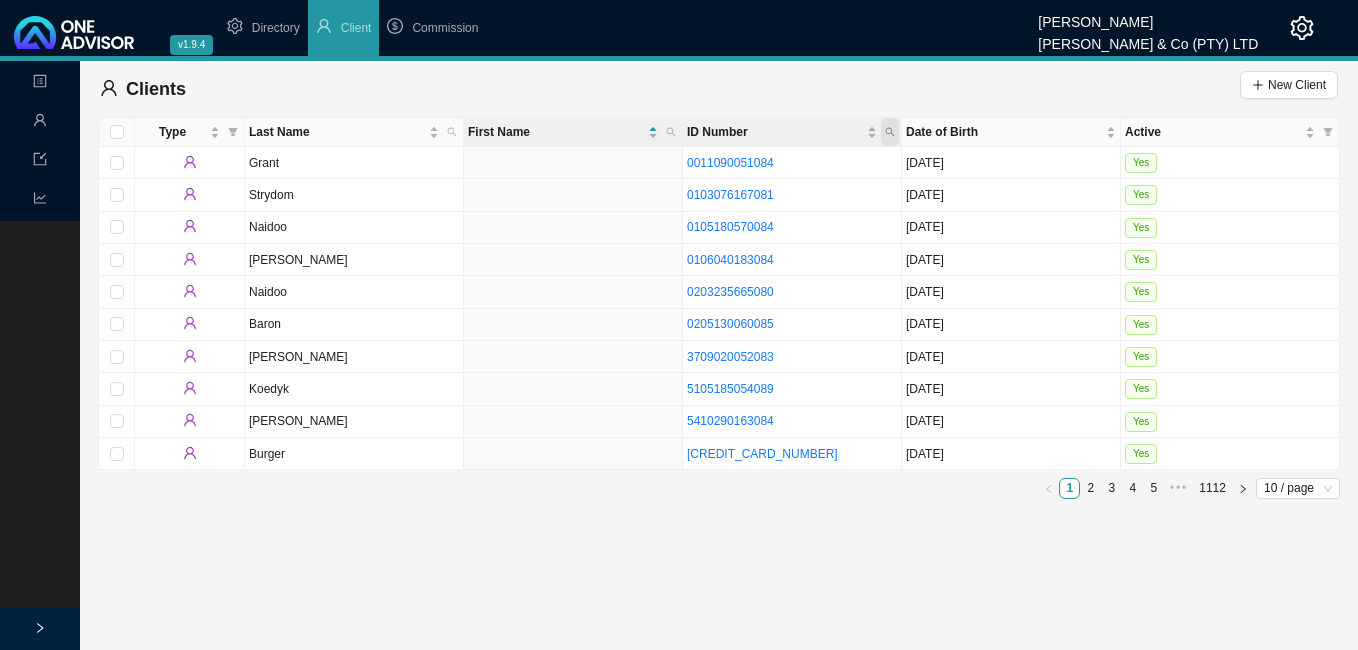 click 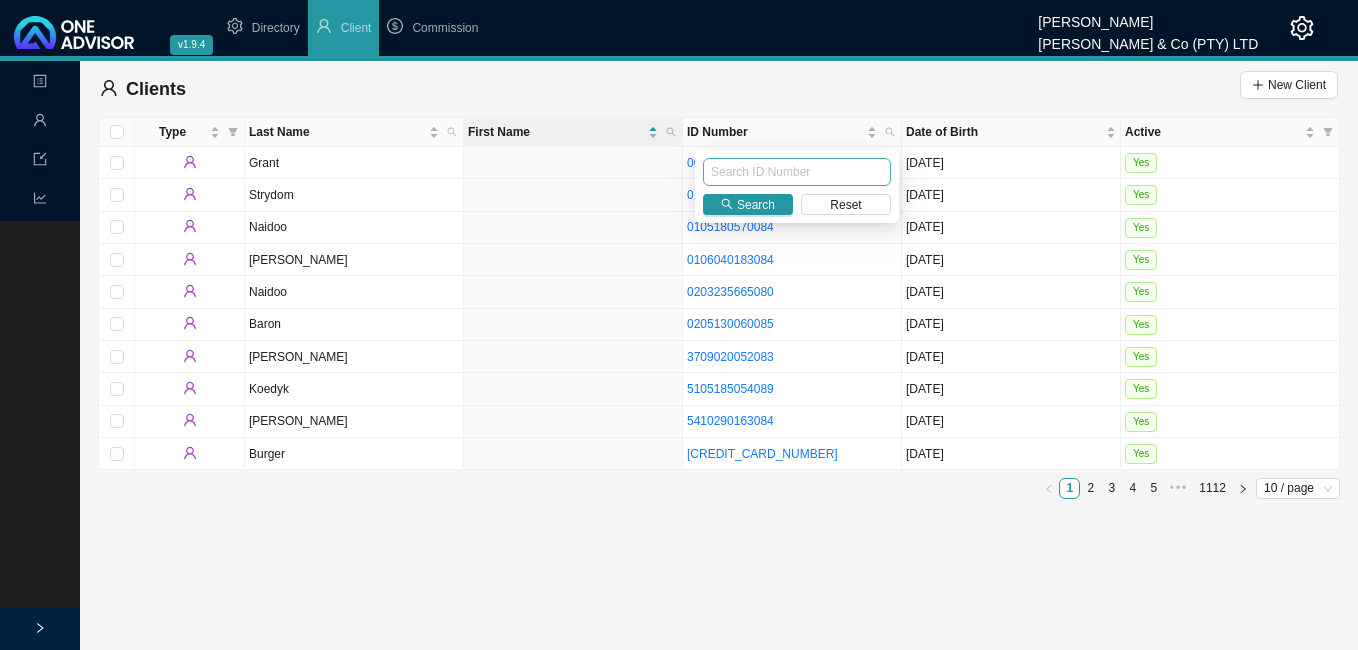 drag, startPoint x: 792, startPoint y: 175, endPoint x: 749, endPoint y: 169, distance: 43.416588 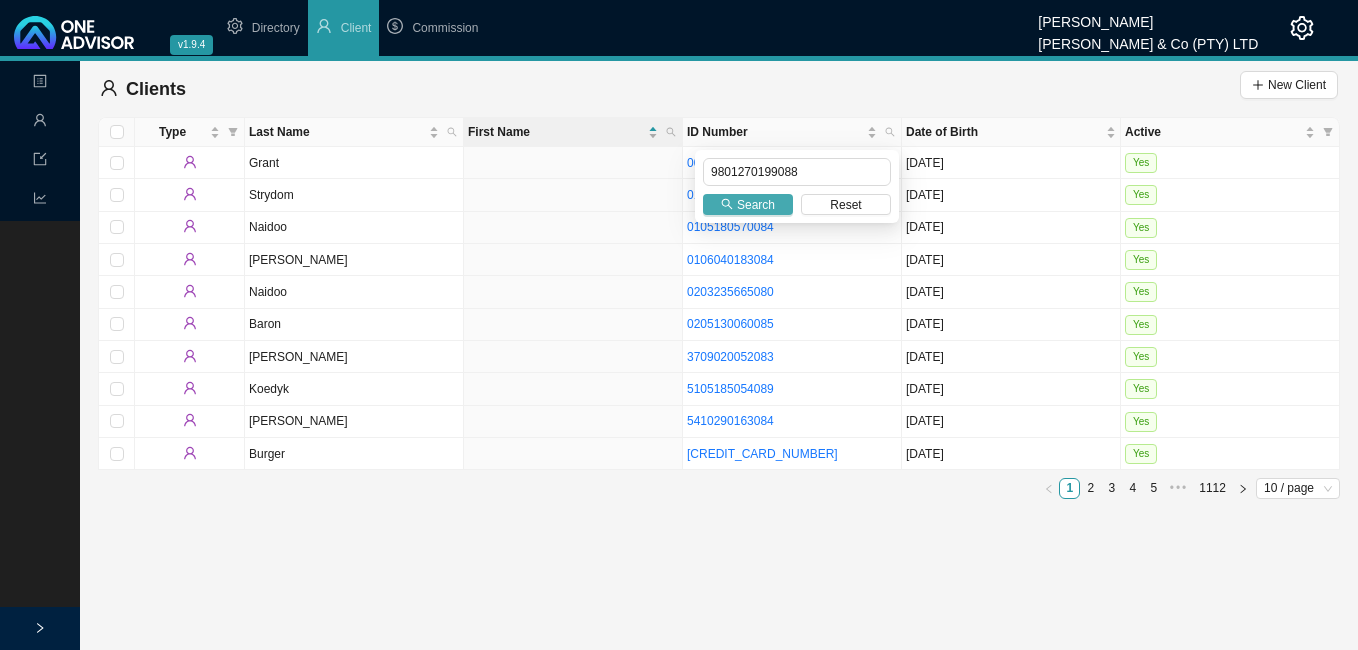 type on "9801270199088" 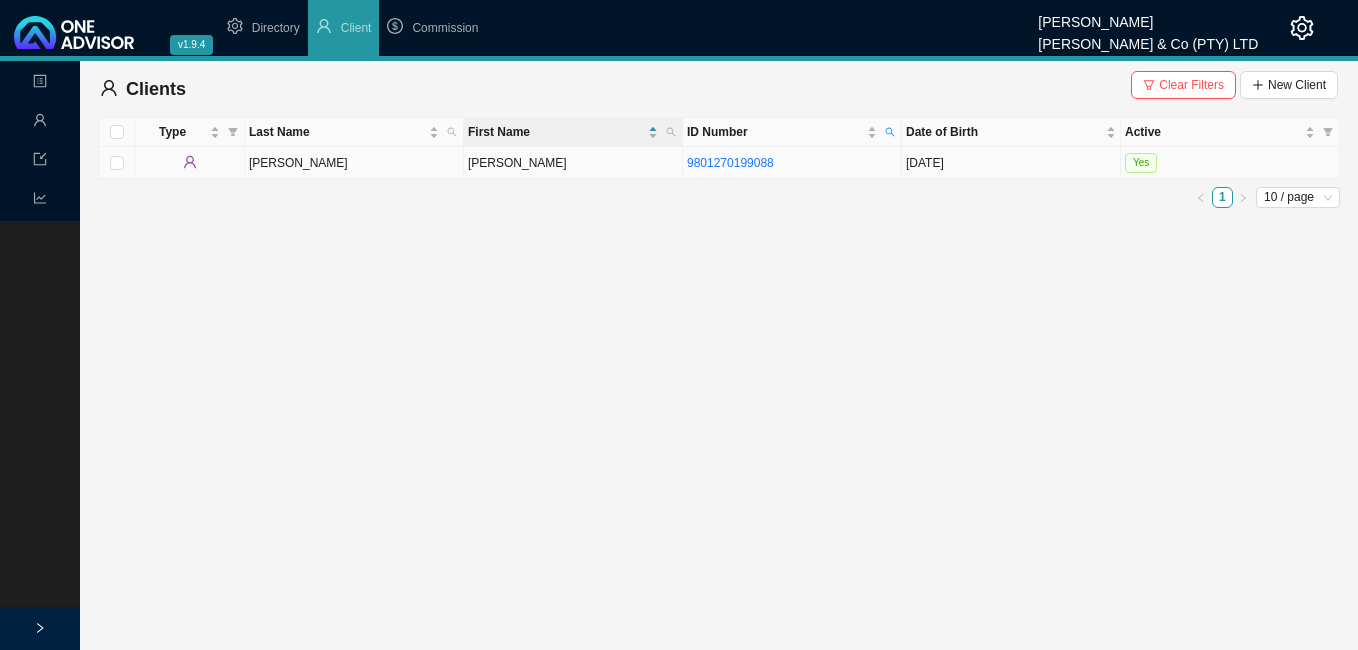 click on "[PERSON_NAME]" at bounding box center [573, 163] 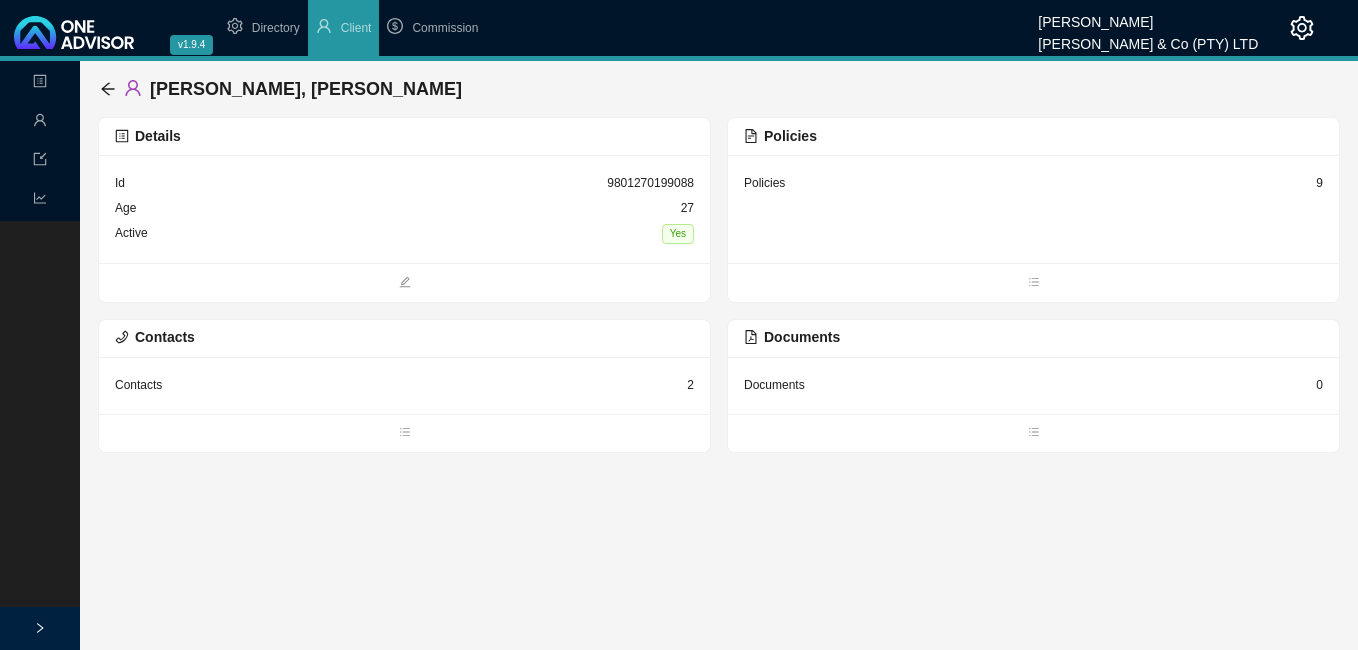 click on "9" at bounding box center (1319, 183) 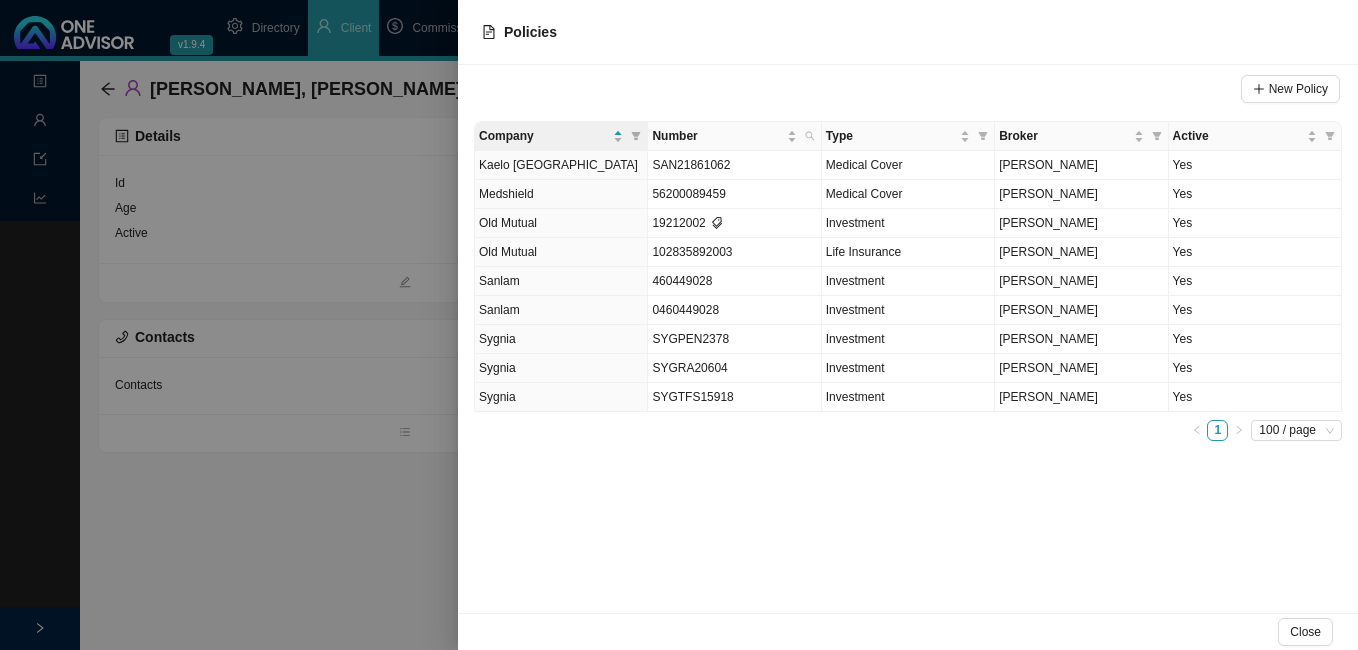 drag, startPoint x: 447, startPoint y: 258, endPoint x: 413, endPoint y: 232, distance: 42.80187 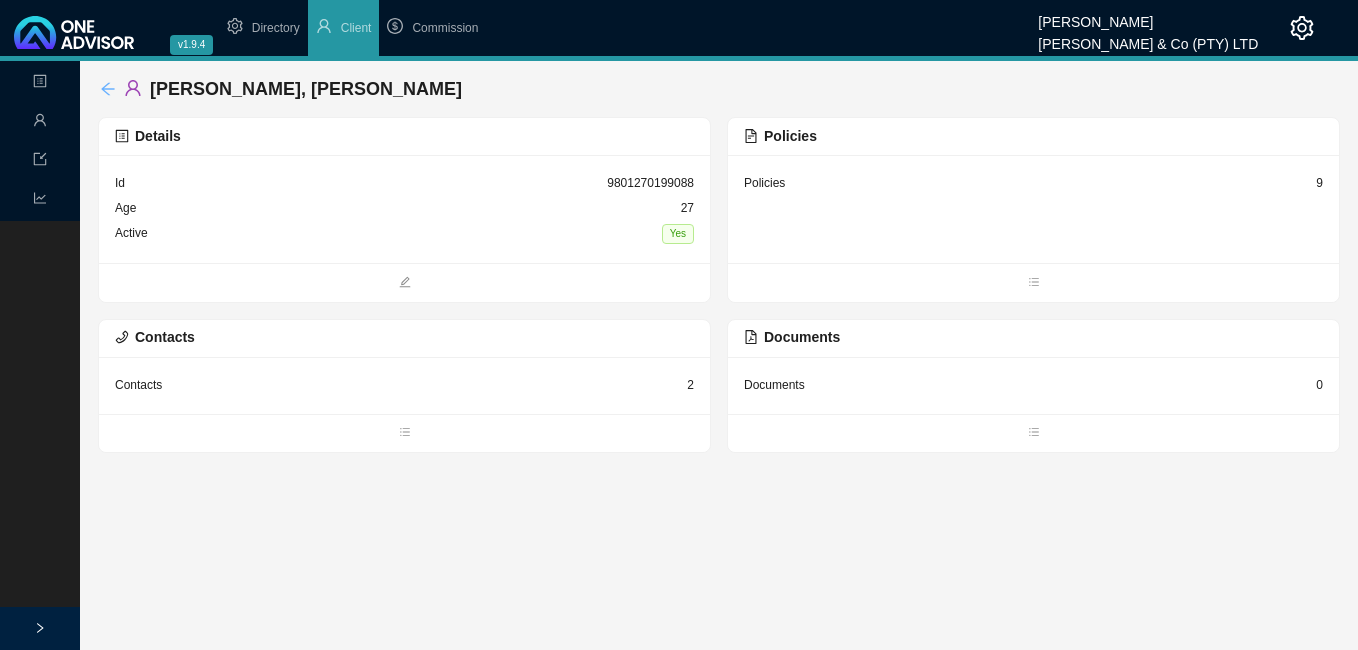 click 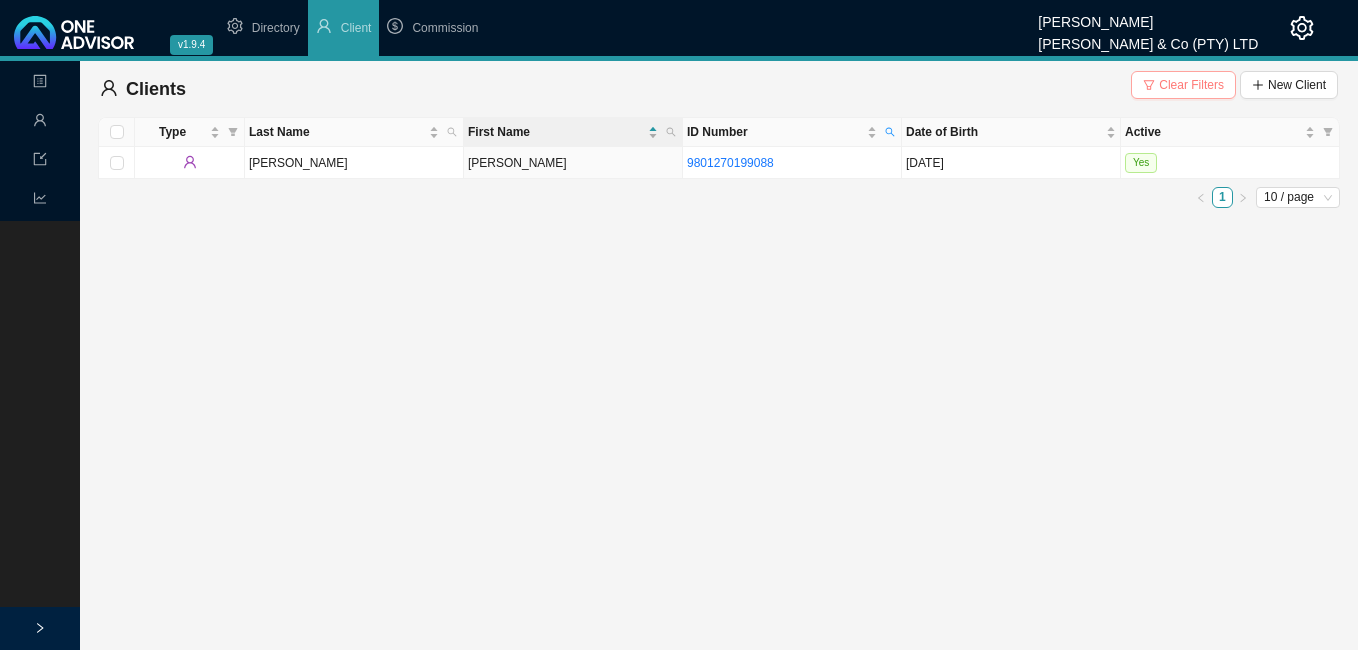 click on "Clear Filters" at bounding box center (1191, 85) 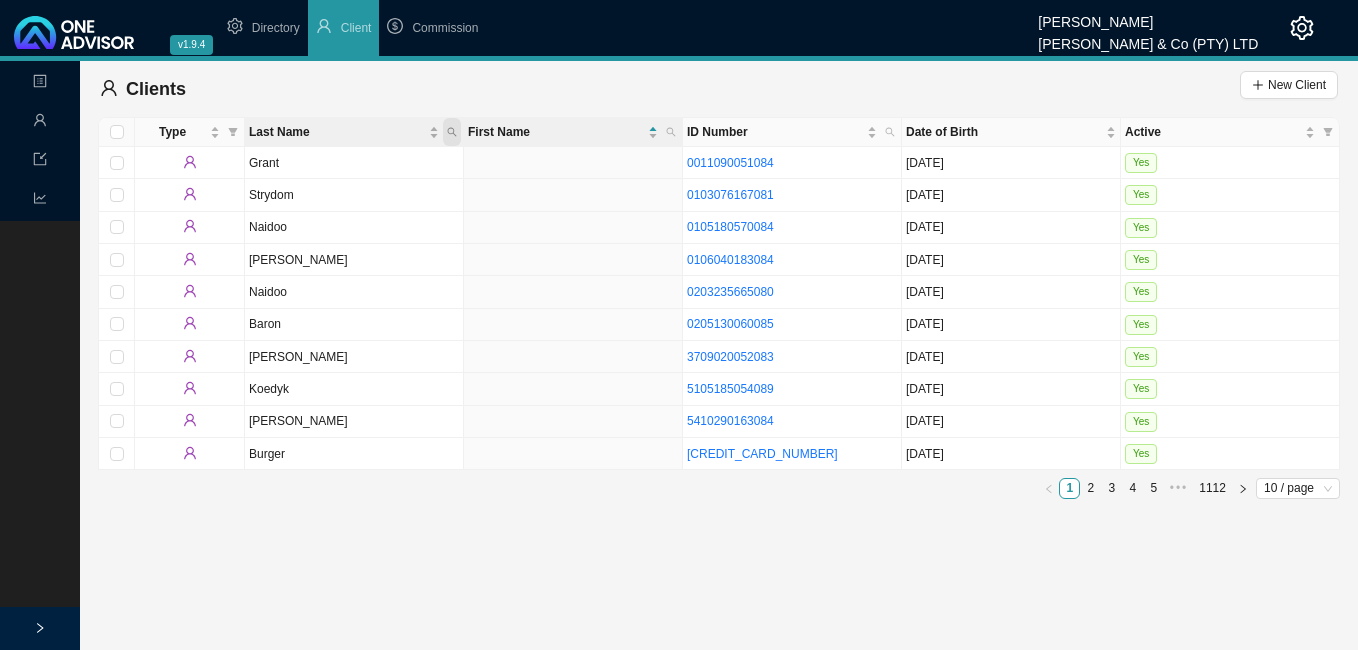 click at bounding box center (452, 132) 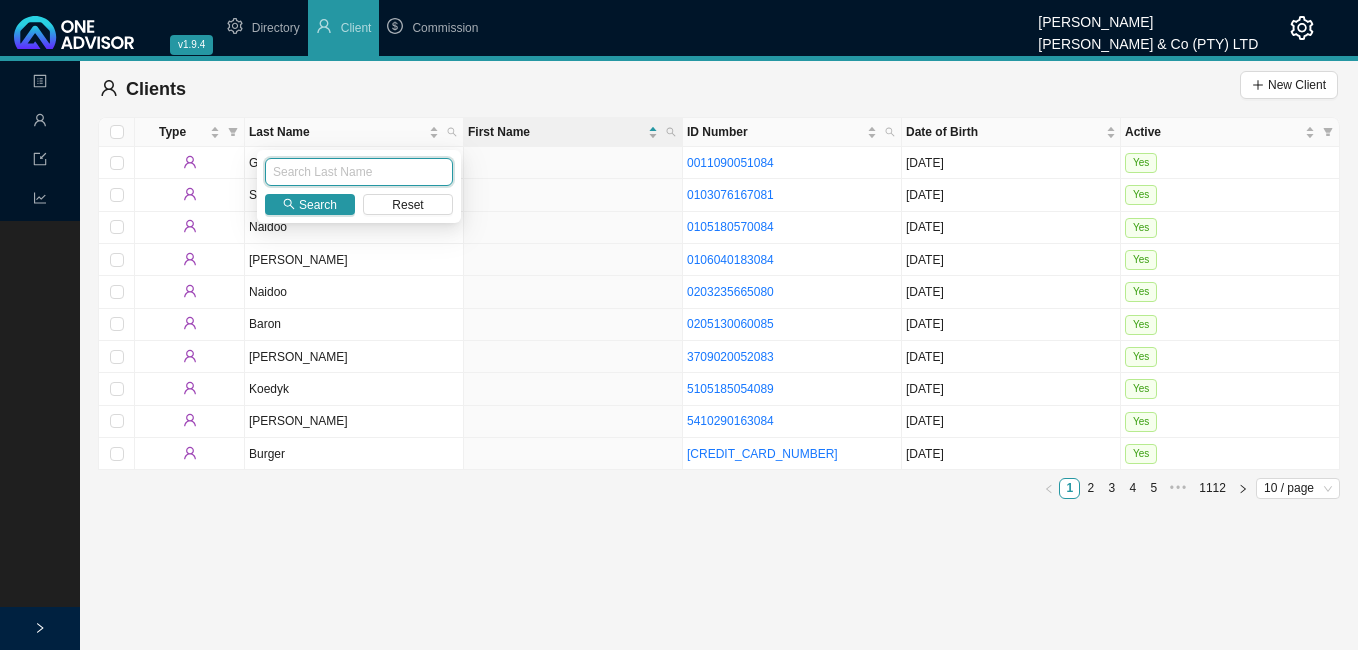 click at bounding box center (359, 172) 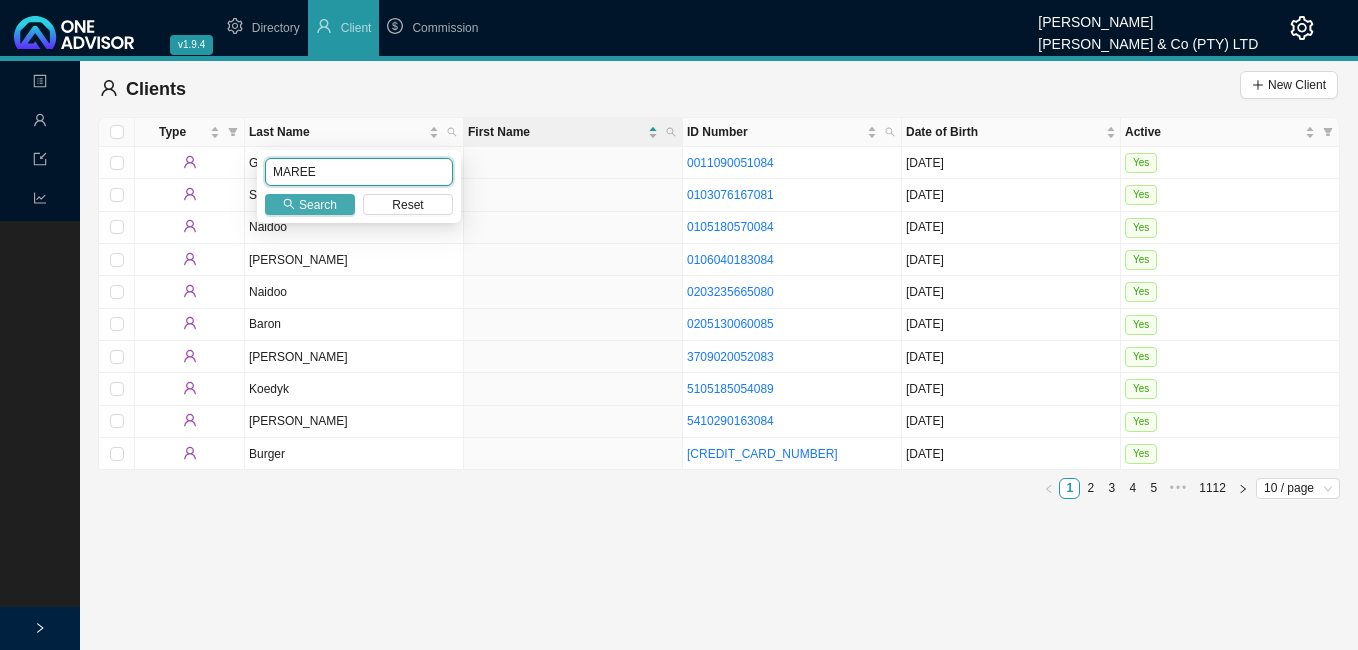 type on "MAREE" 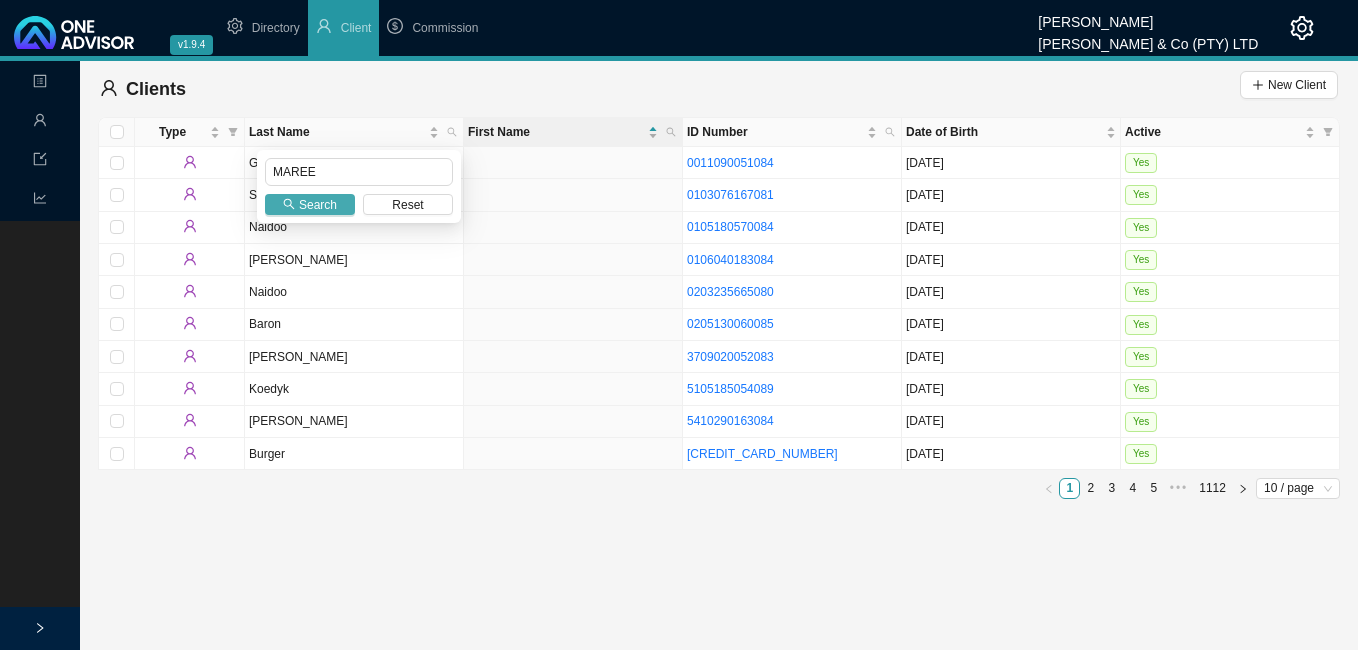 click on "Search" at bounding box center [318, 205] 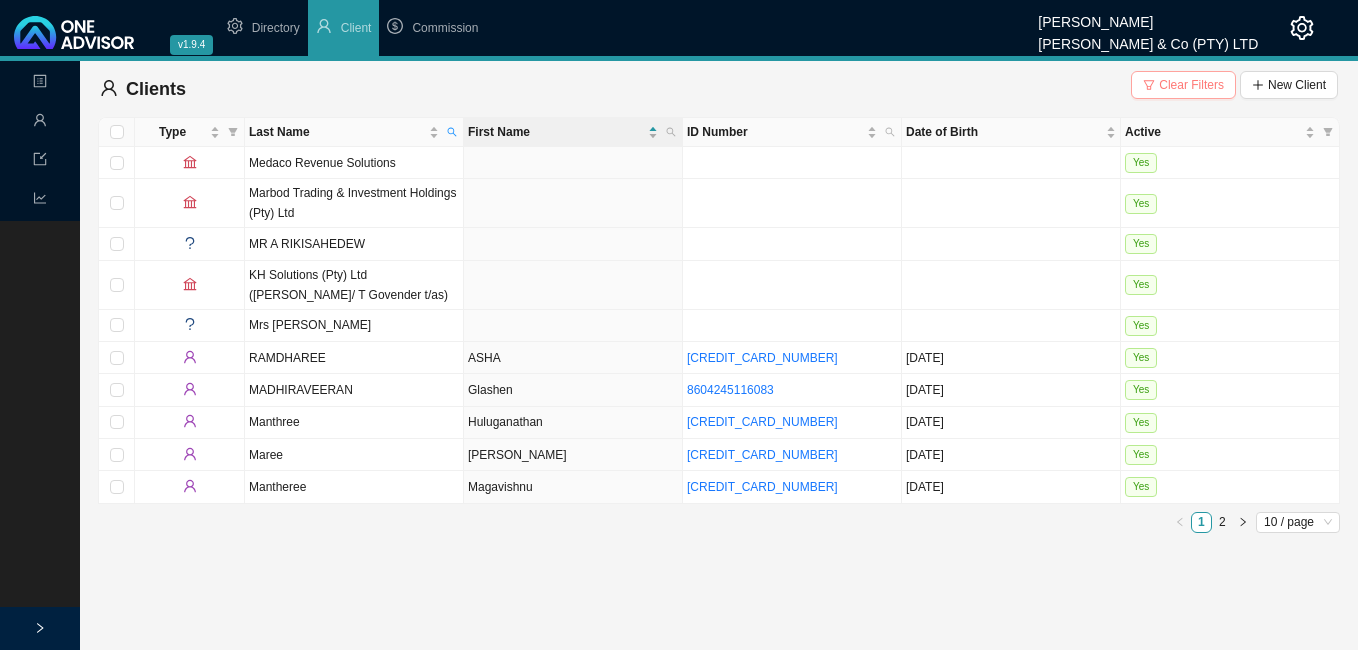 click on "Clear Filters" at bounding box center (1191, 85) 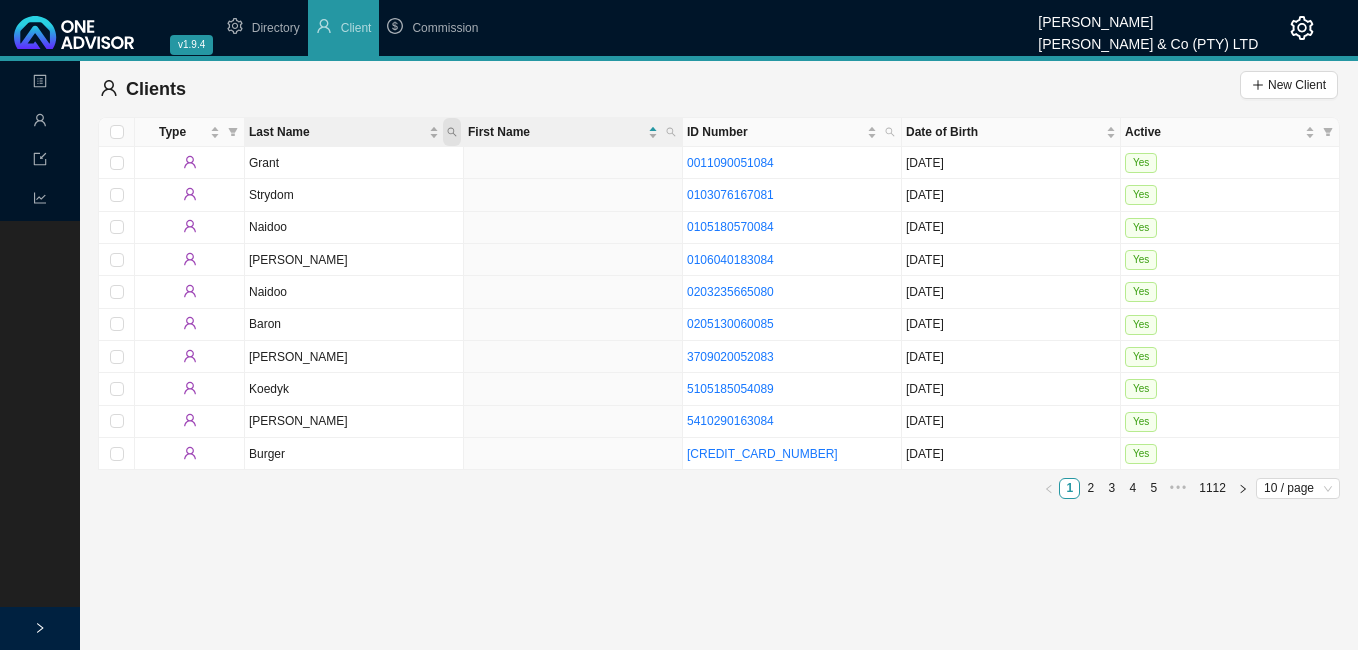 click 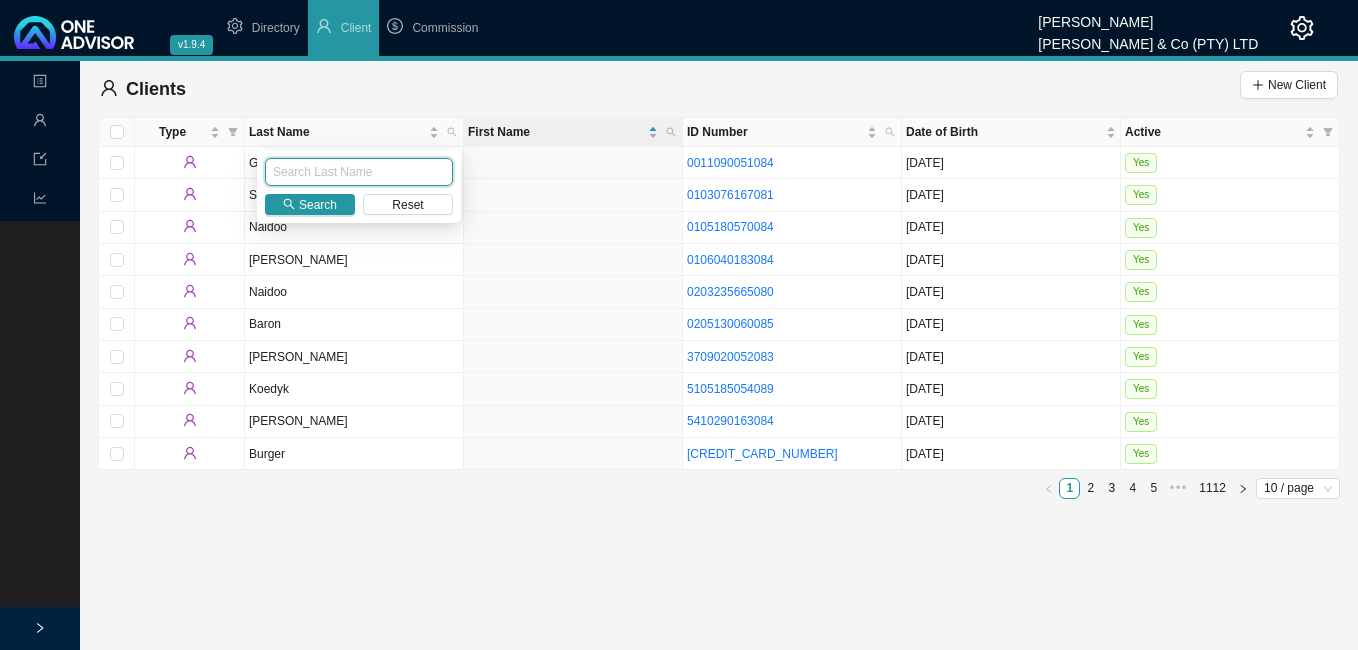 click at bounding box center [359, 172] 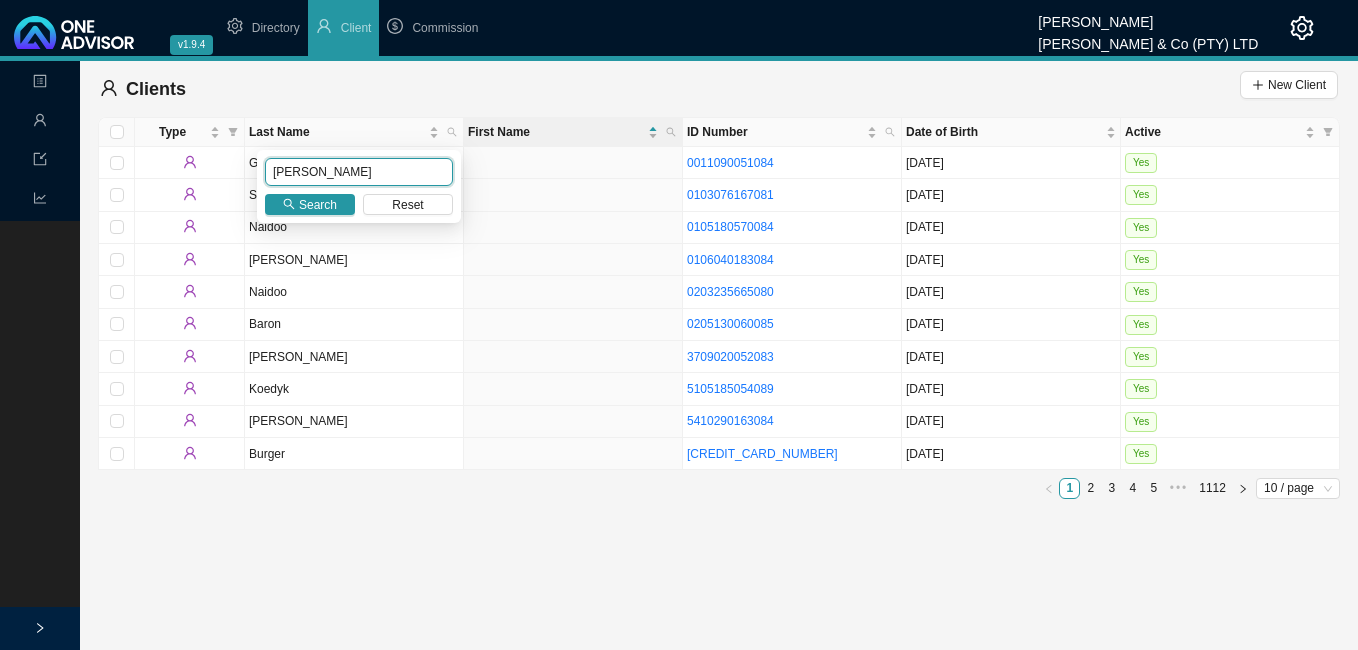 type on "[PERSON_NAME]" 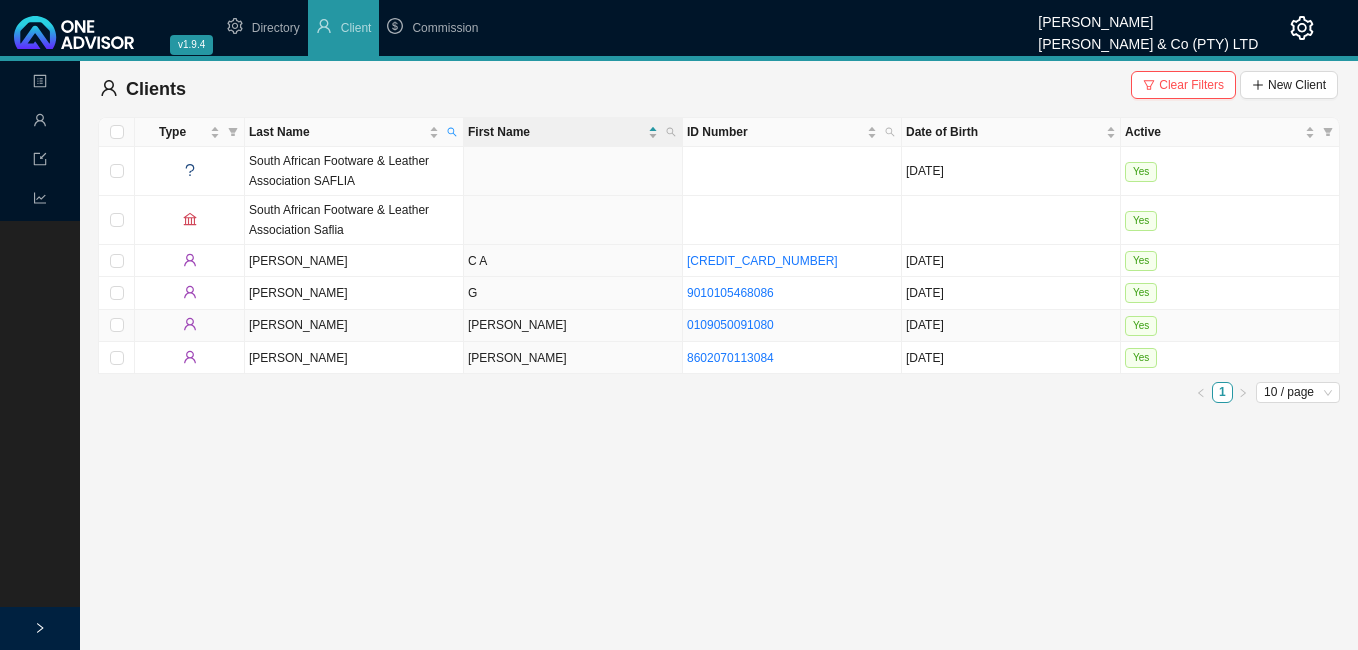 click on "[PERSON_NAME]" at bounding box center [573, 326] 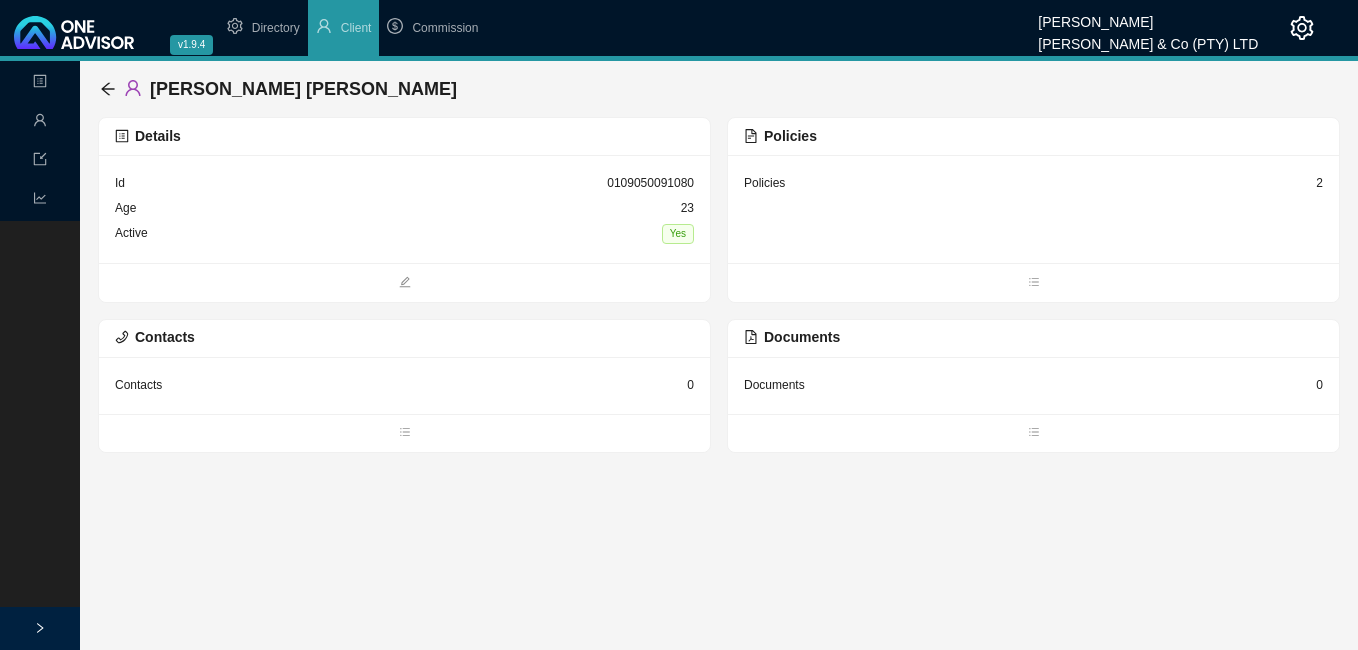 click on "2" at bounding box center [1319, 183] 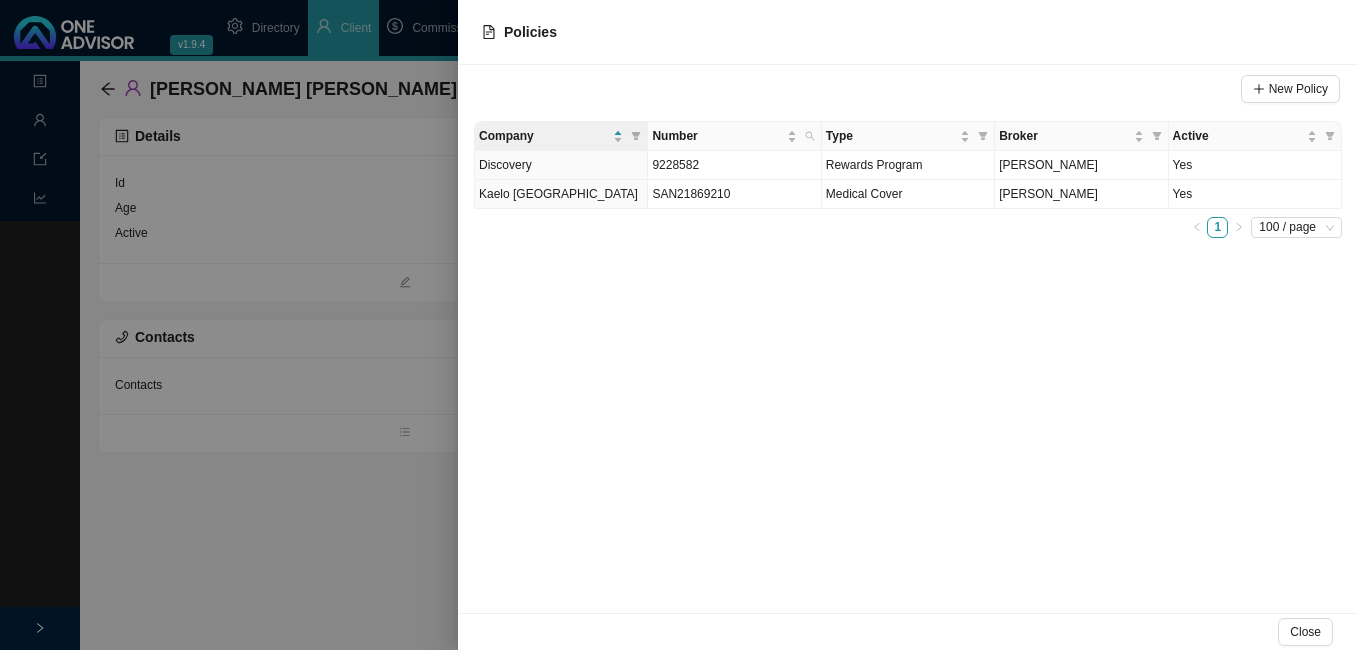 click at bounding box center (679, 325) 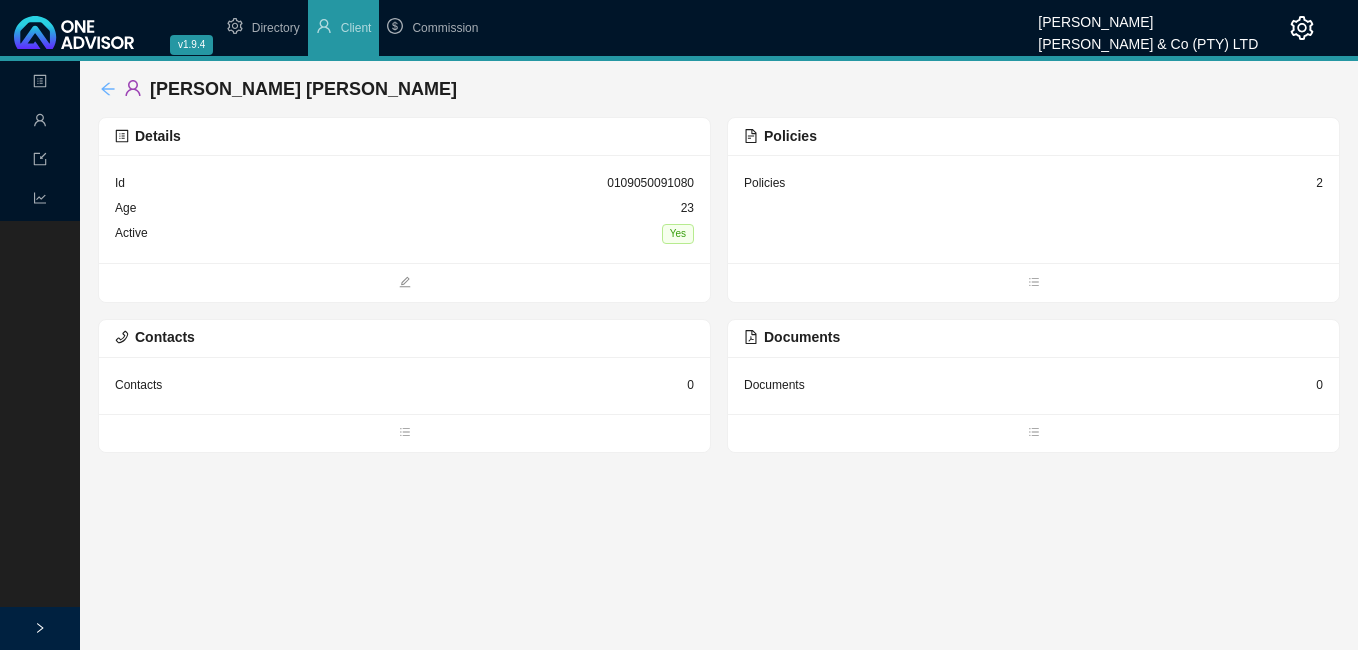click 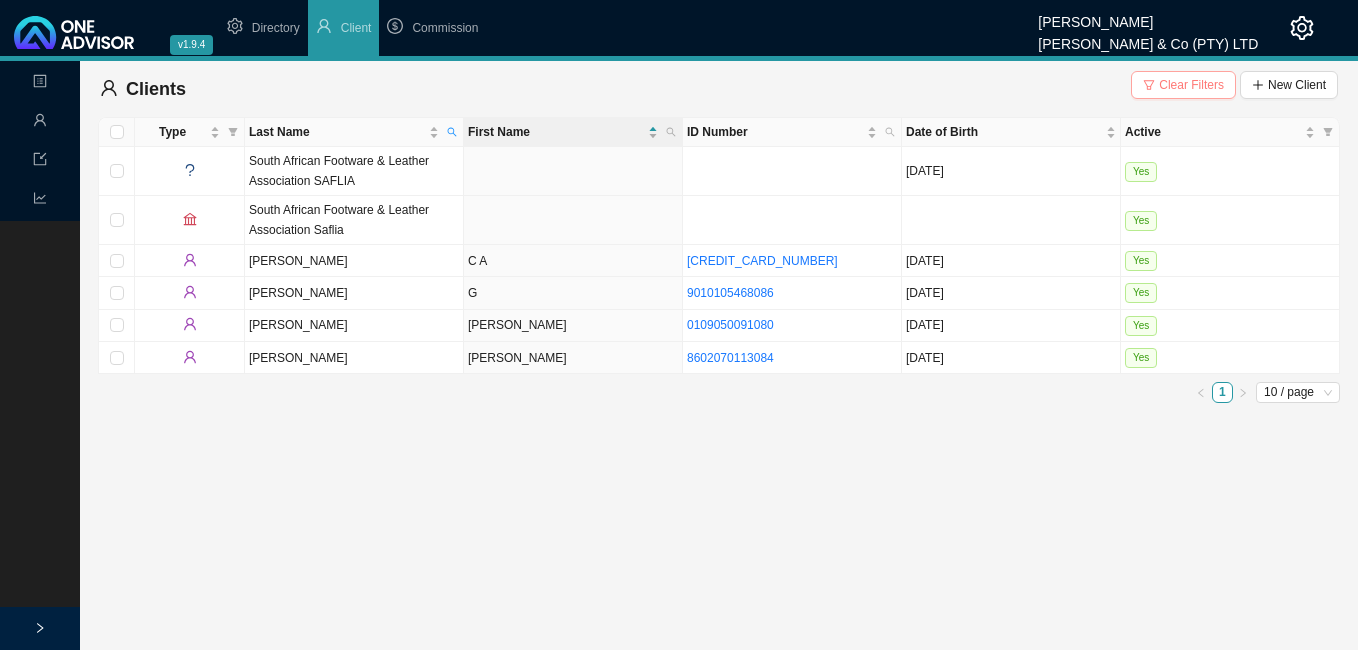 click on "Clear Filters" at bounding box center [1191, 85] 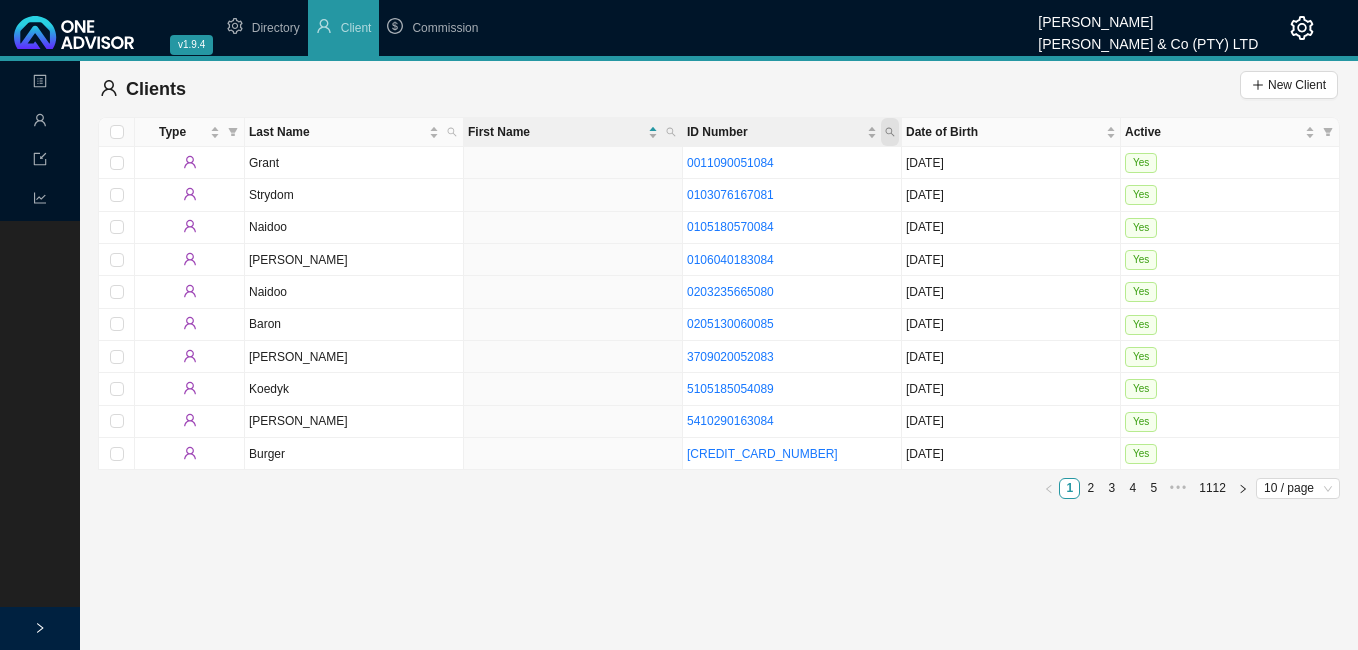 click 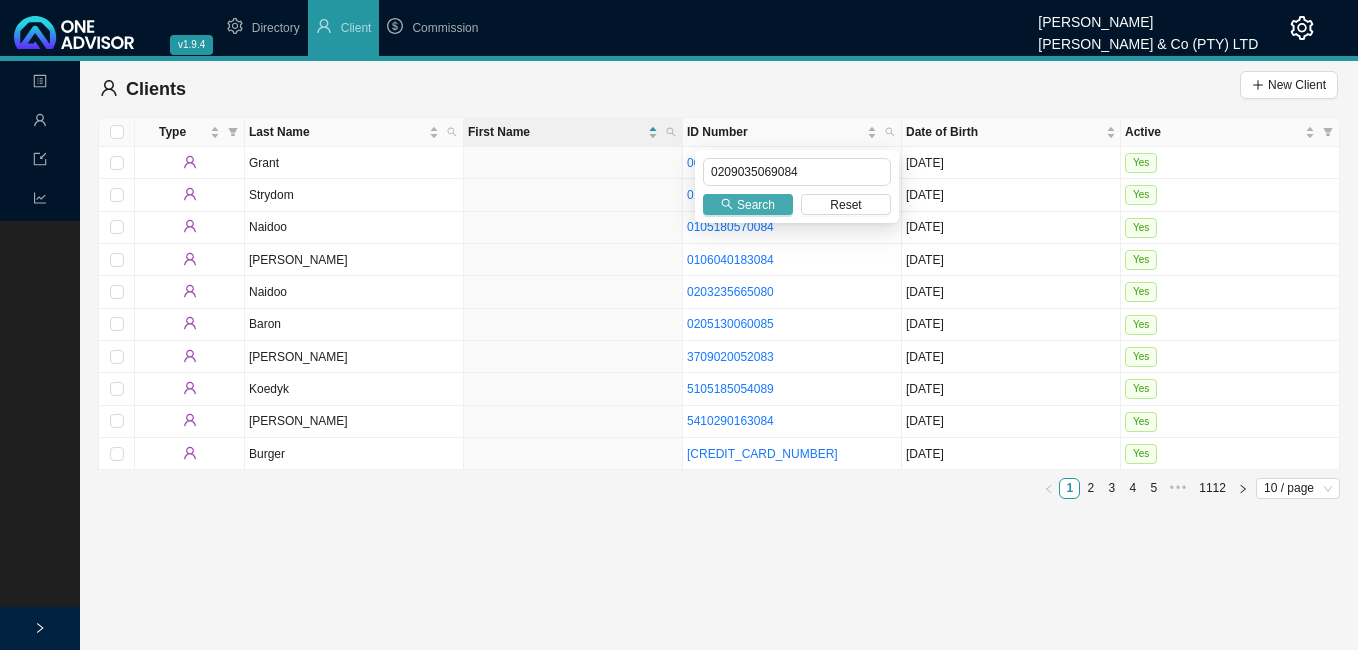 type on "0209035069084" 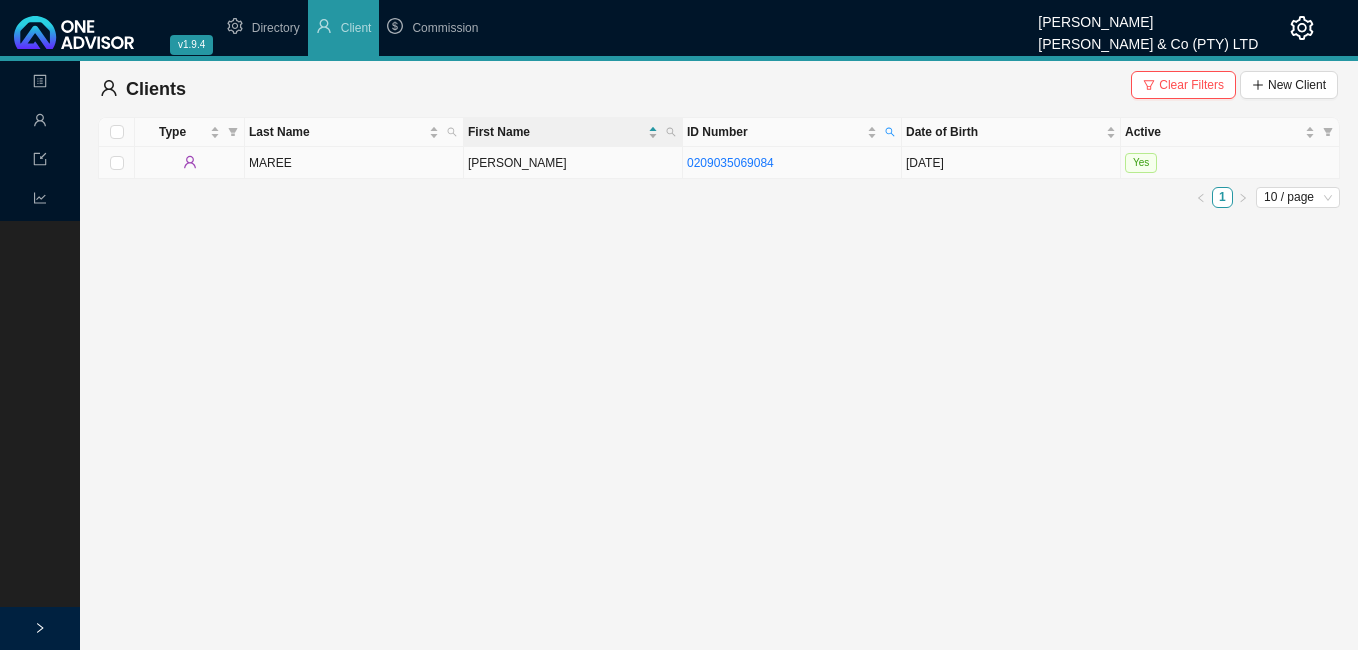 click on "[PERSON_NAME]" at bounding box center [573, 163] 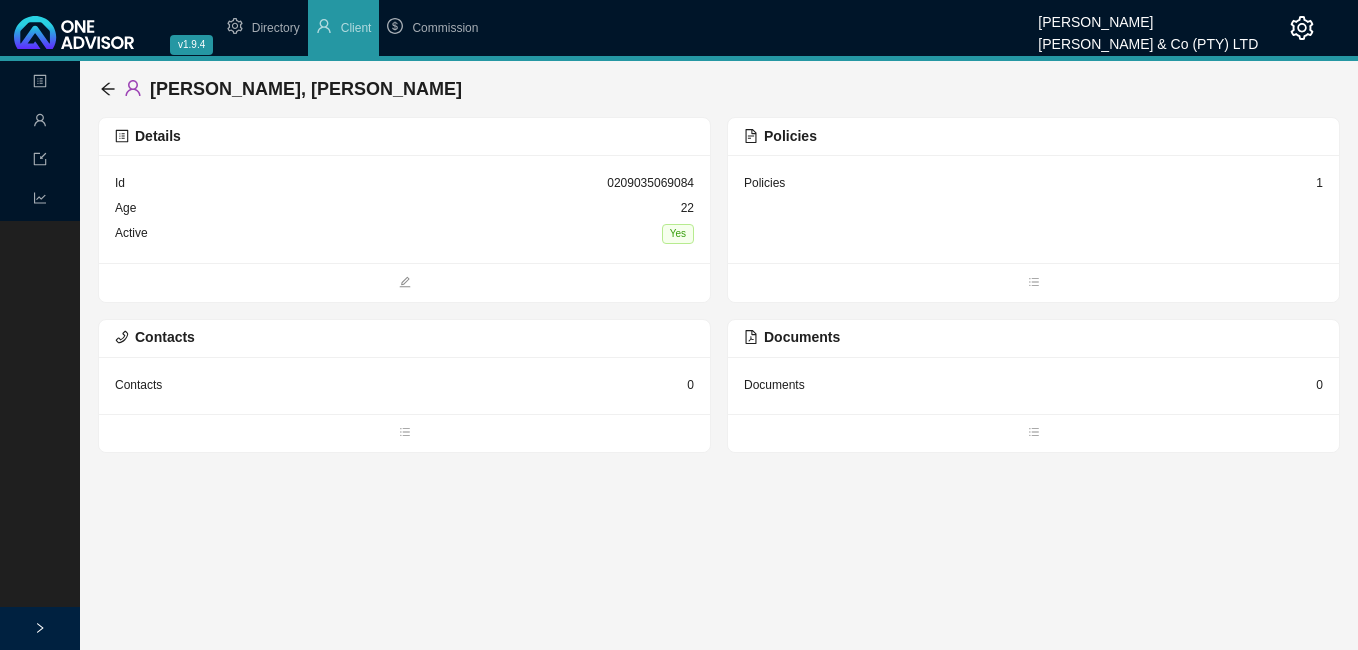 click on "1" at bounding box center (1319, 183) 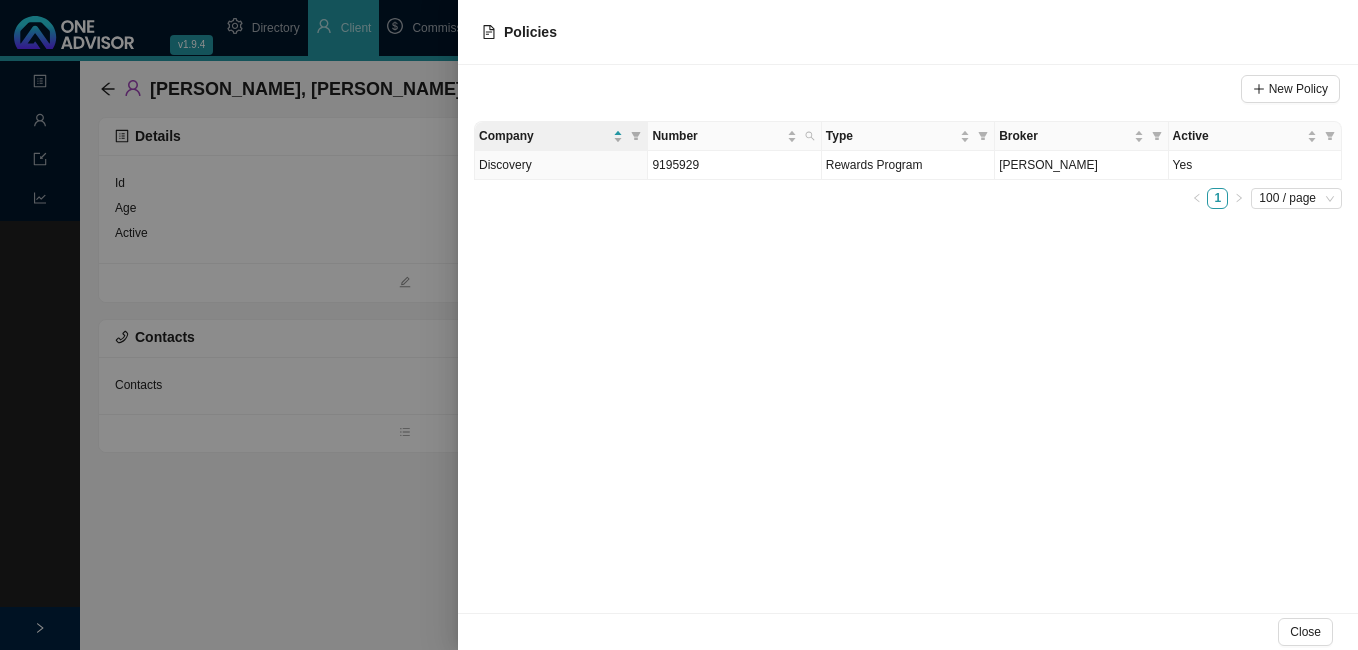 click at bounding box center [679, 325] 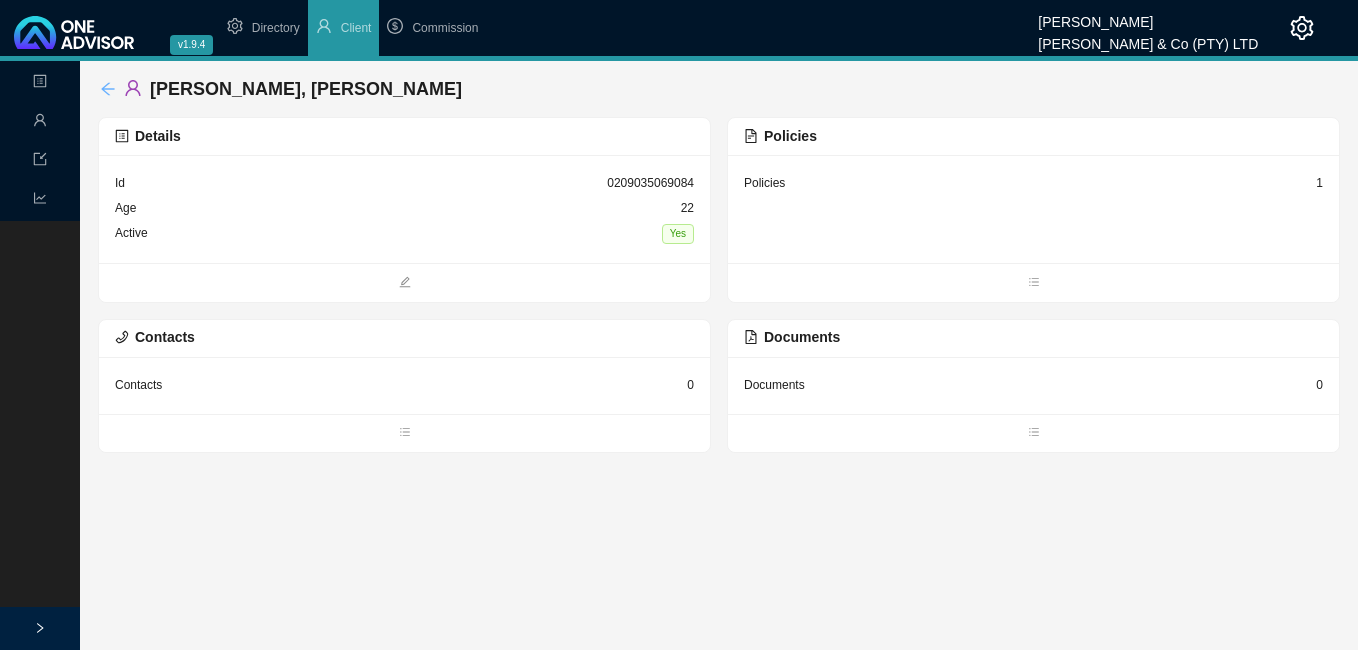 click 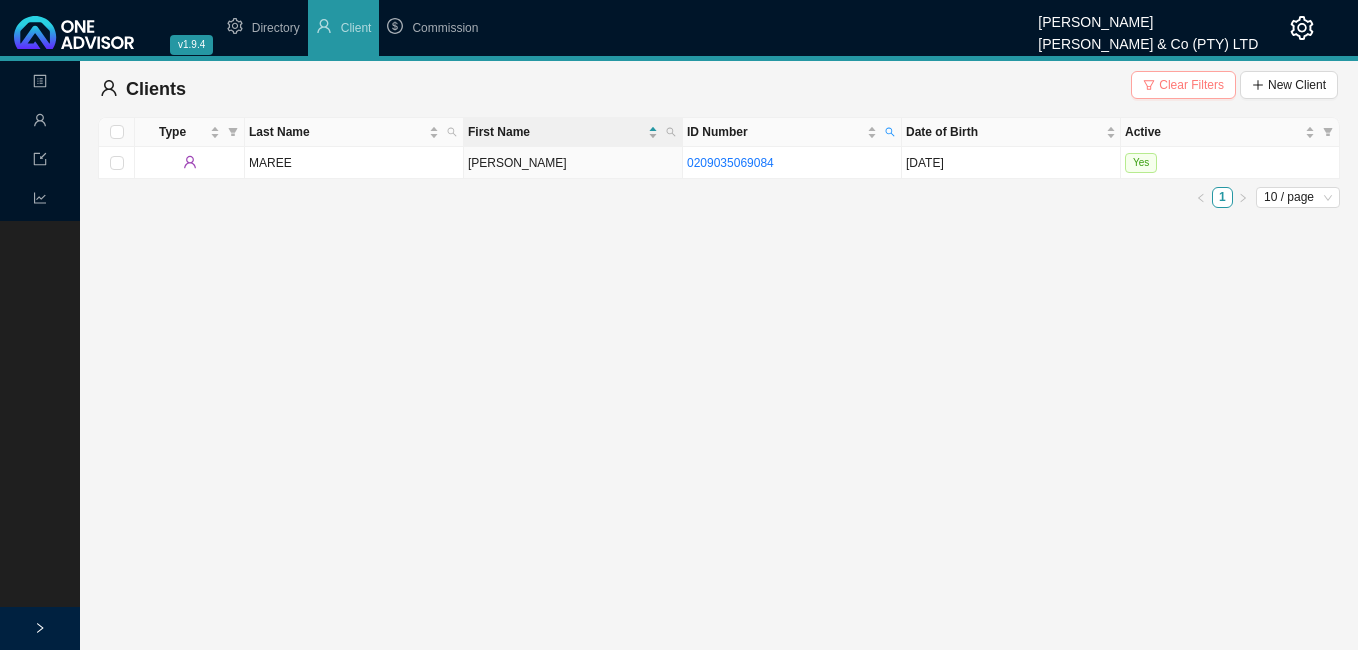 click on "Clear Filters" at bounding box center (1191, 85) 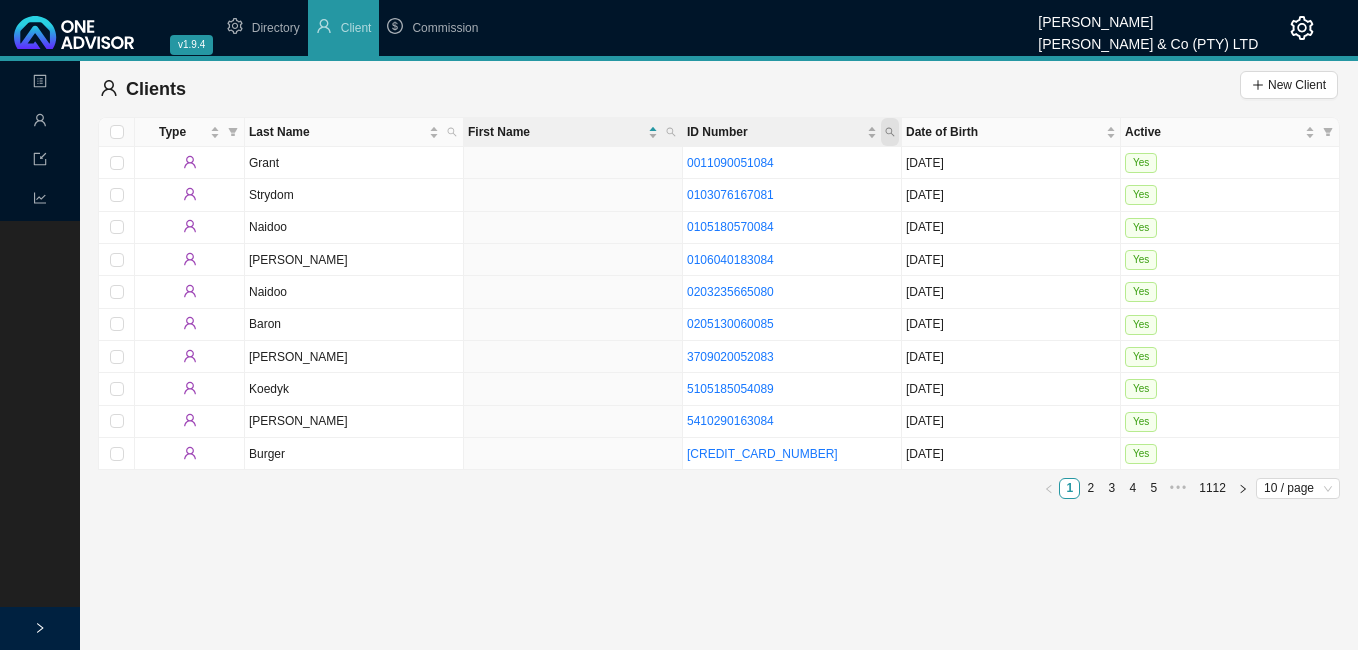 click 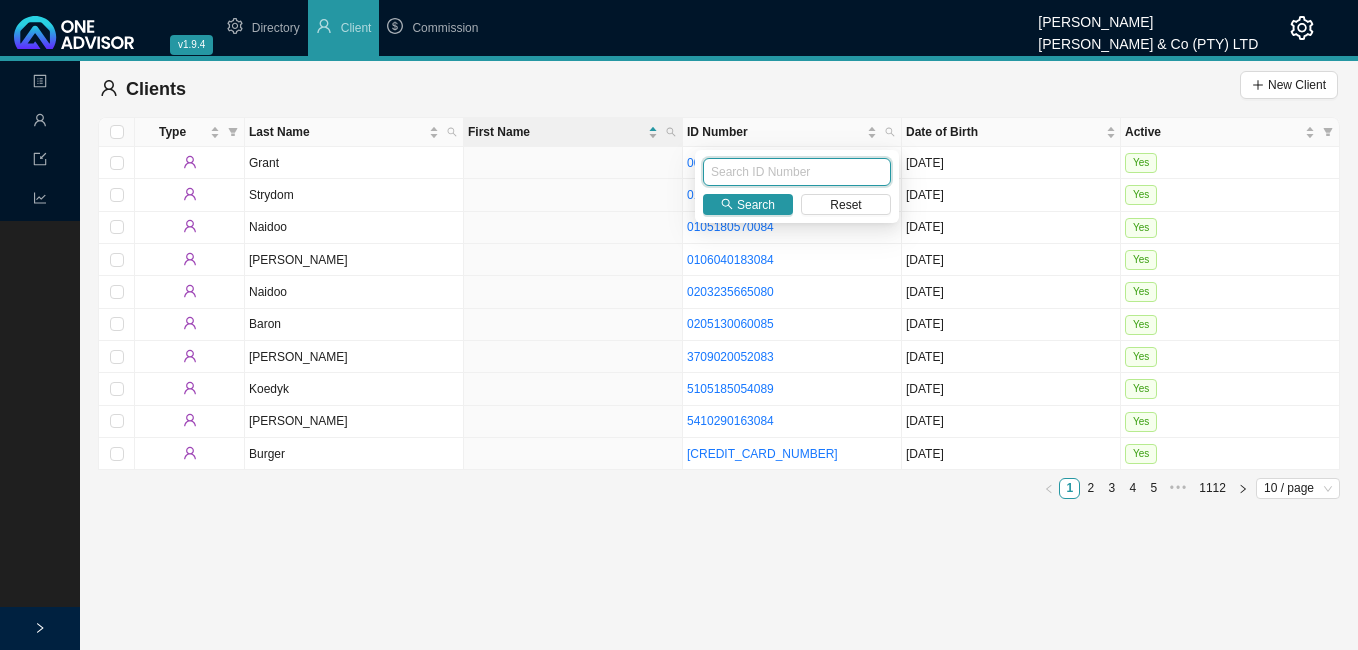 paste on "[CREDIT_CARD_NUMBER]" 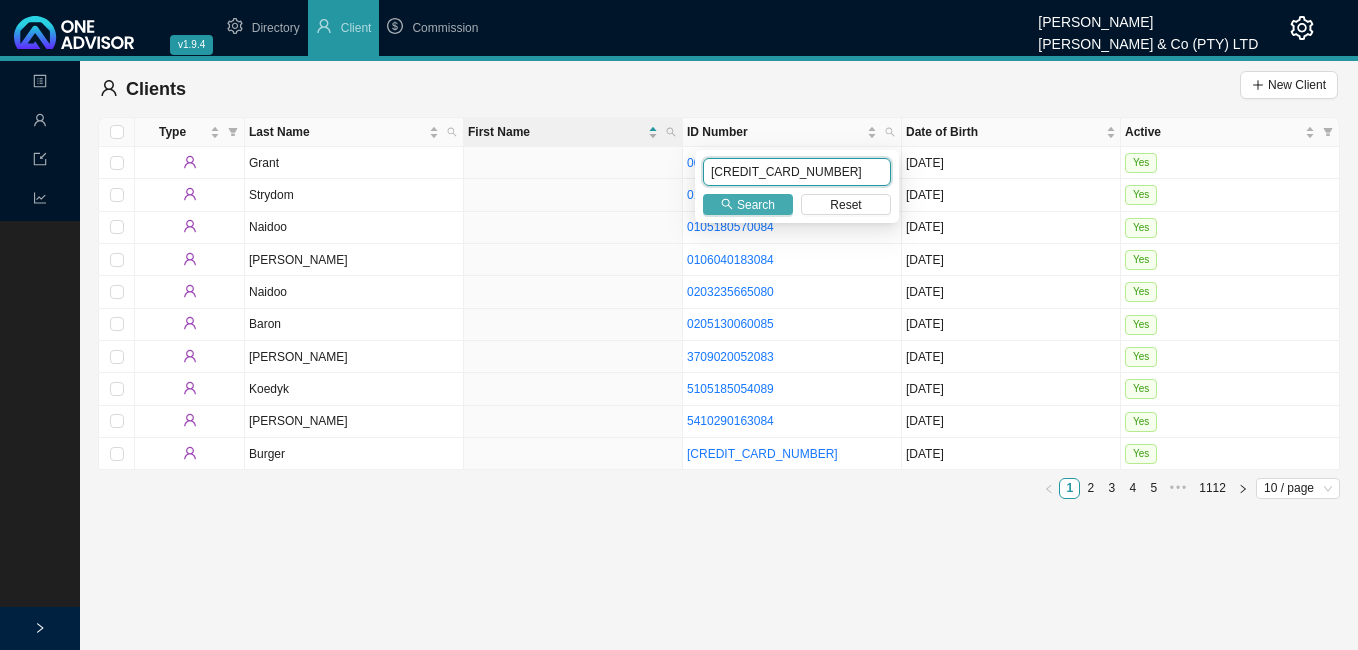 type on "[CREDIT_CARD_NUMBER]" 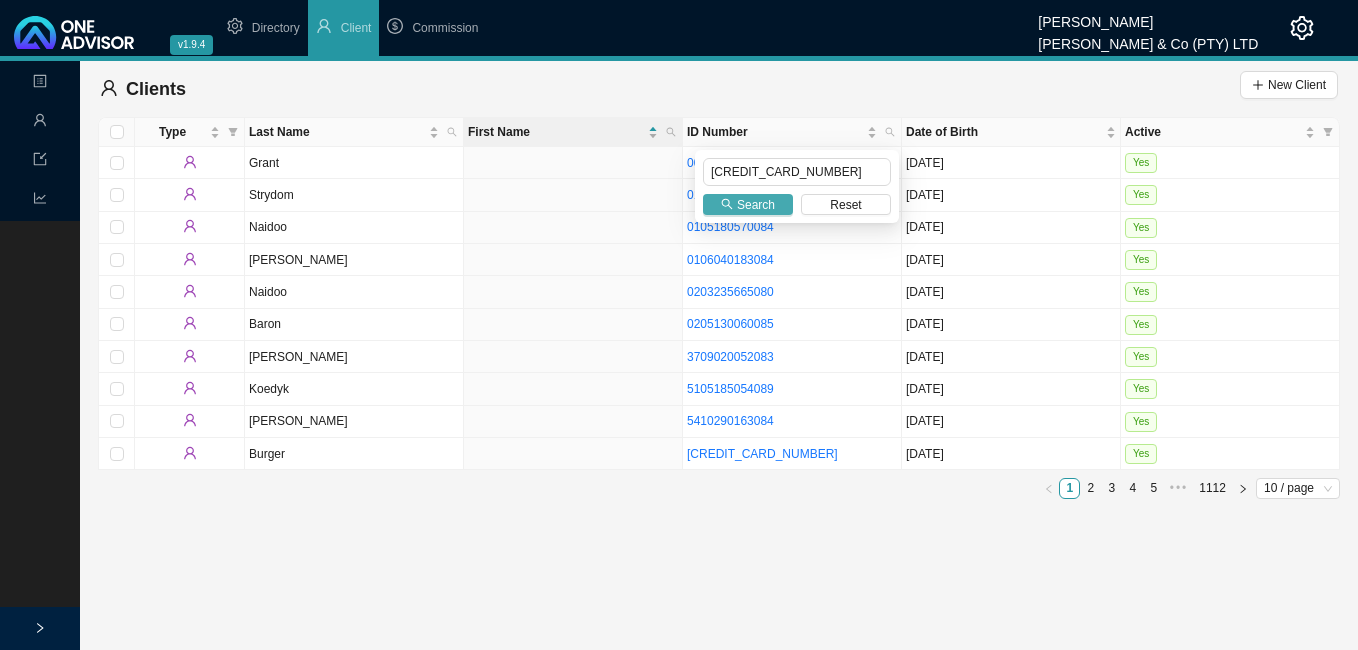 click on "Search" at bounding box center (756, 205) 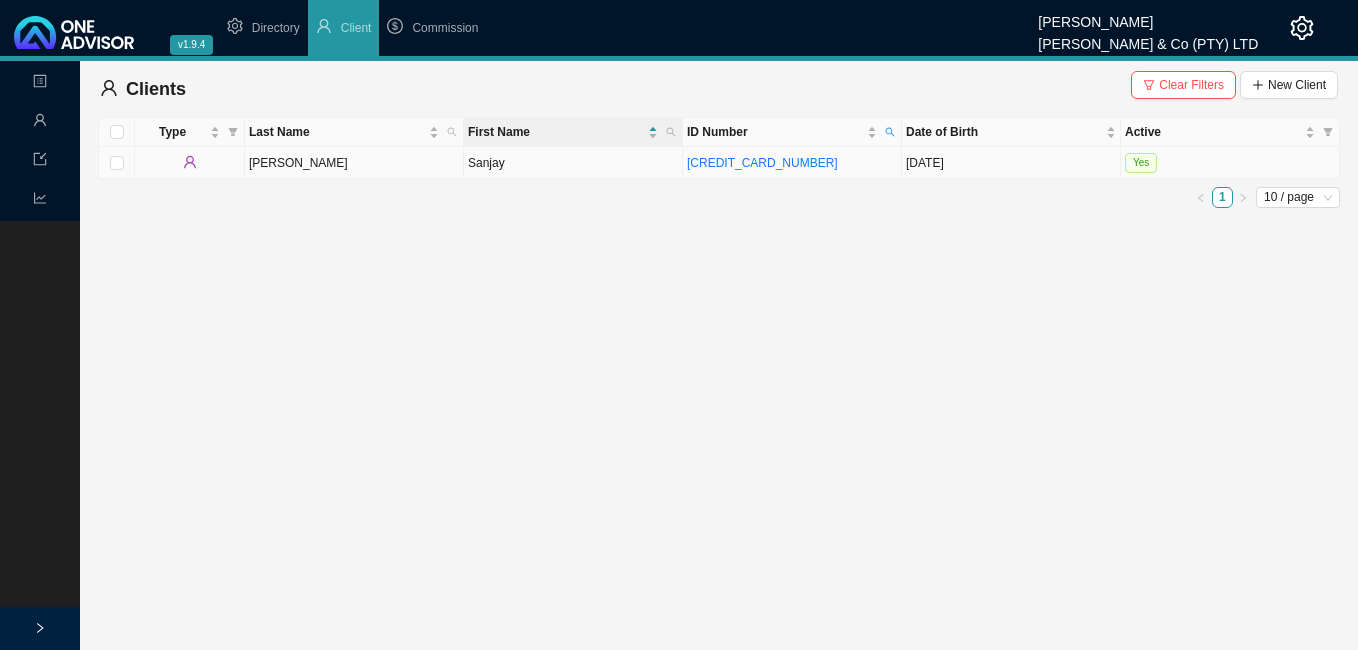 click on "Sanjay" at bounding box center [573, 163] 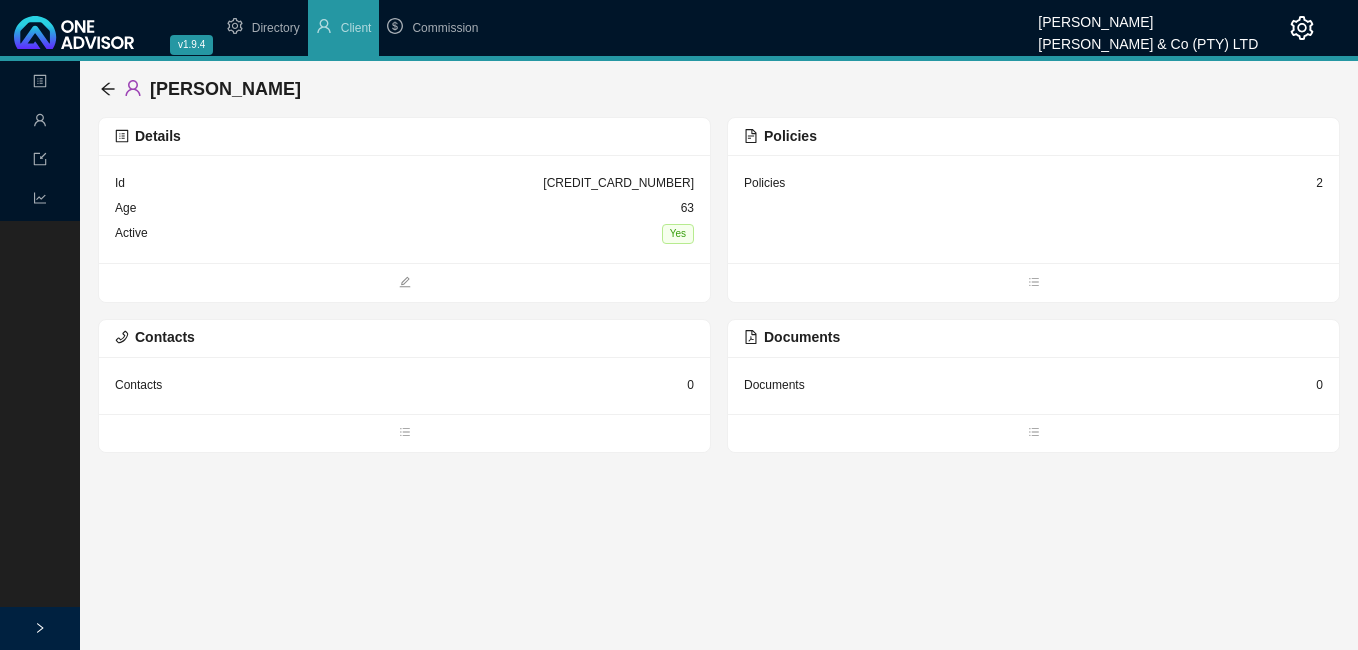 click on "Policies 2" at bounding box center (1033, 209) 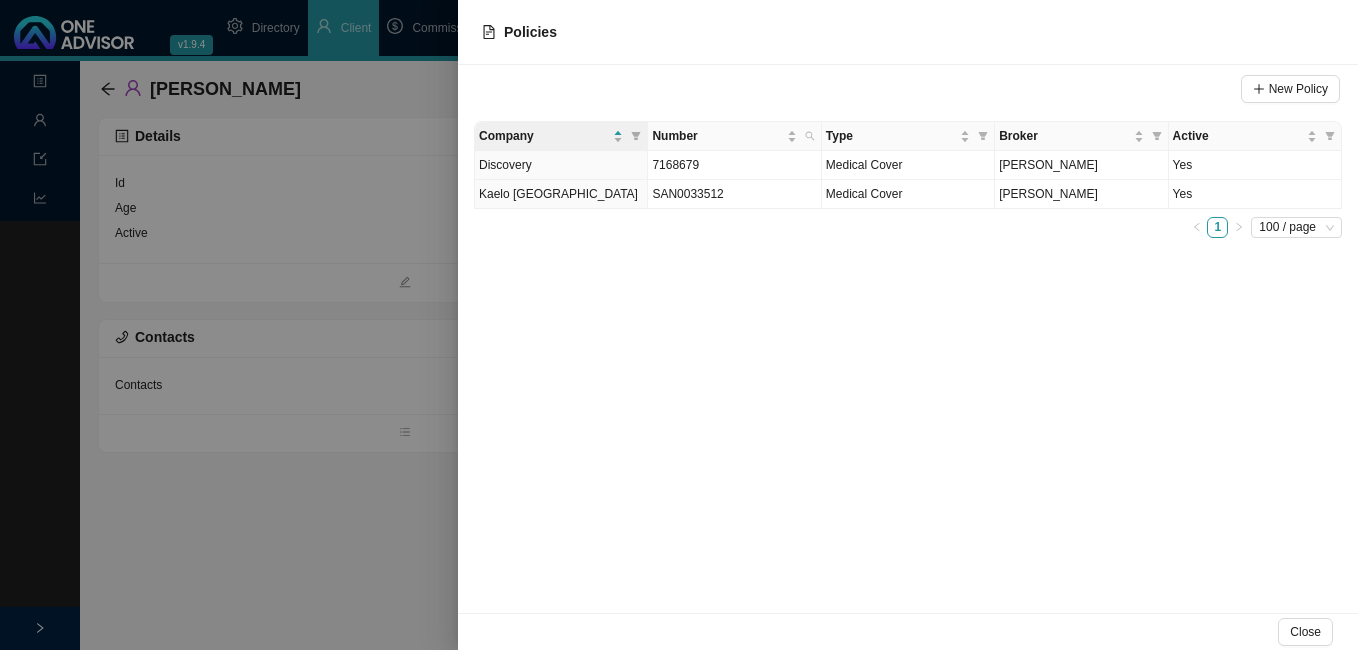 drag, startPoint x: 388, startPoint y: 262, endPoint x: 382, endPoint y: 238, distance: 24.738634 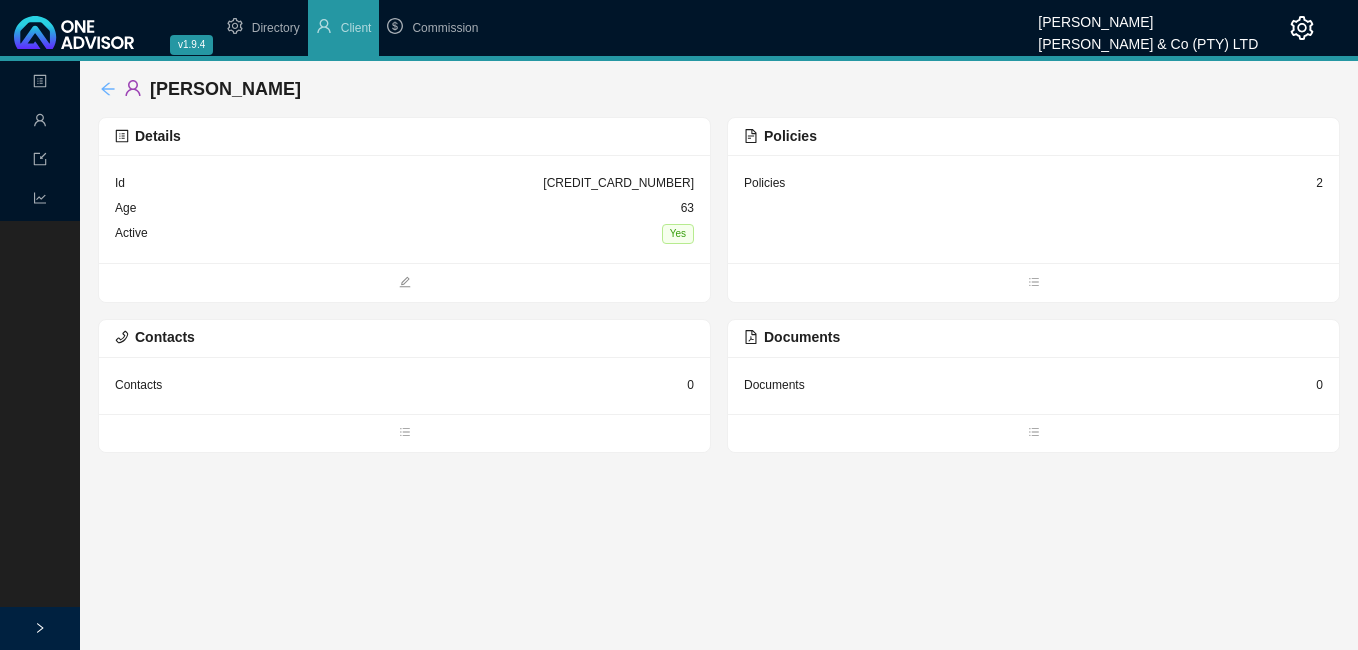 click 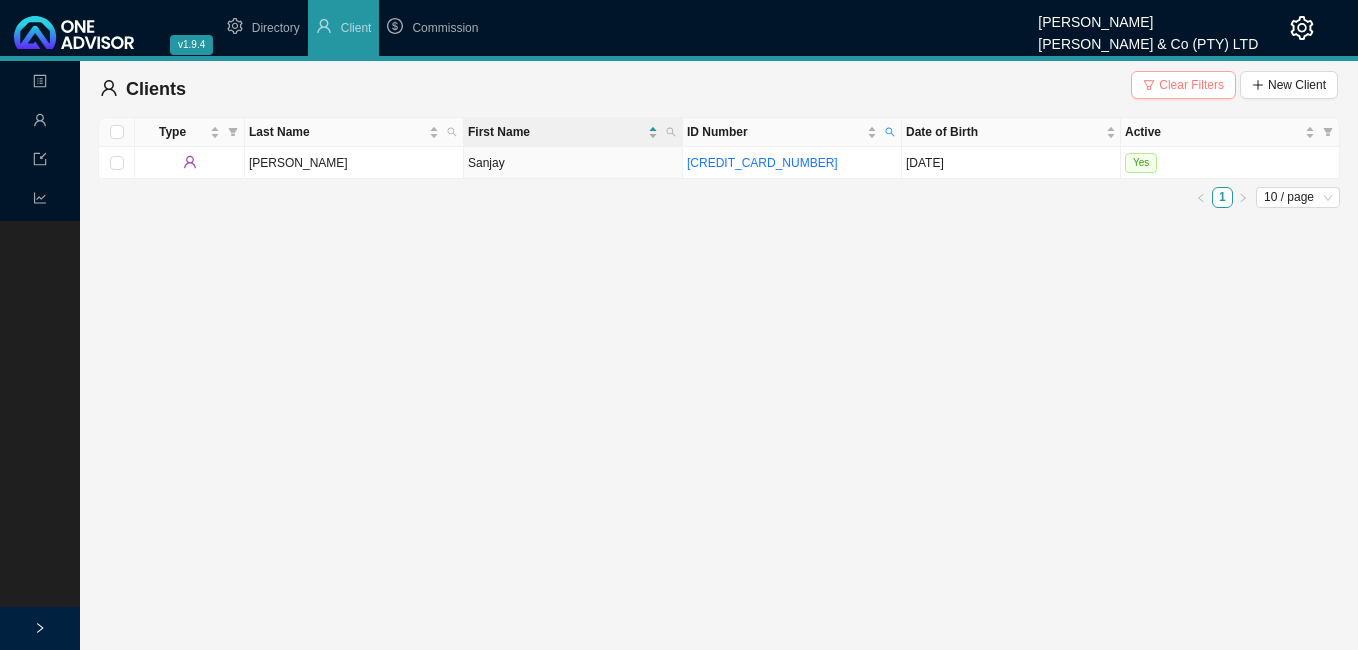 click on "Clear Filters" at bounding box center (1191, 85) 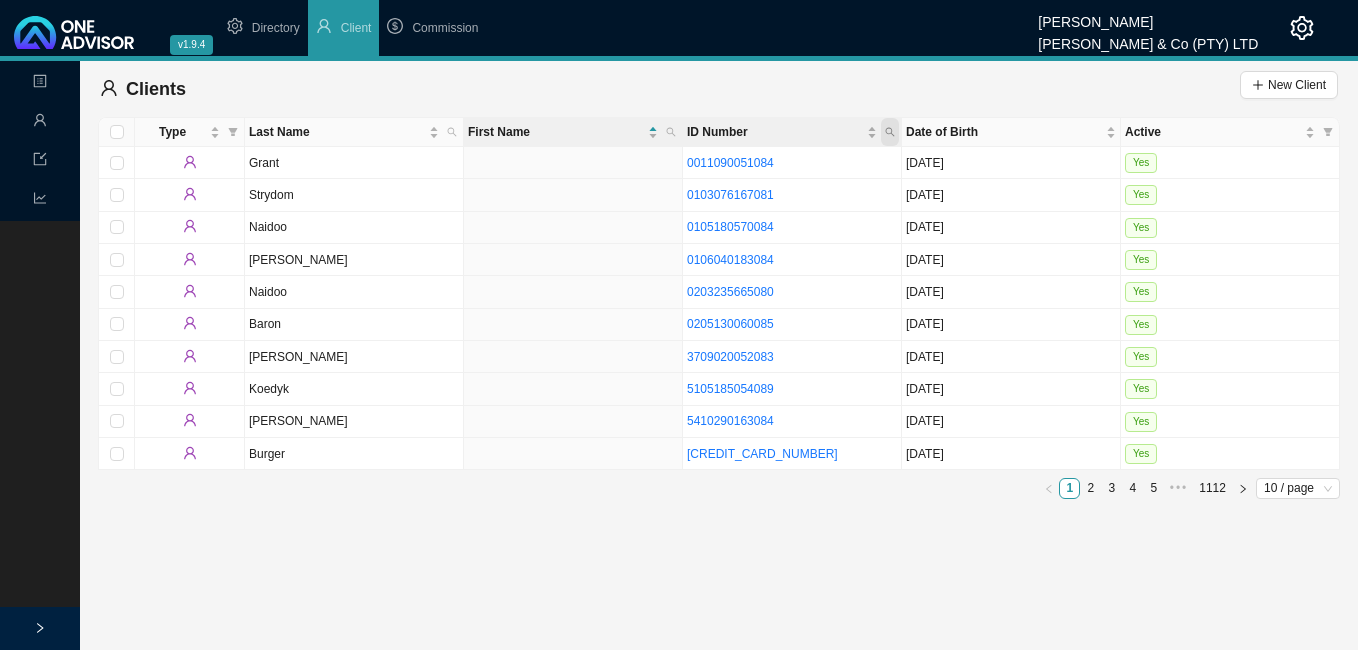 click 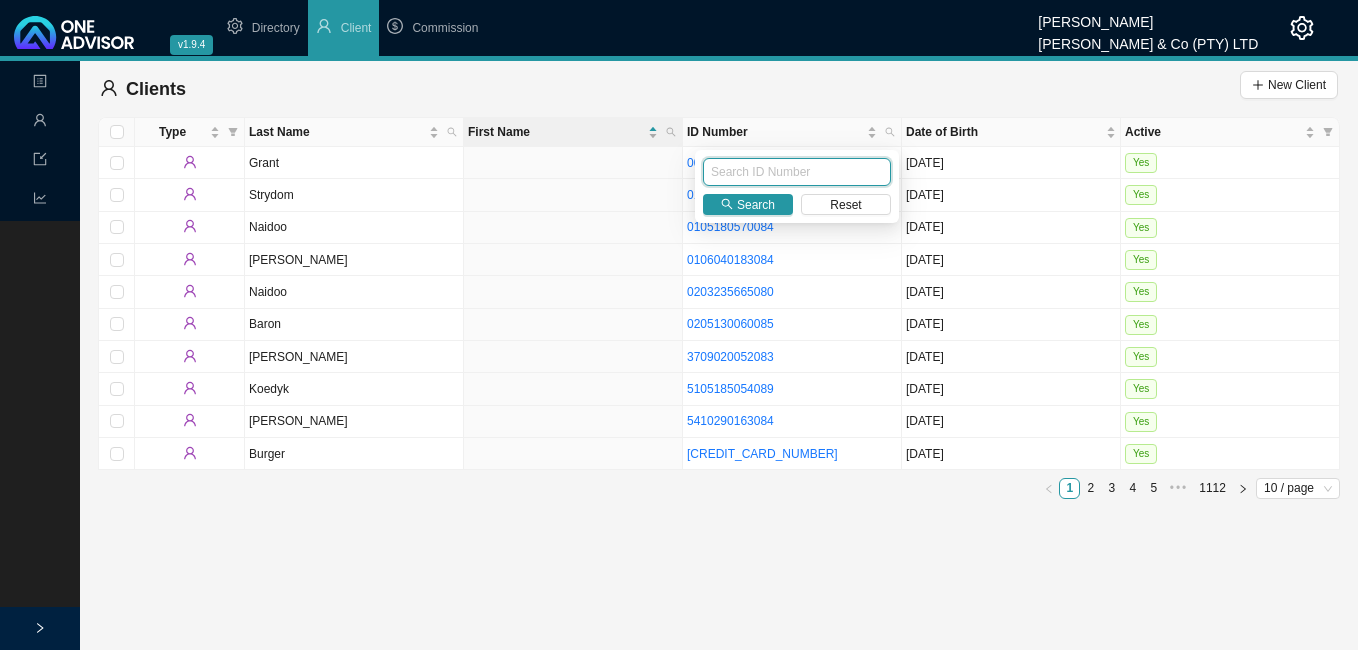 paste on "[CREDIT_CARD_NUMBER]" 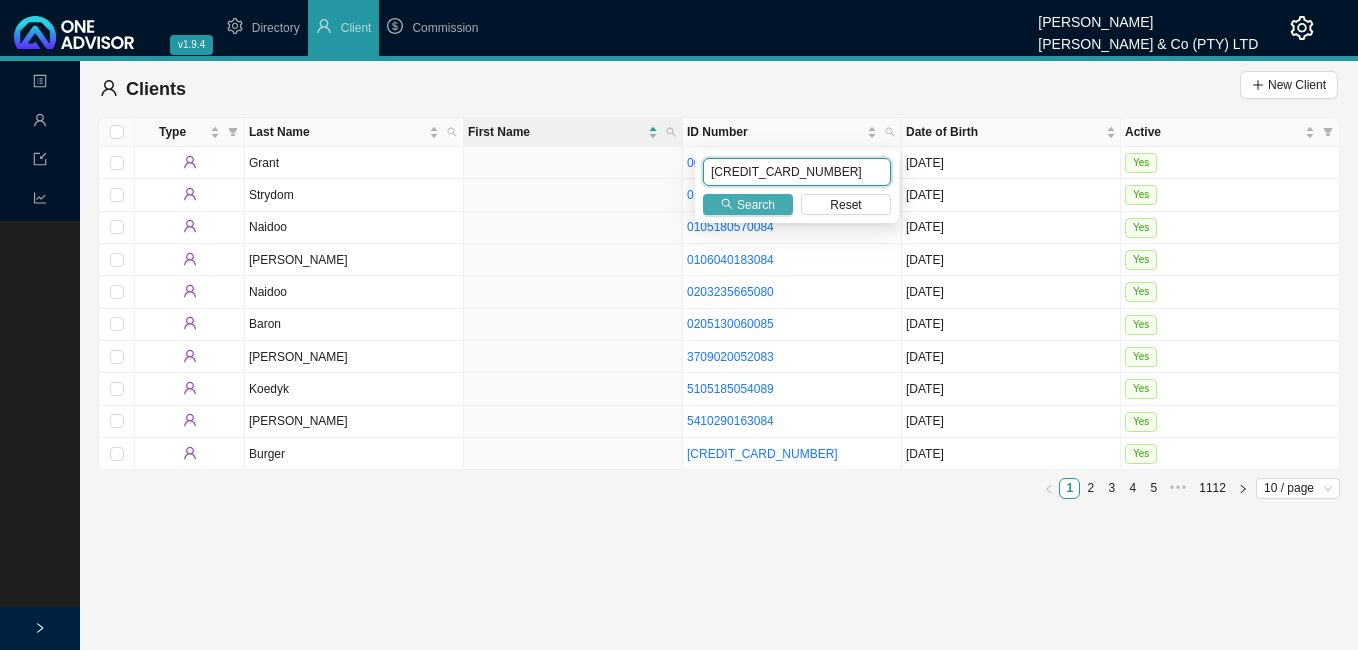 type on "[CREDIT_CARD_NUMBER]" 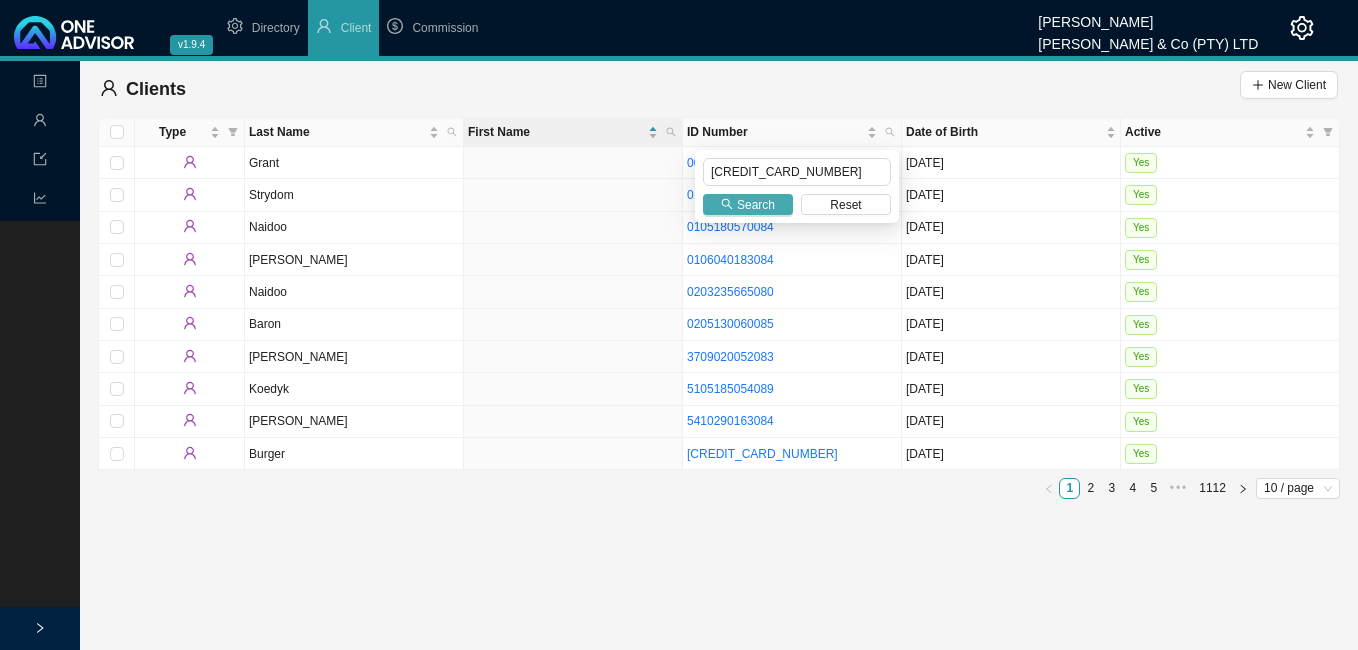 click on "Search" at bounding box center [748, 204] 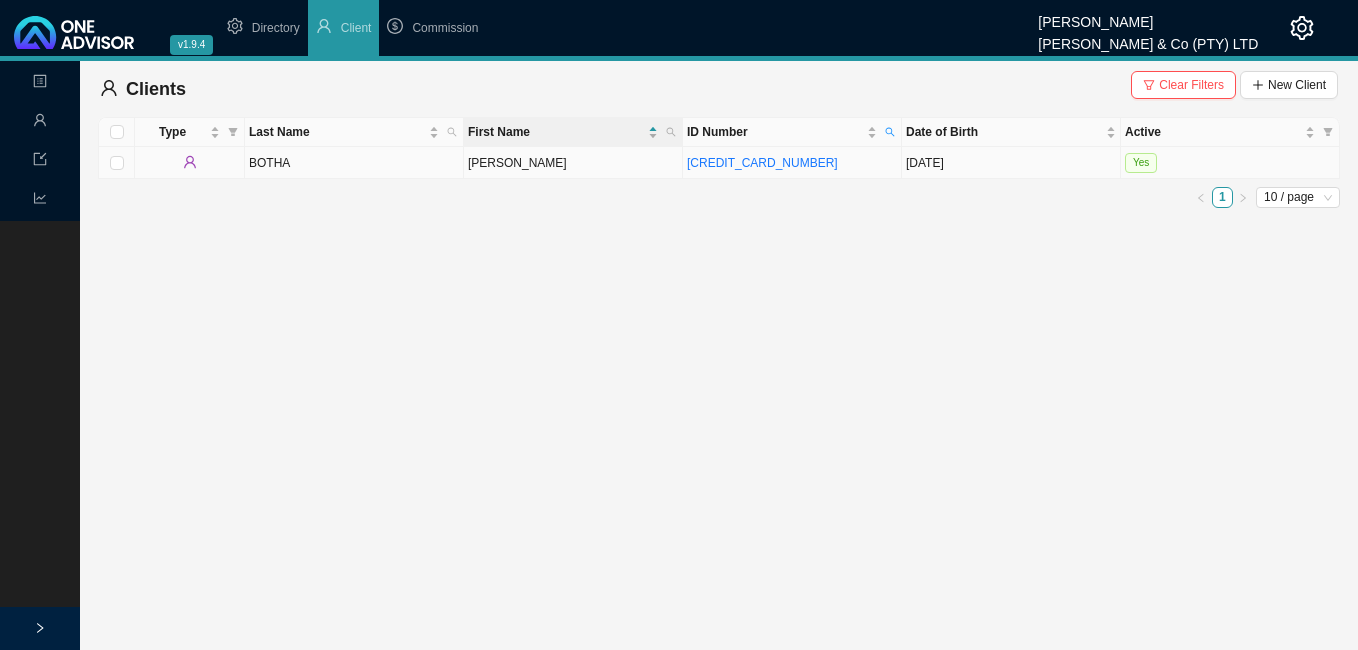click on "[PERSON_NAME]" at bounding box center (573, 163) 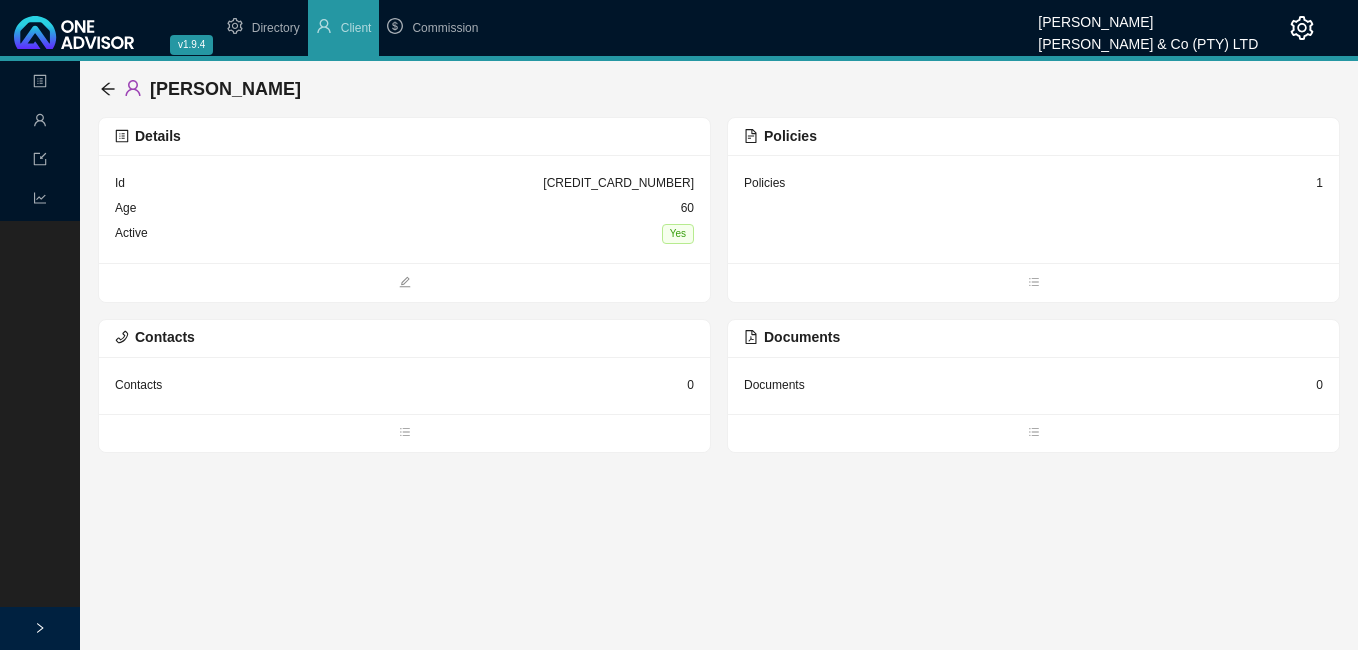 click on "1" at bounding box center [1319, 183] 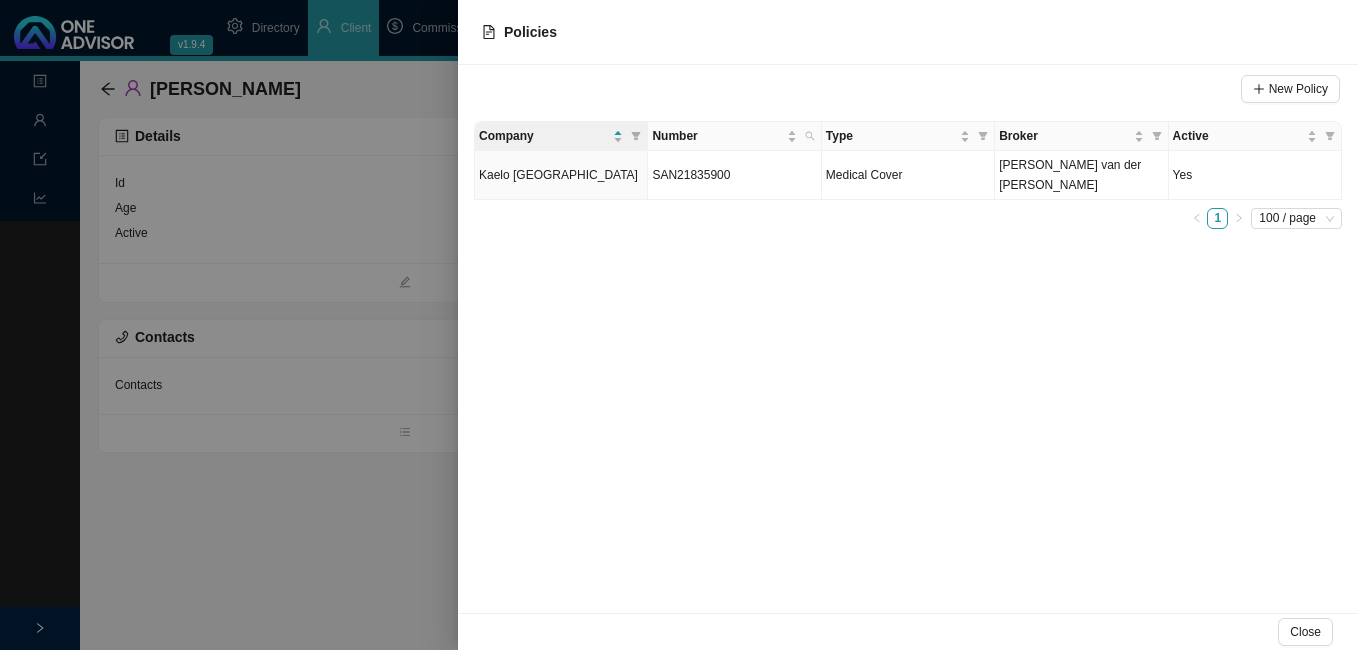 click at bounding box center (679, 325) 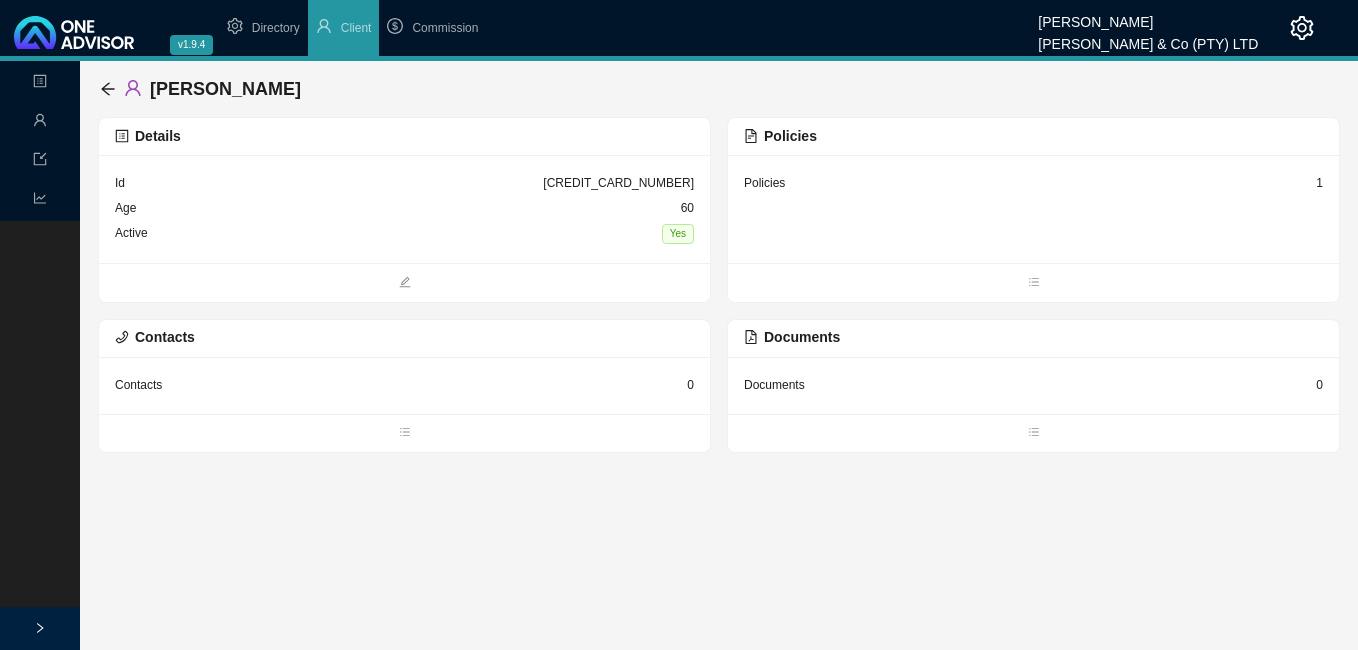 click on "[PERSON_NAME] Details Id [CREDIT_CARD_NUMBER] Age [DEMOGRAPHIC_DATA] Active Yes Policies Policies 1 Contacts Contacts 0 Documents Documents 0" at bounding box center [719, 257] 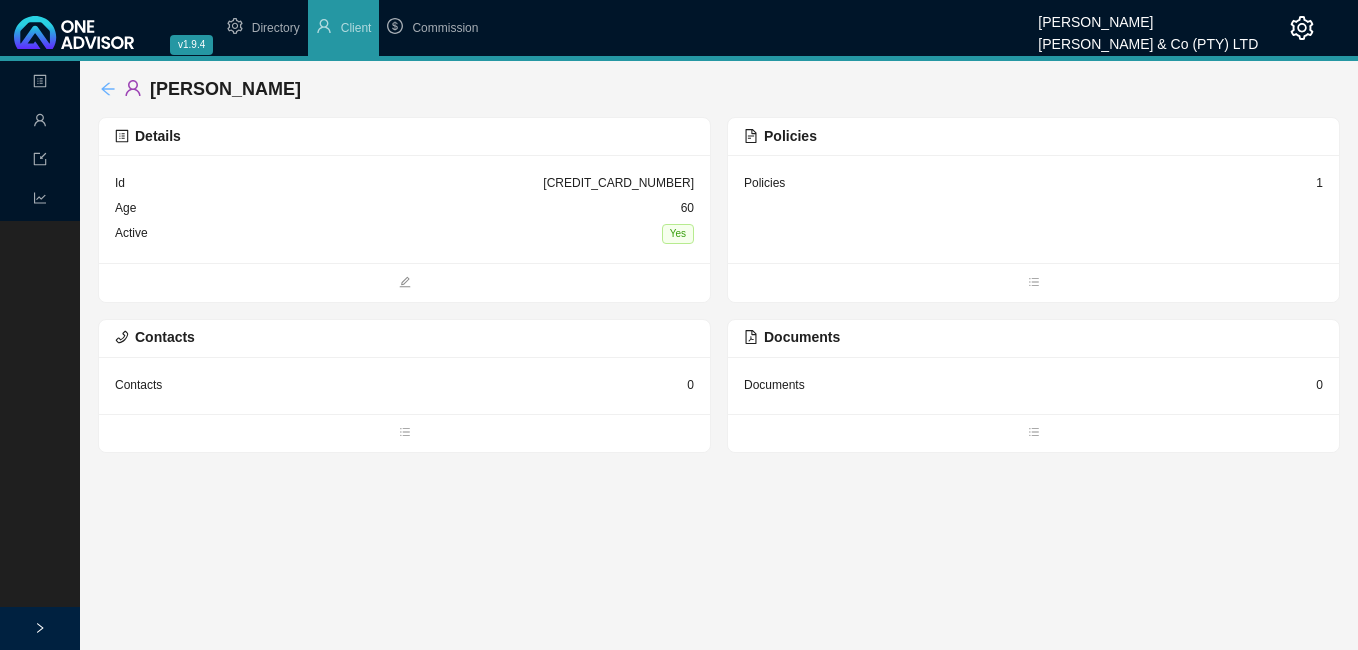 click 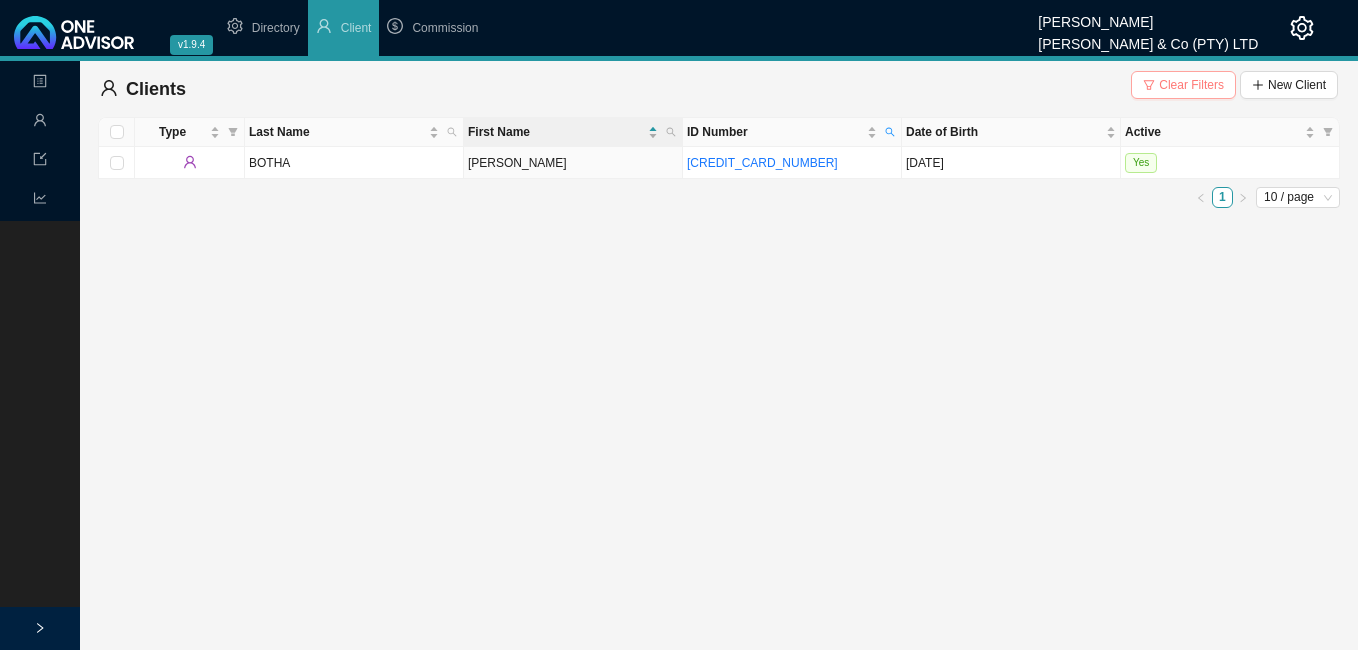 click on "Clear Filters" at bounding box center [1191, 85] 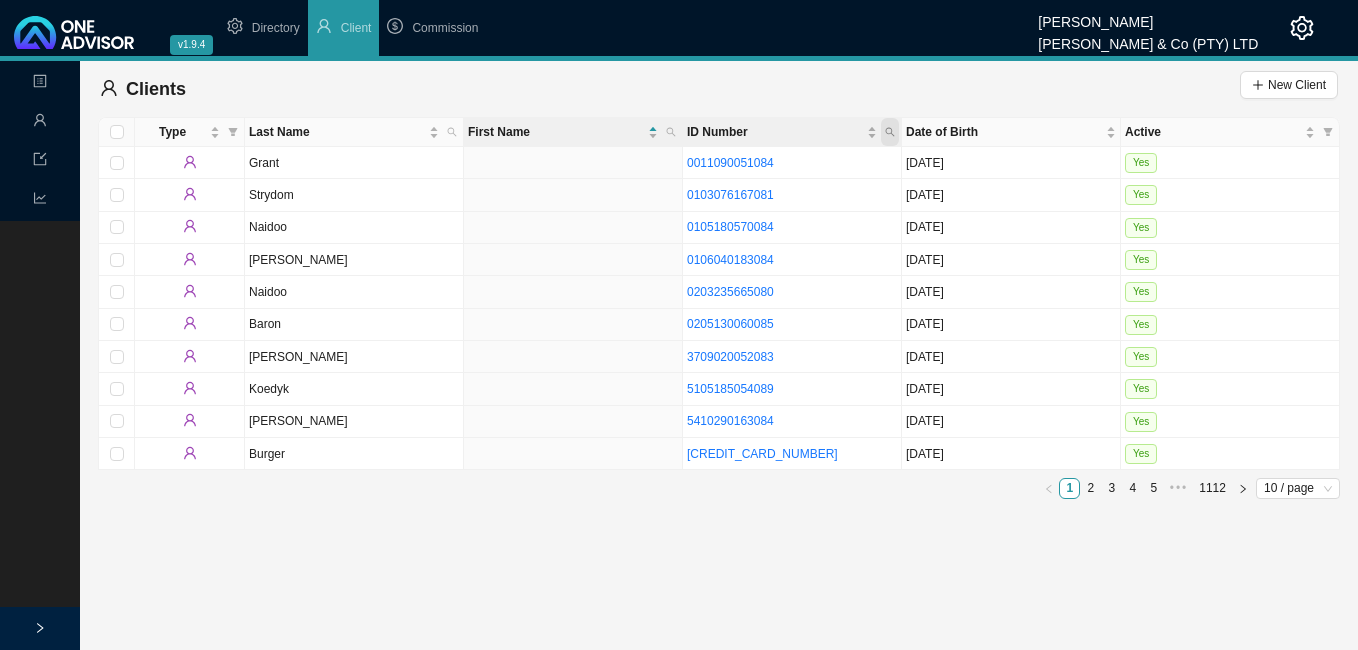click 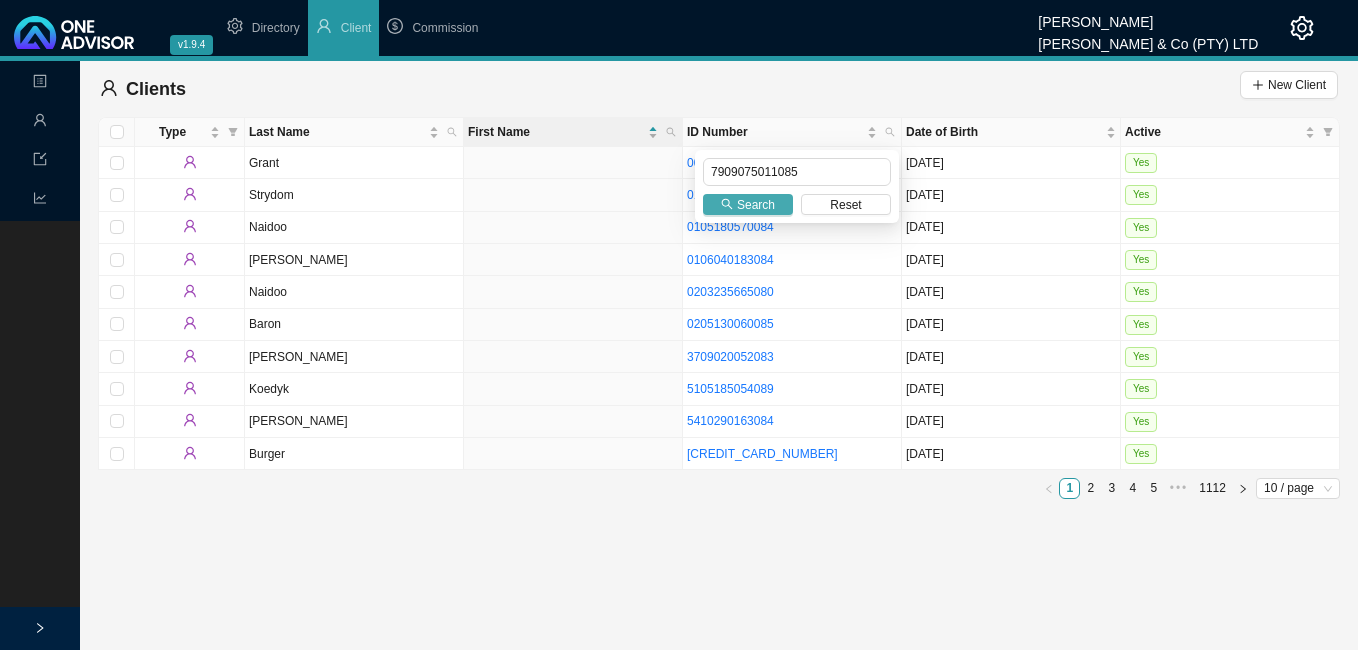 type on "7909075011085" 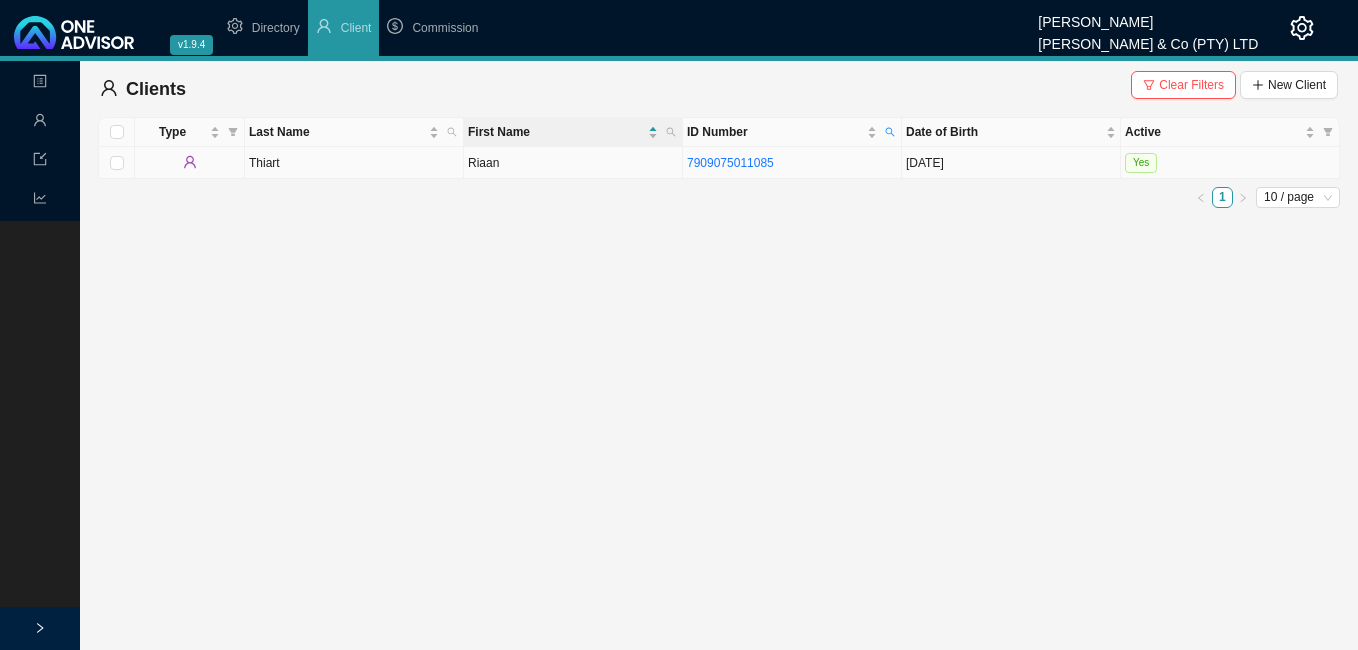 click on "Riaan" at bounding box center [573, 163] 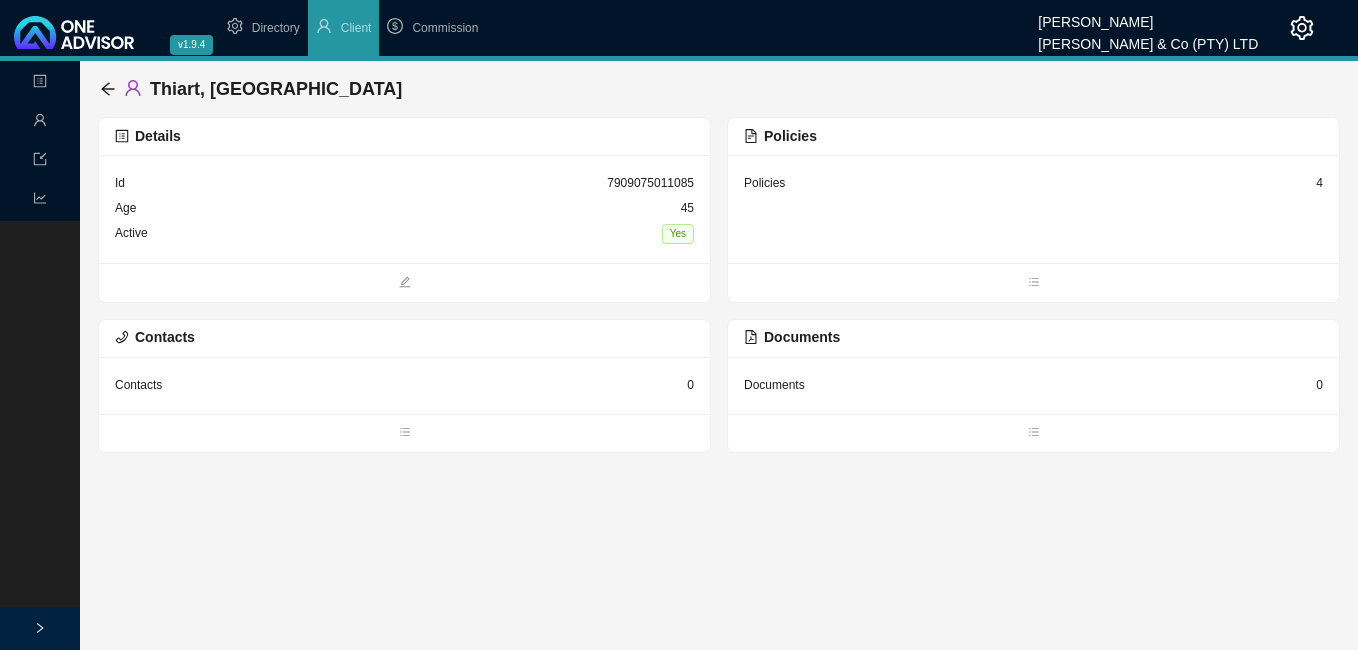 click on "4" at bounding box center [1319, 183] 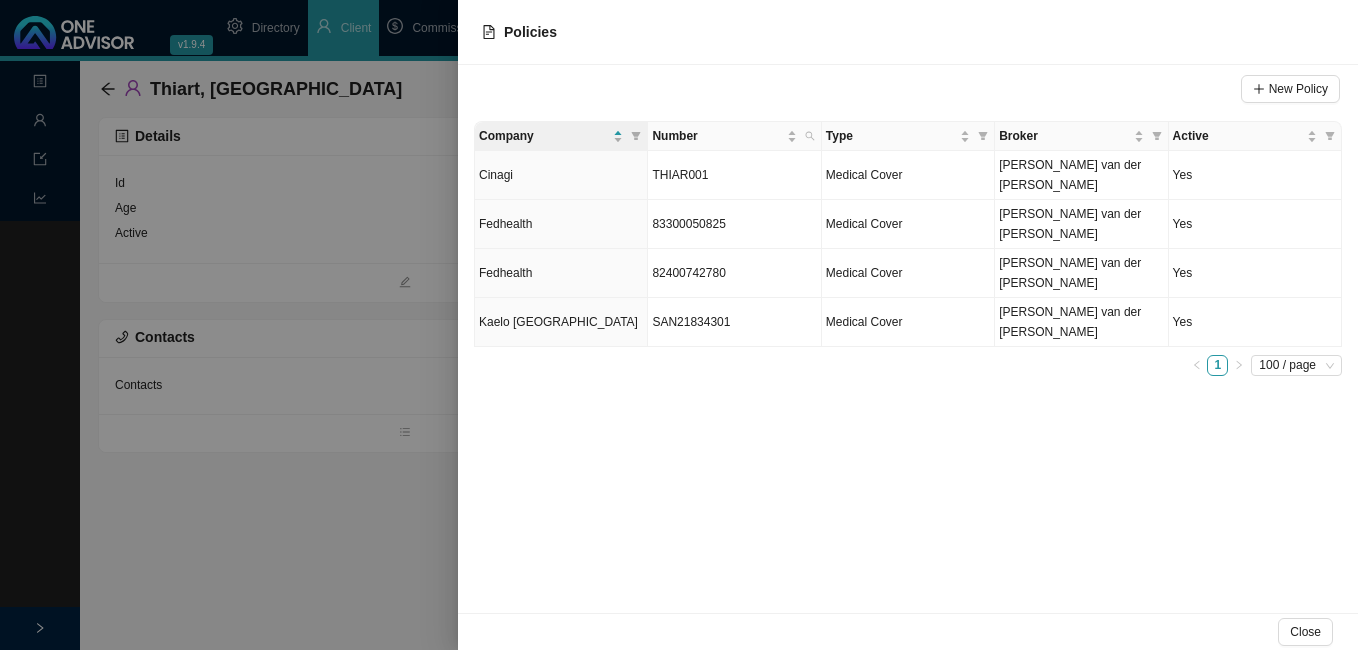 click at bounding box center (679, 325) 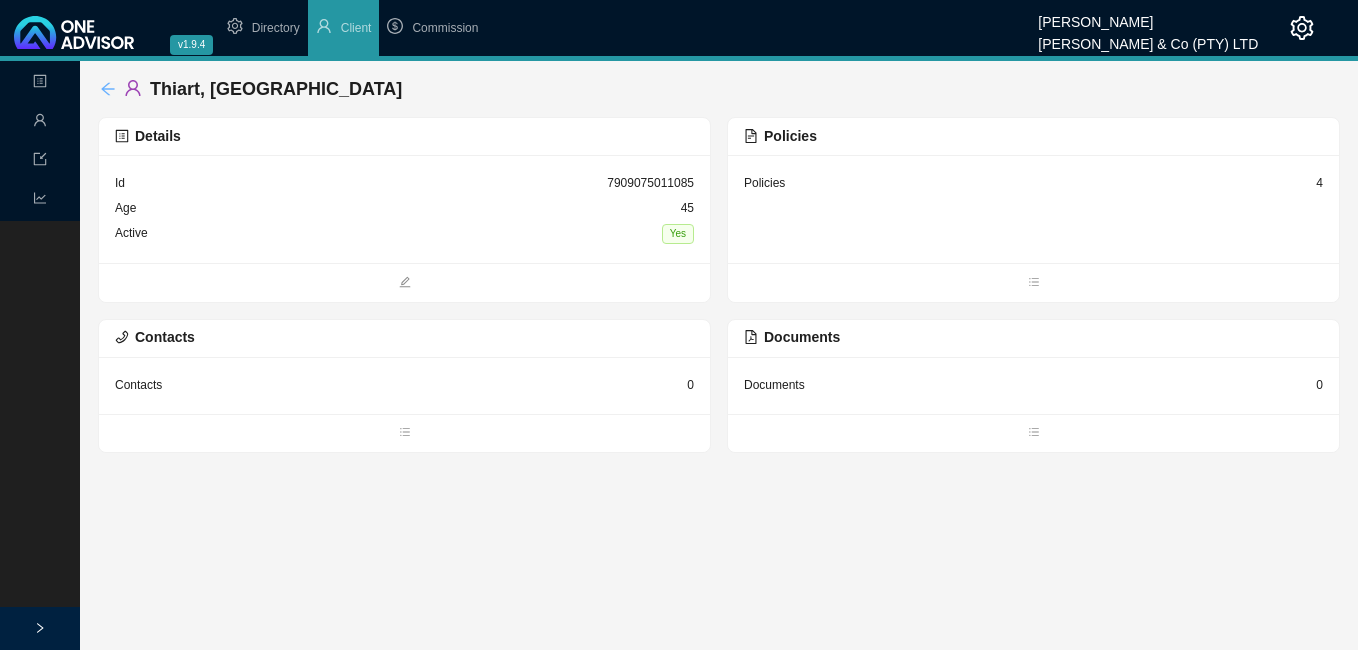 click 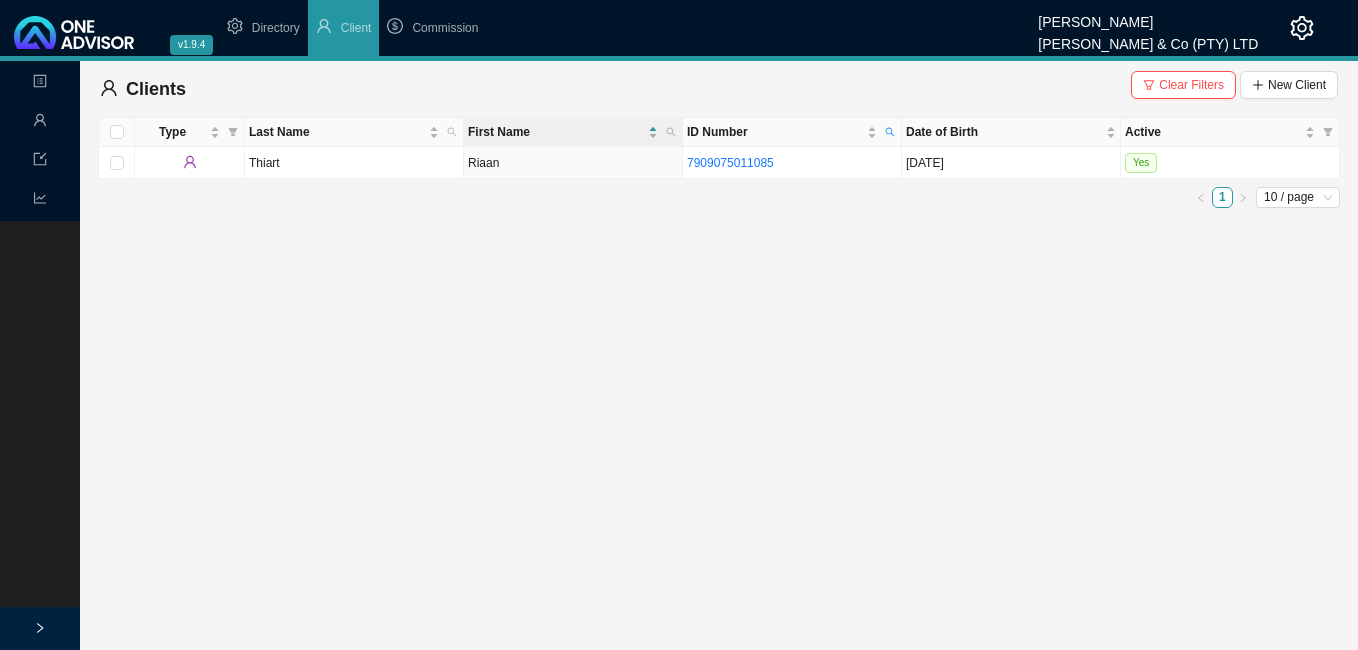 click on "Clear Filters New Client" at bounding box center (1234, 89) 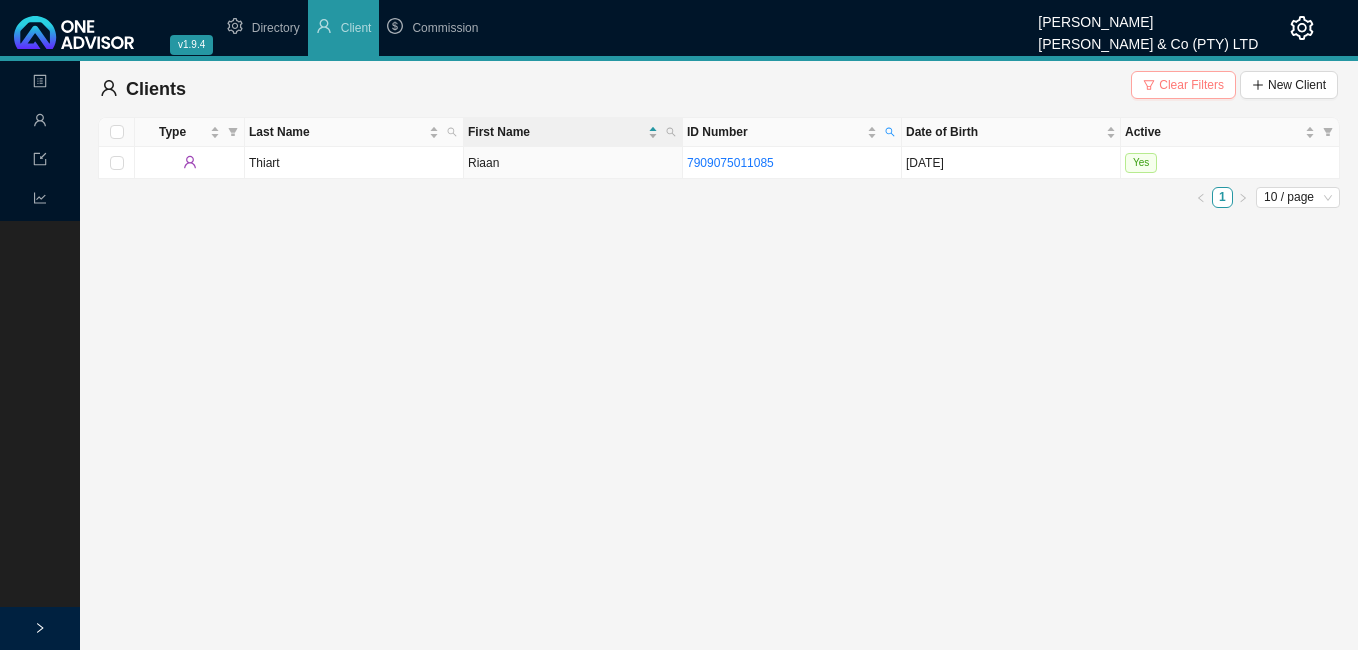 click on "Clear Filters" at bounding box center [1191, 85] 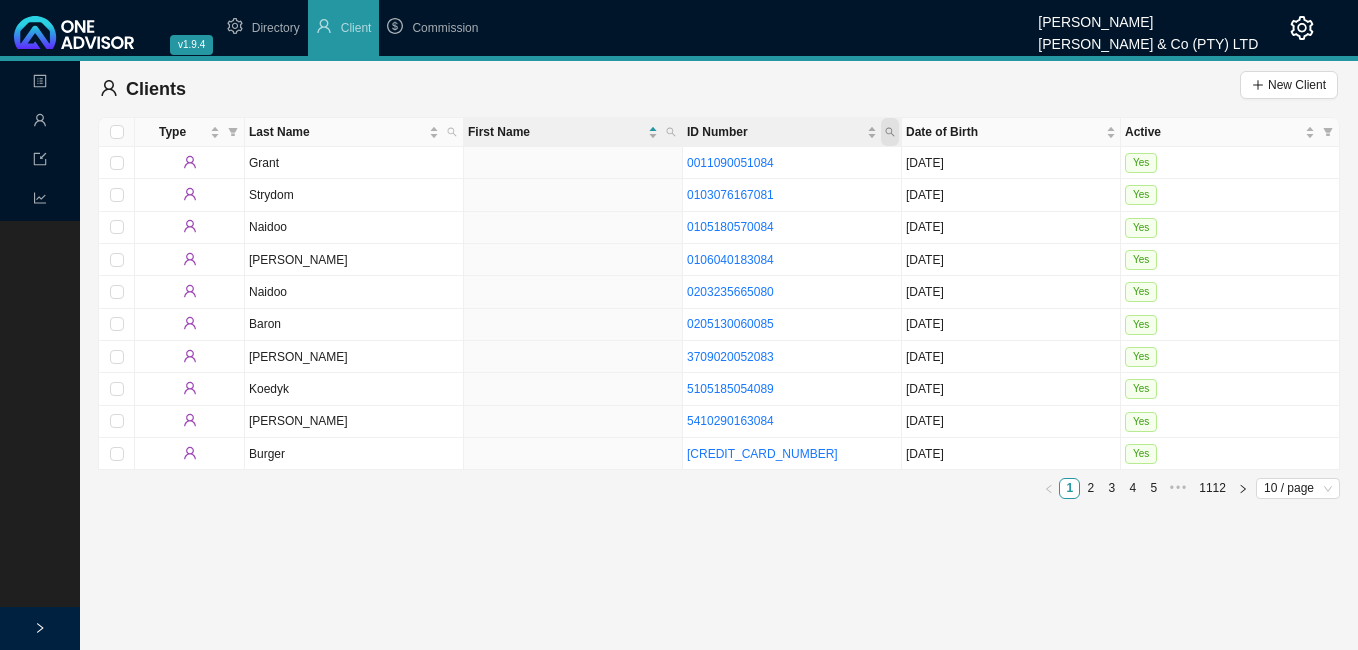 click at bounding box center (890, 132) 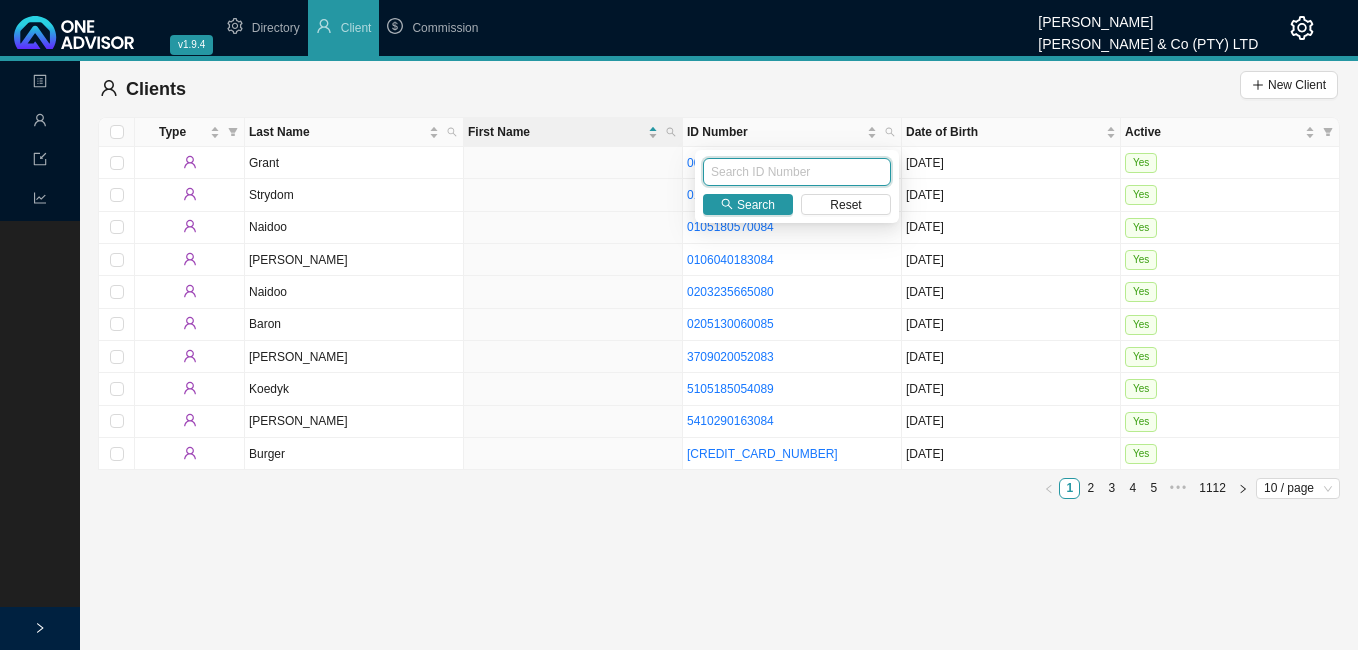 paste on "8706110186081" 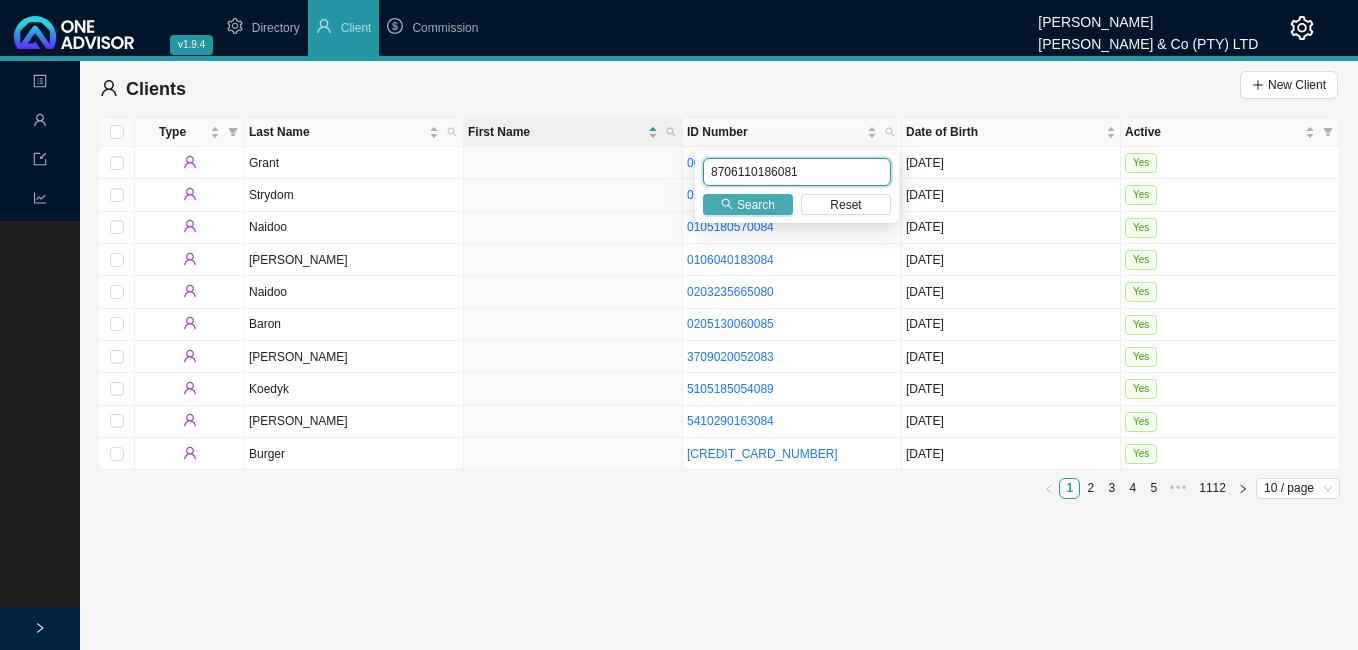 type on "8706110186081" 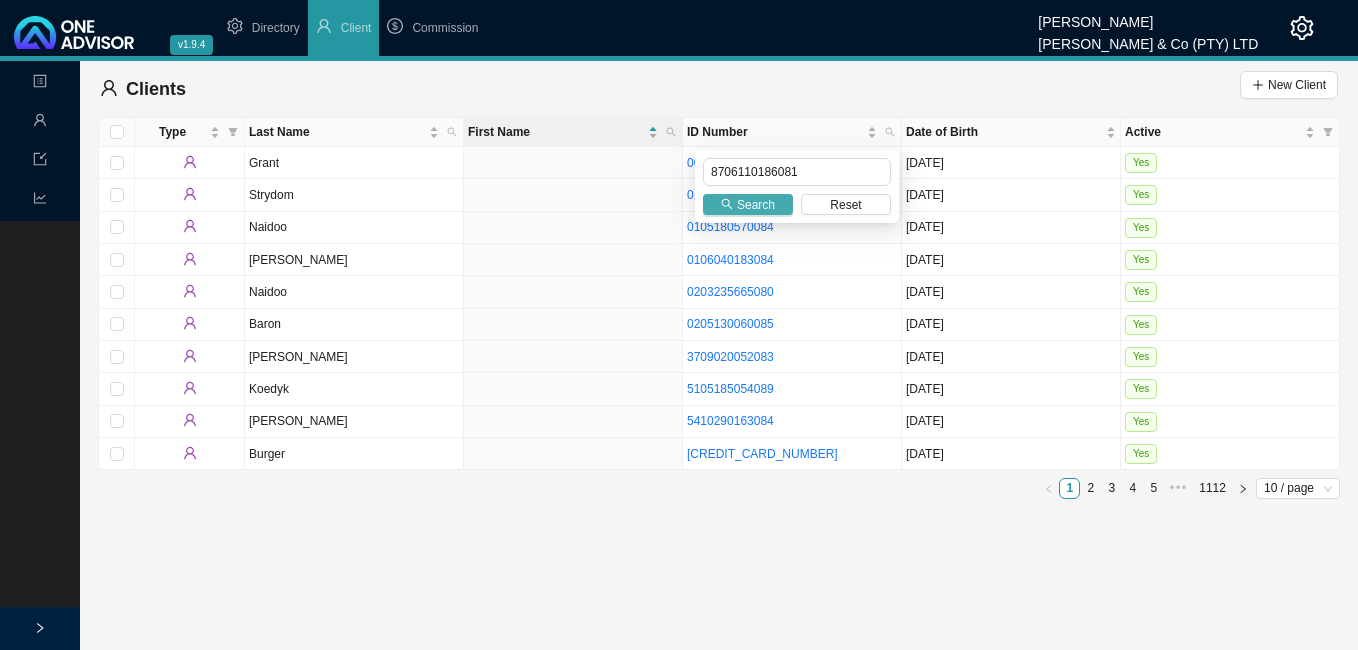 click on "Search" at bounding box center (756, 205) 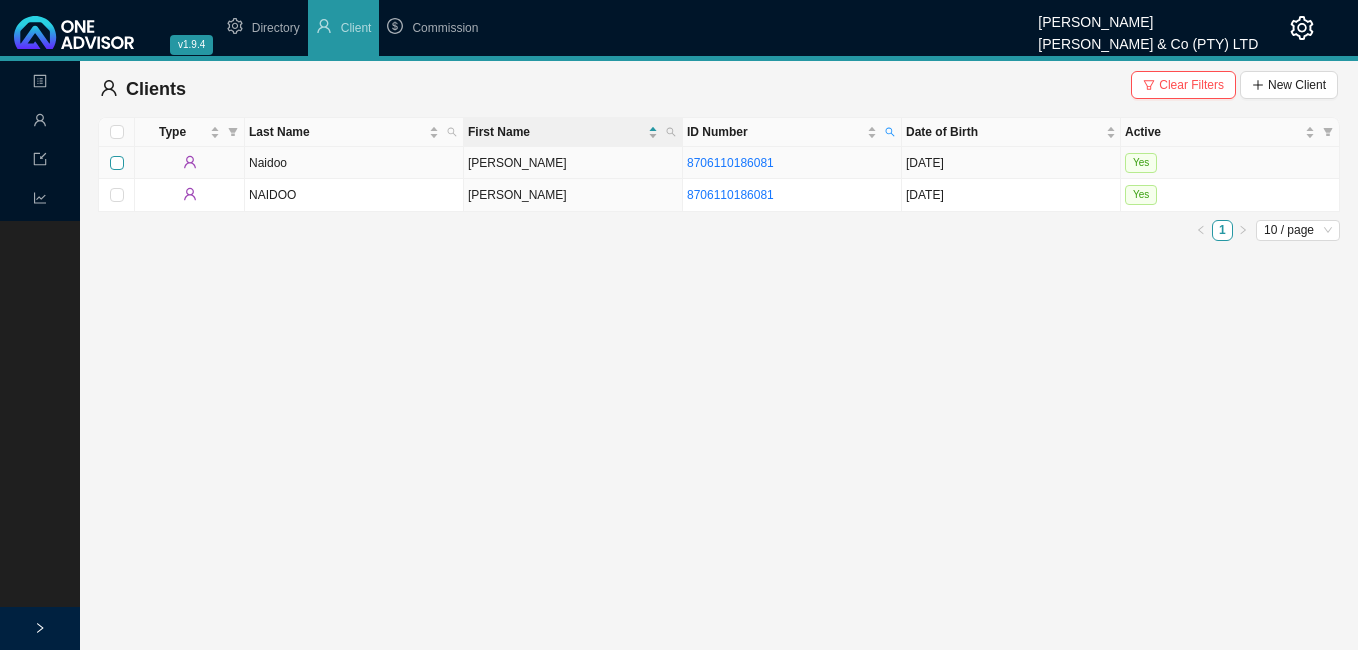 click at bounding box center [117, 163] 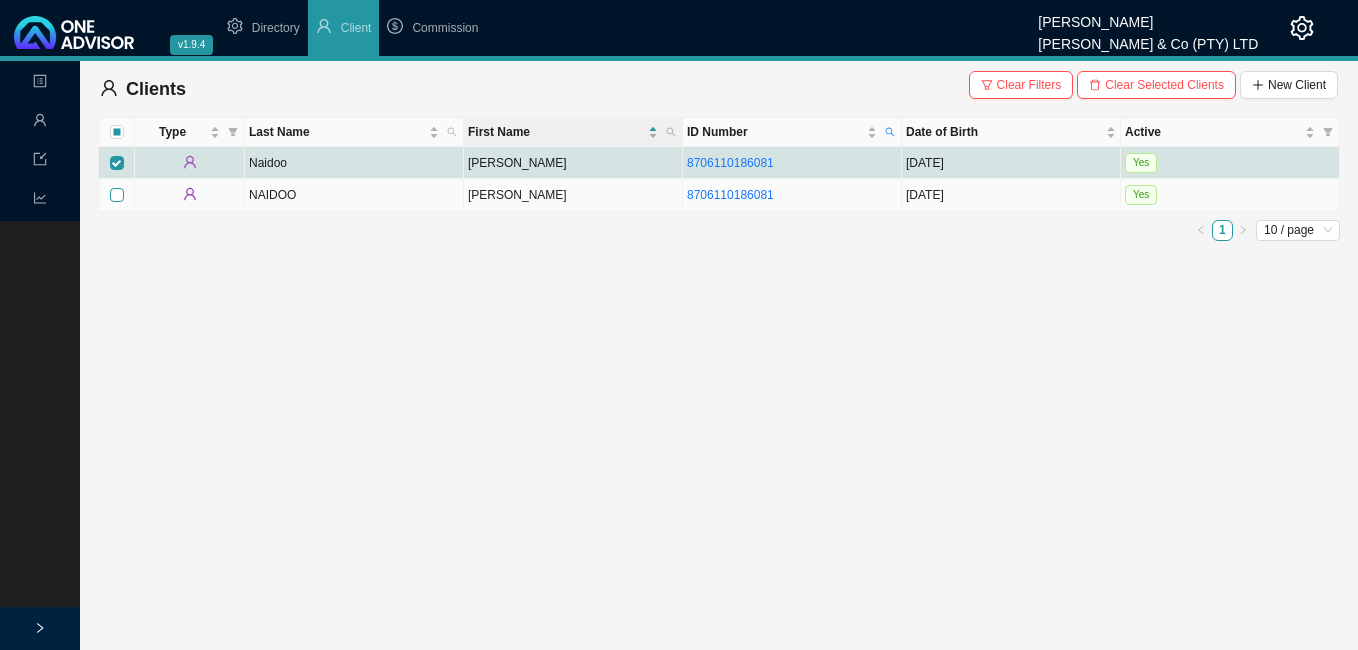 click at bounding box center (117, 195) 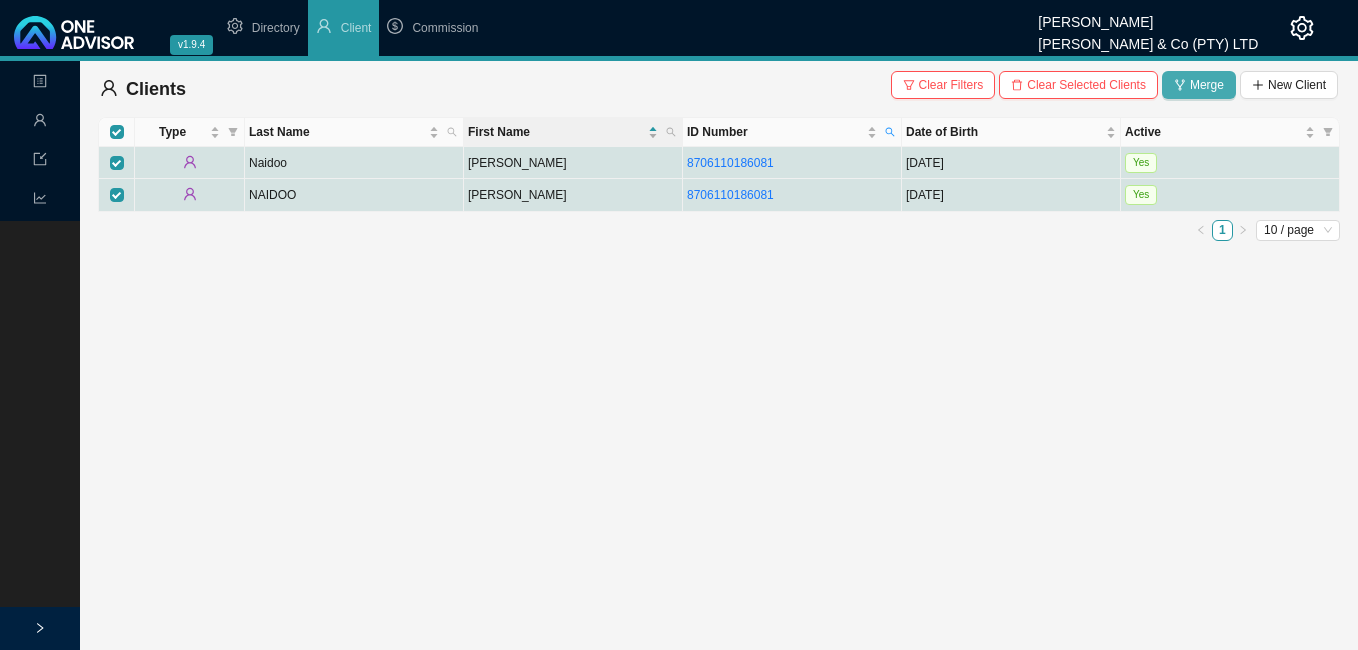 click on "Merge" at bounding box center (1207, 85) 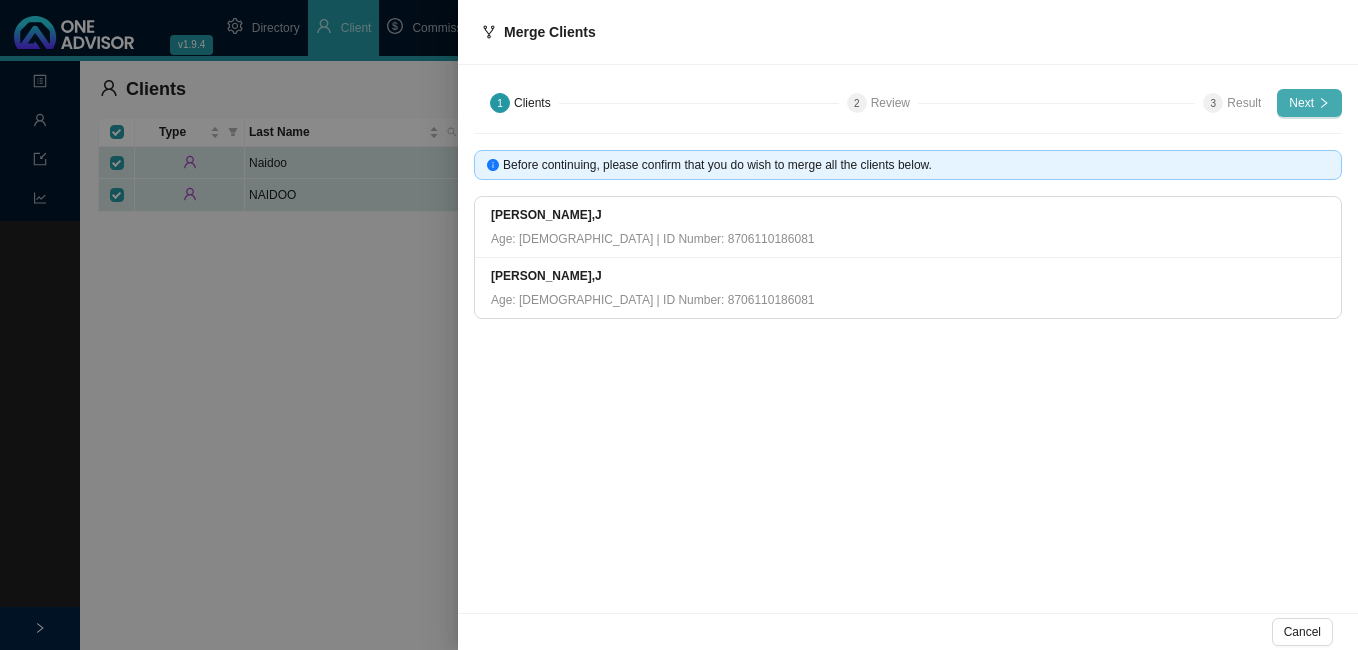 click on "Next" at bounding box center (1301, 103) 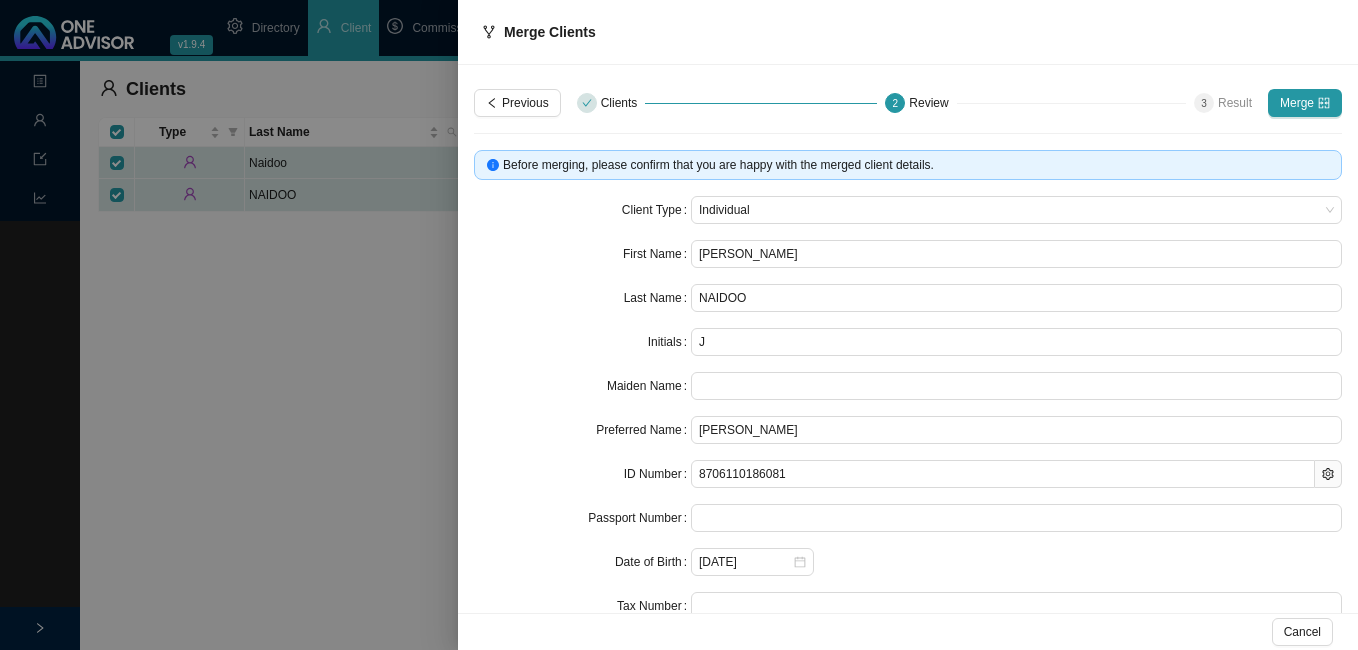 click on "Merge" at bounding box center [1305, 103] 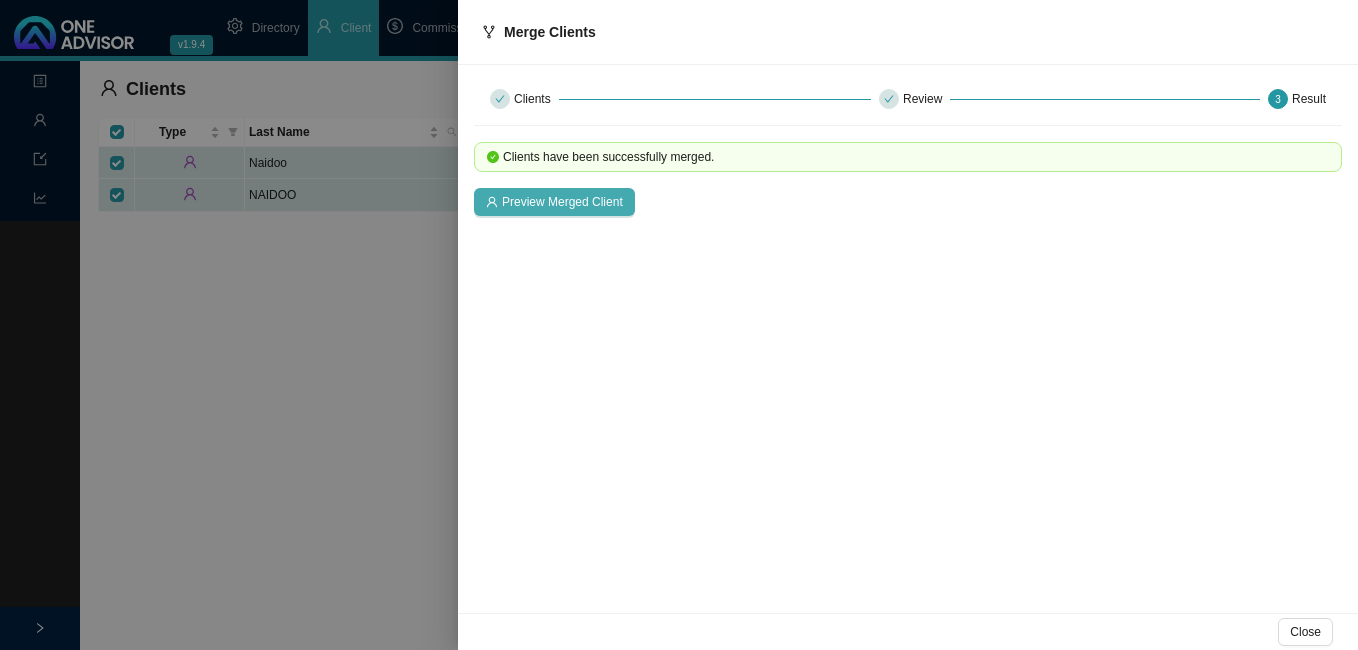 click on "Preview Merged Client" at bounding box center (562, 202) 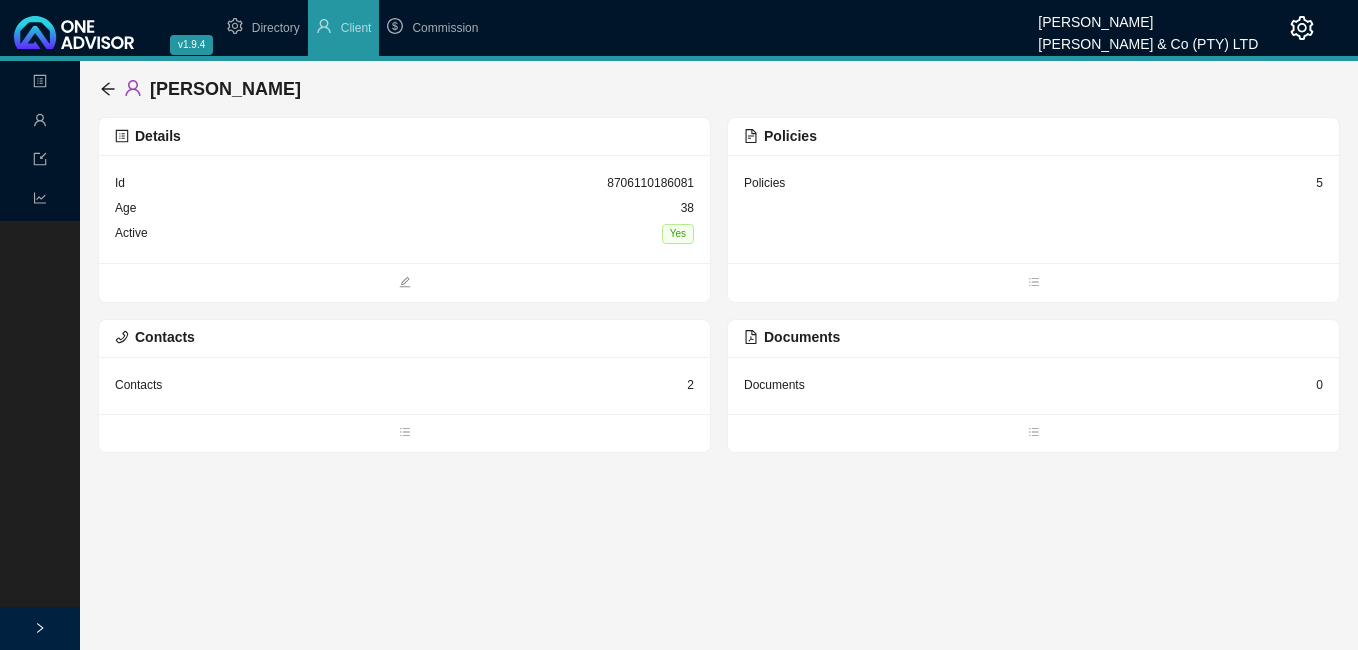 click on "Policies 5" at bounding box center [1033, 209] 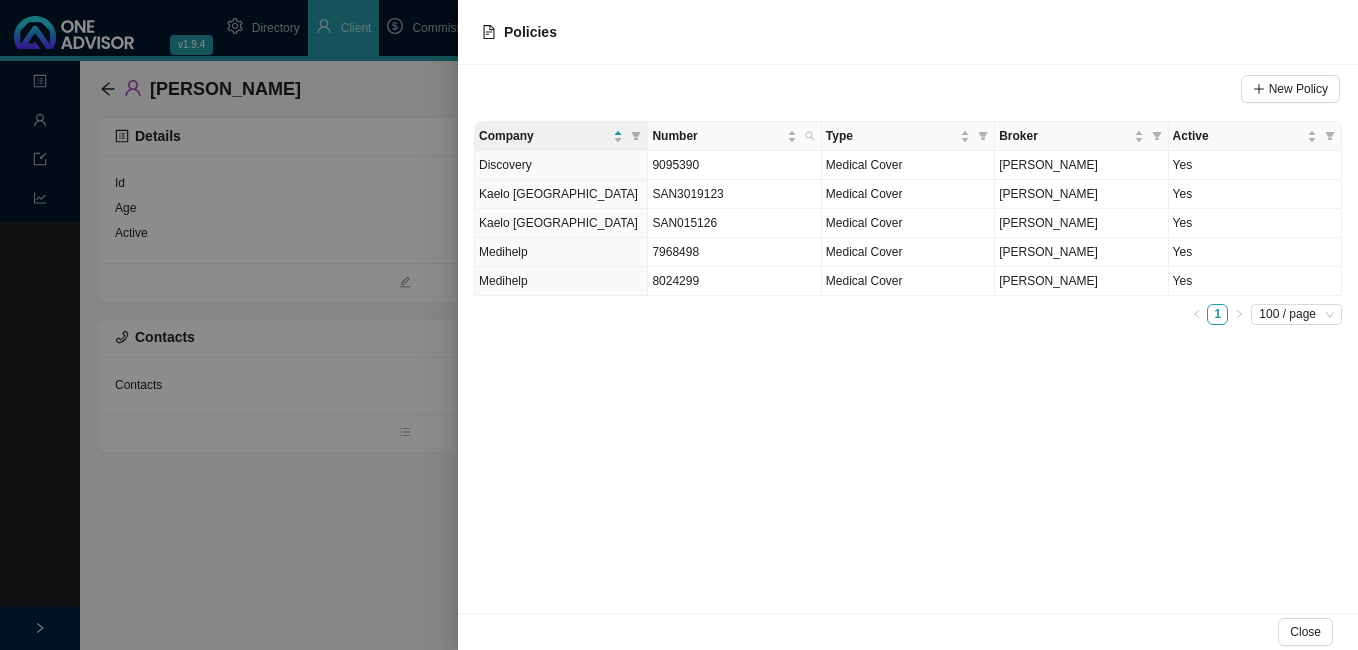 drag, startPoint x: 435, startPoint y: 398, endPoint x: 420, endPoint y: 387, distance: 18.601076 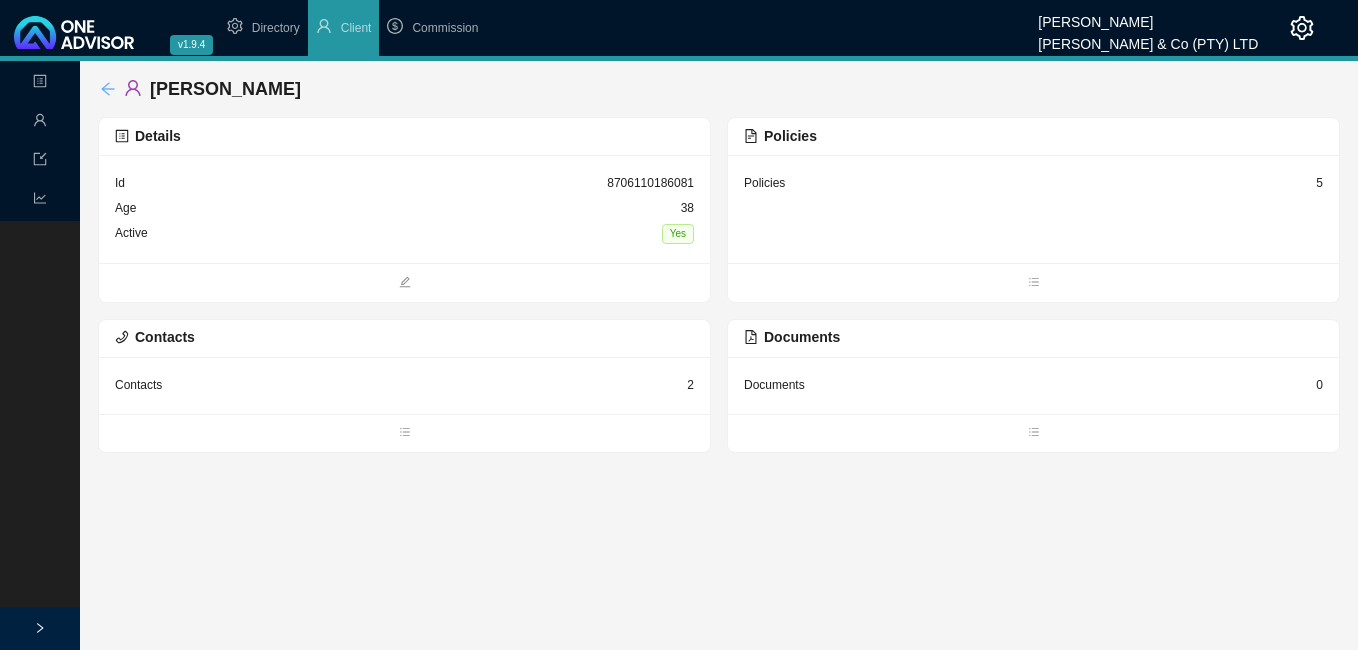 click 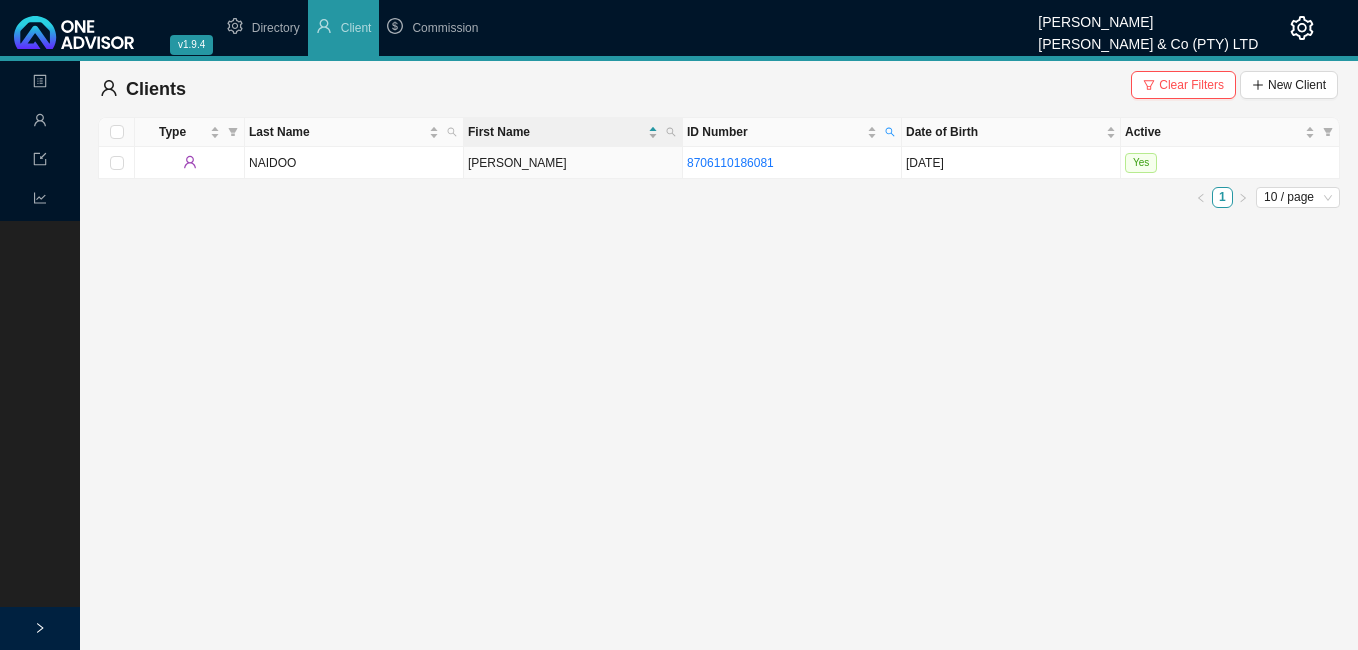 click on "Clear Filters" at bounding box center (1191, 85) 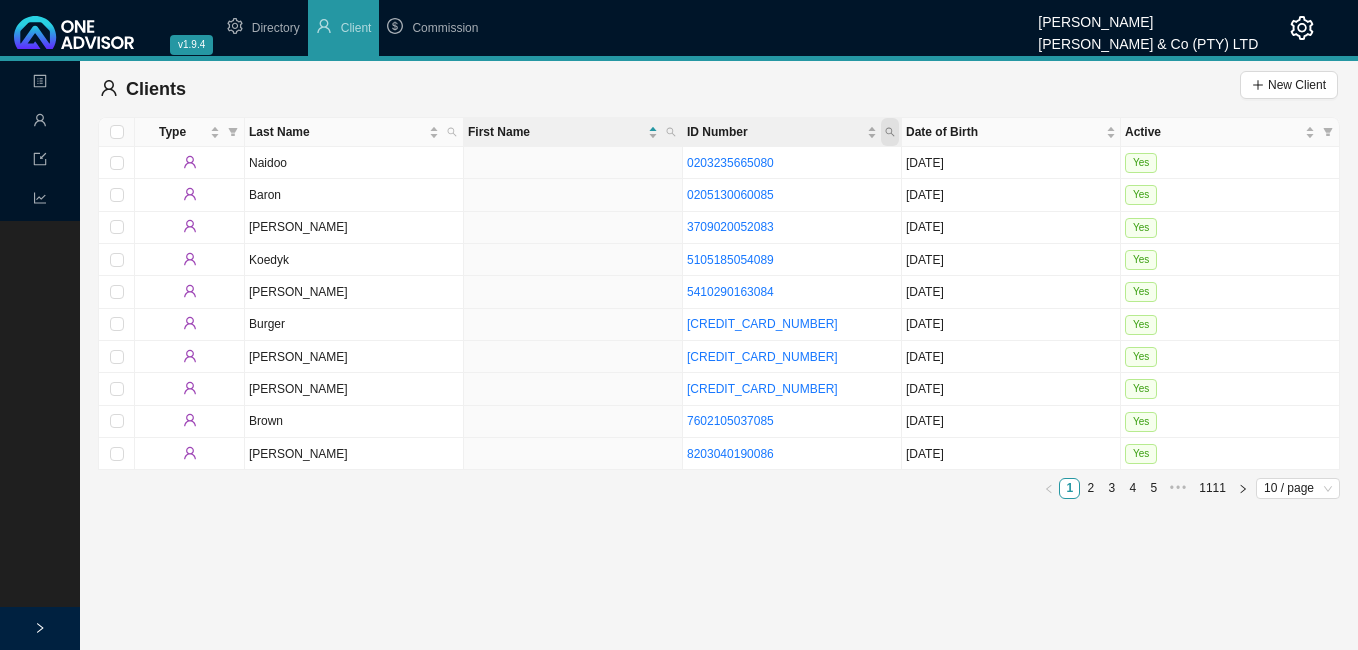 click 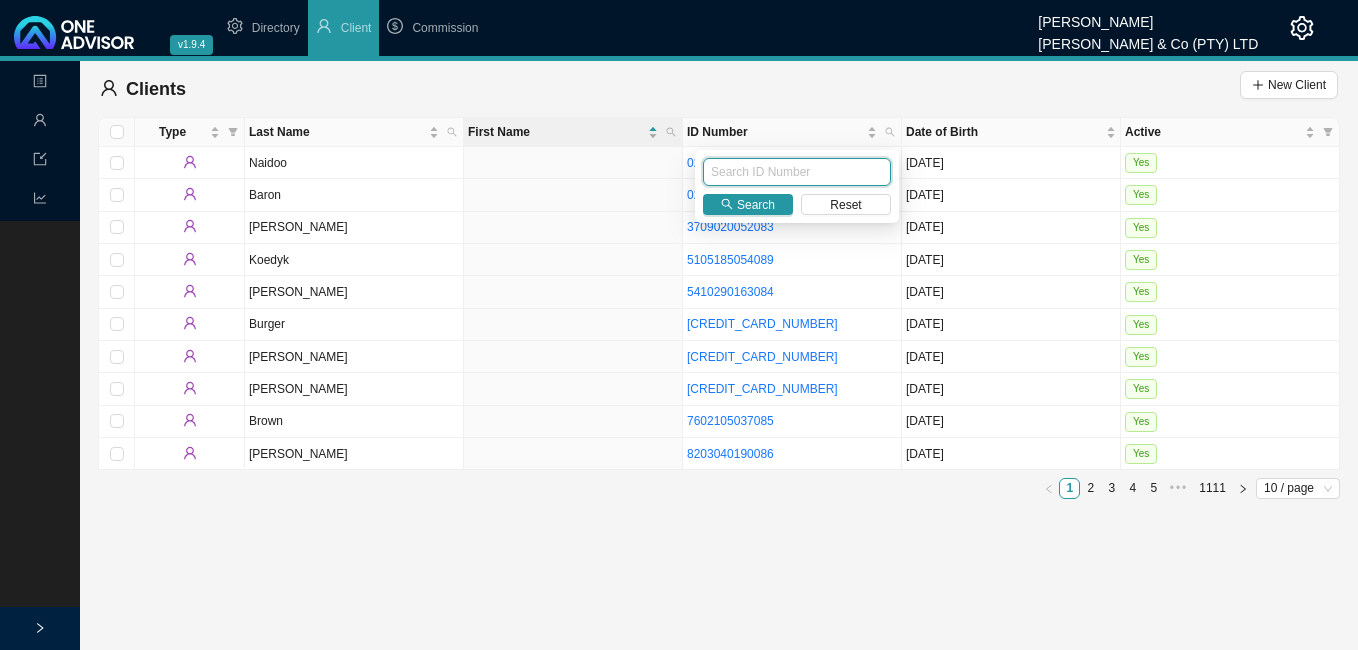 paste on "9406285089082" 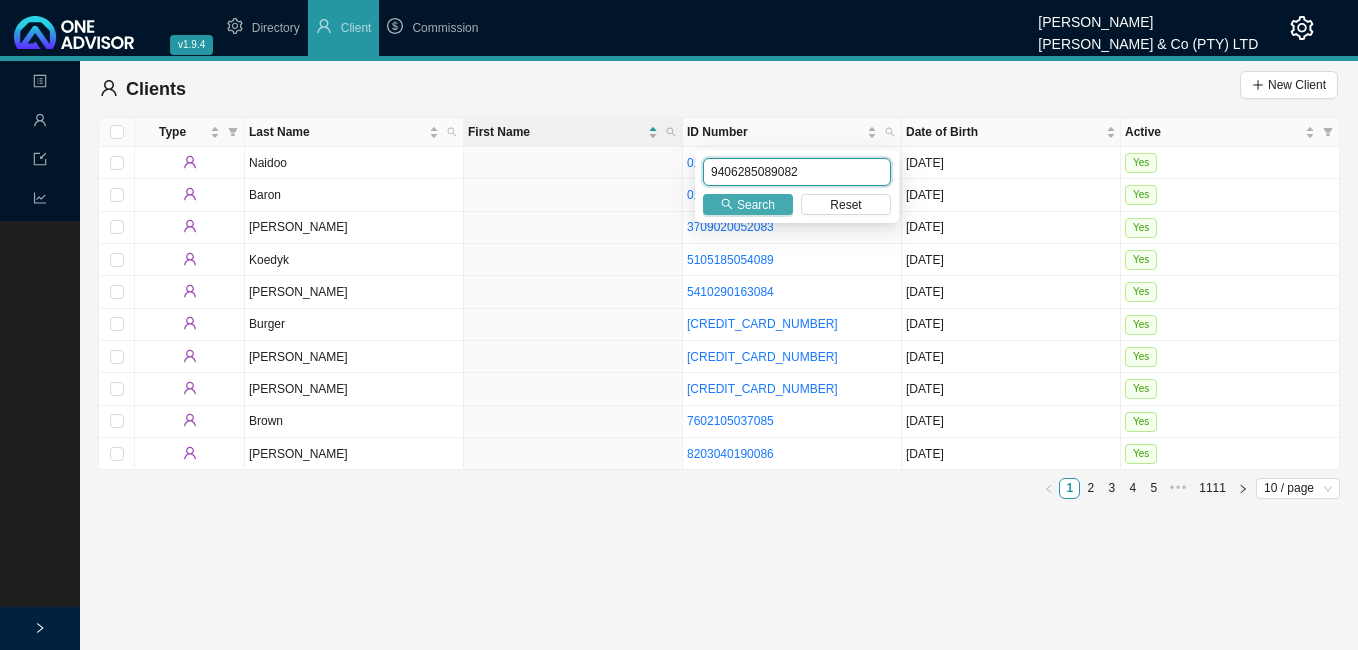 type on "9406285089082" 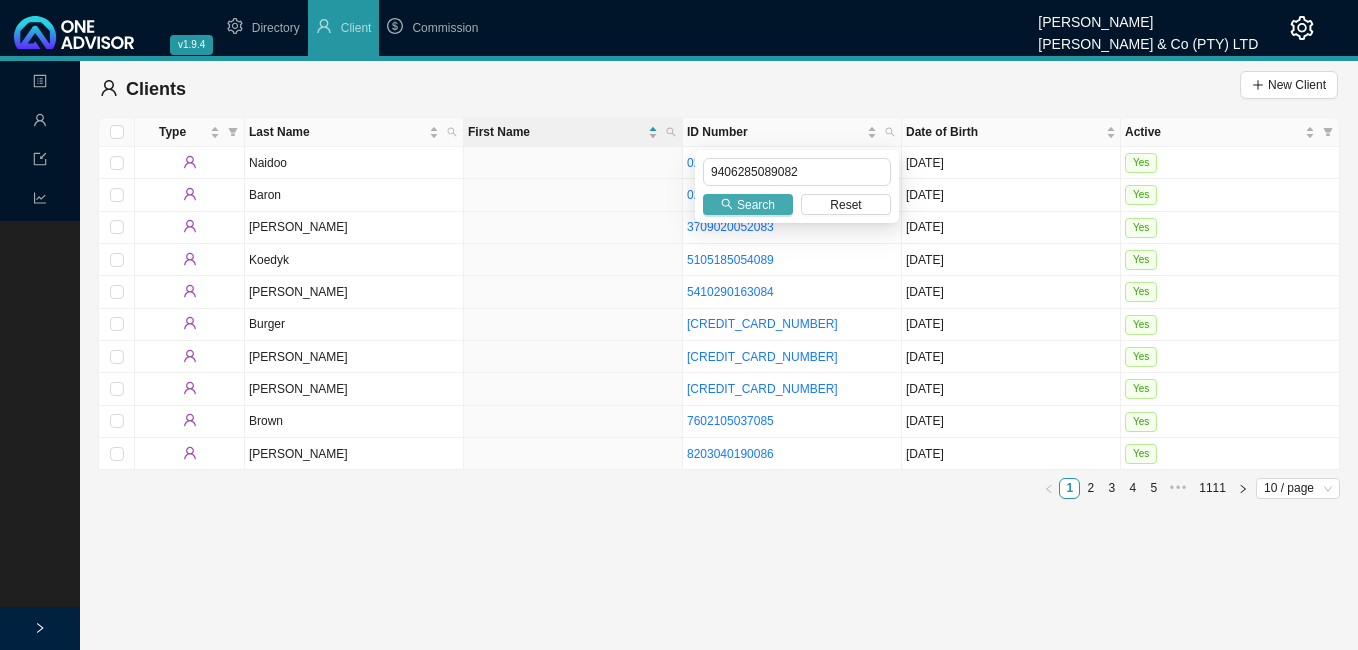 click 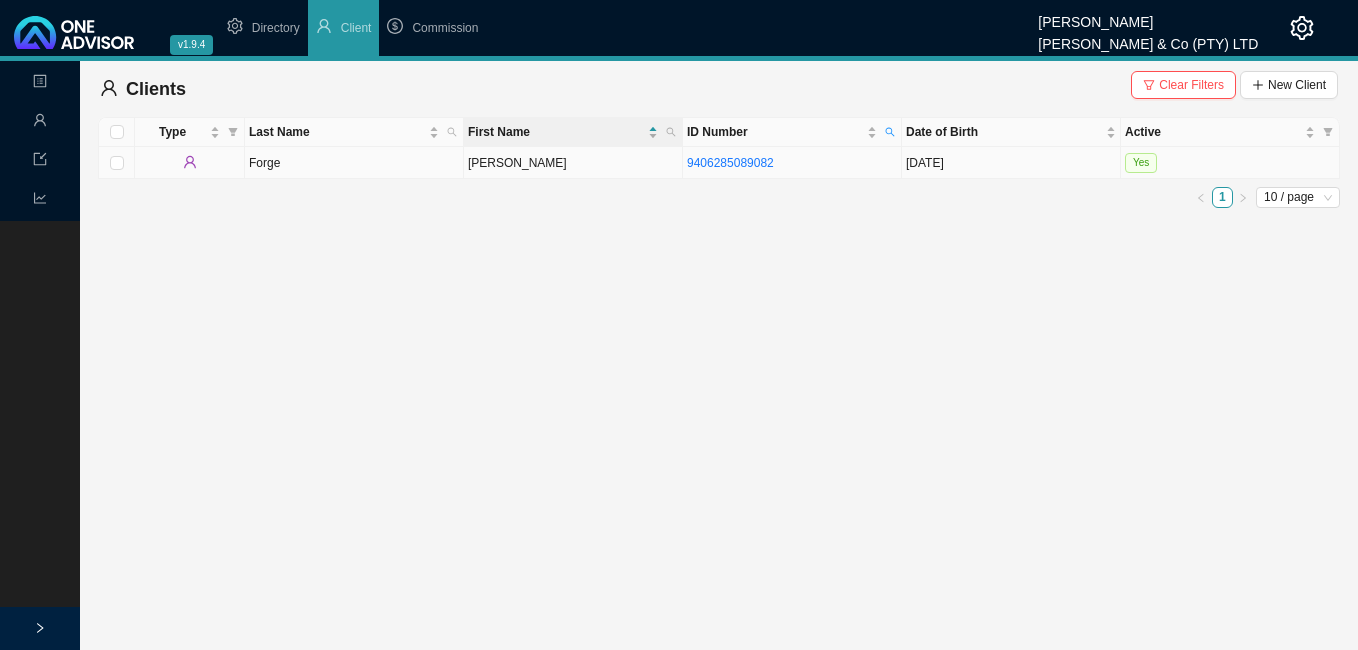 click on "[PERSON_NAME]" at bounding box center [573, 163] 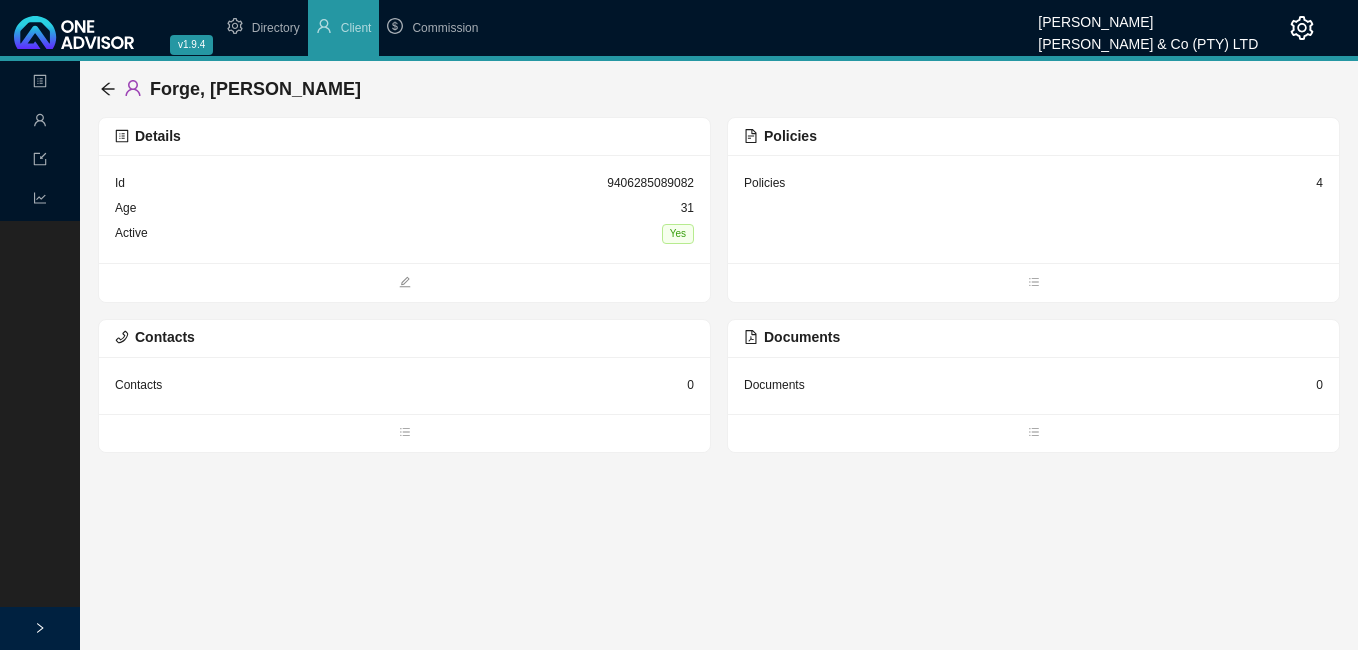 click on "4" at bounding box center [1319, 183] 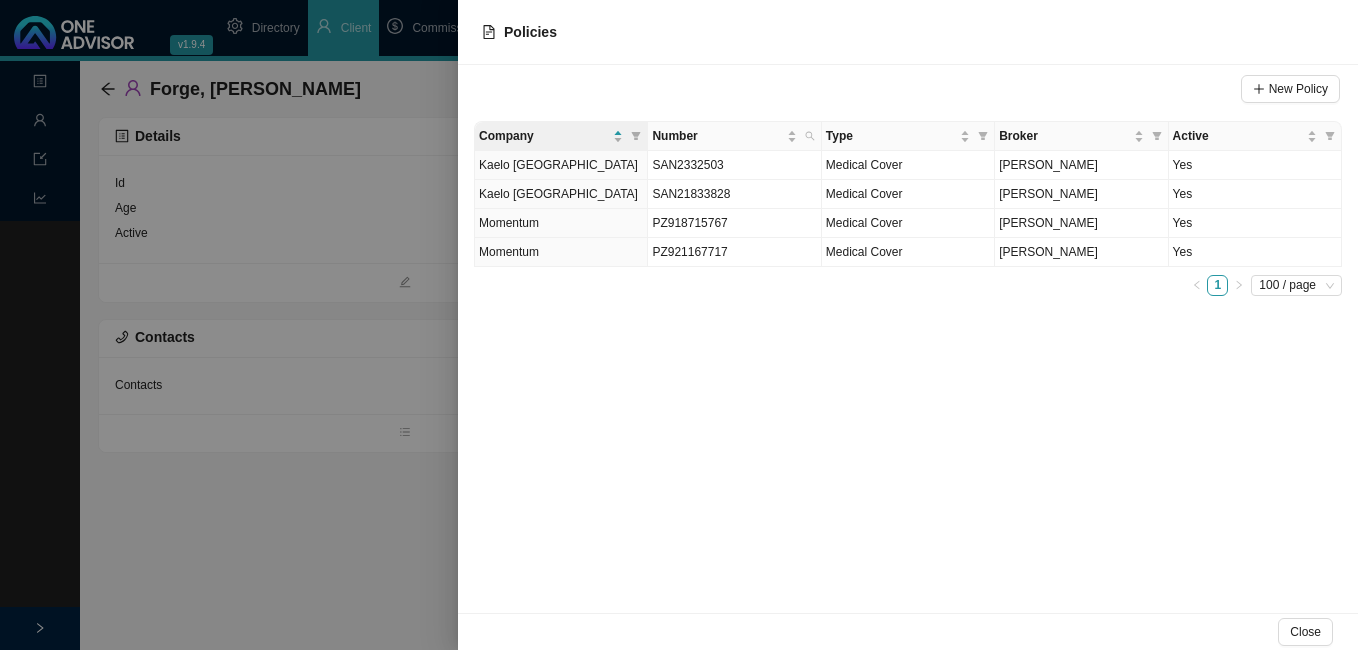 click at bounding box center (679, 325) 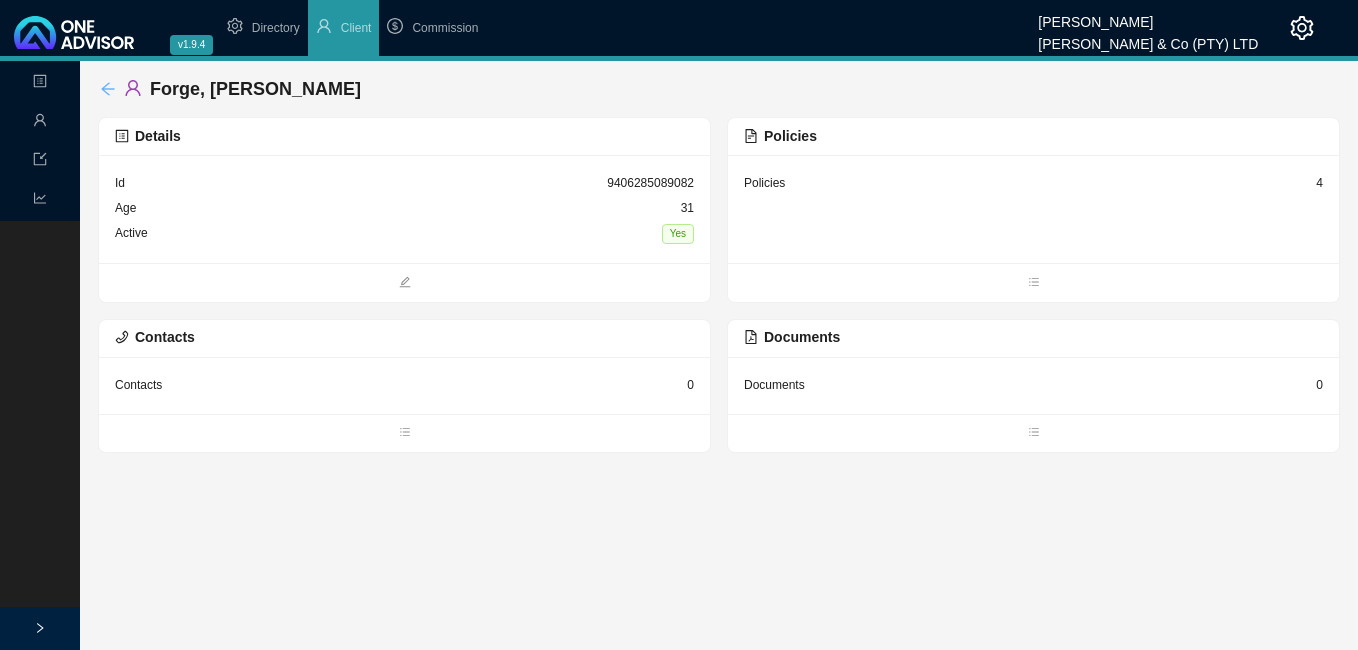 click 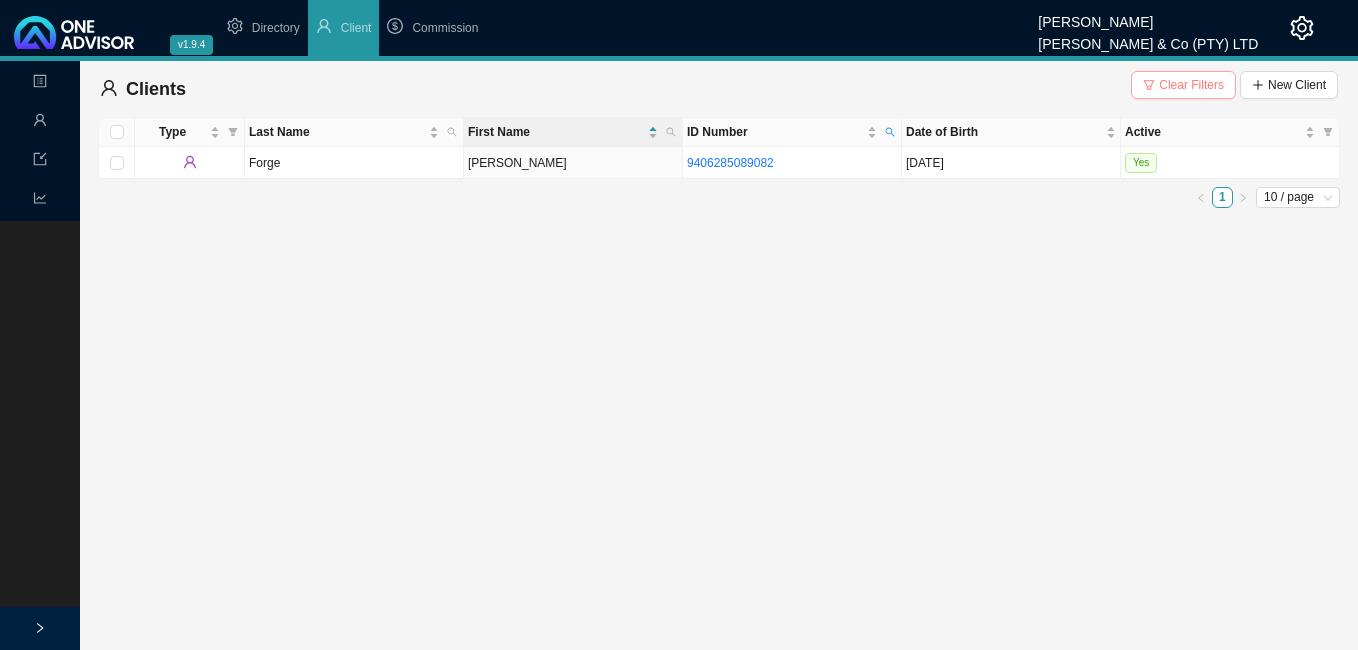 click on "Clear Filters" at bounding box center [1191, 85] 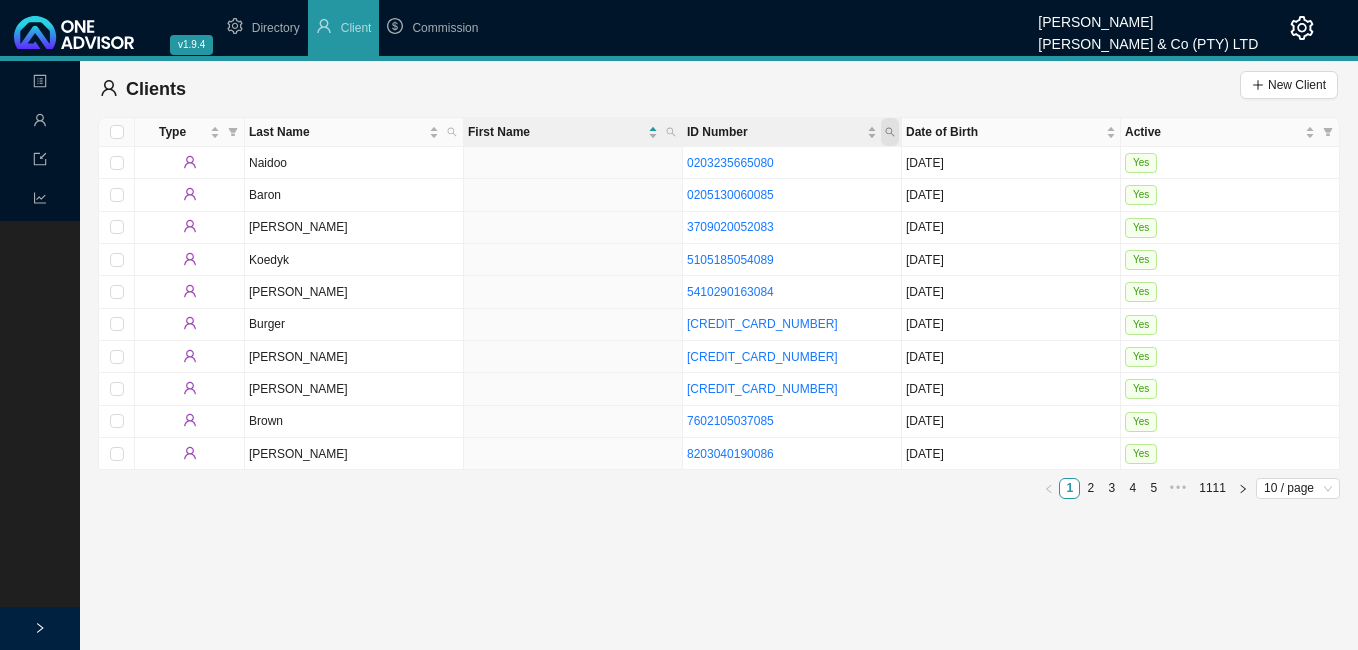 click 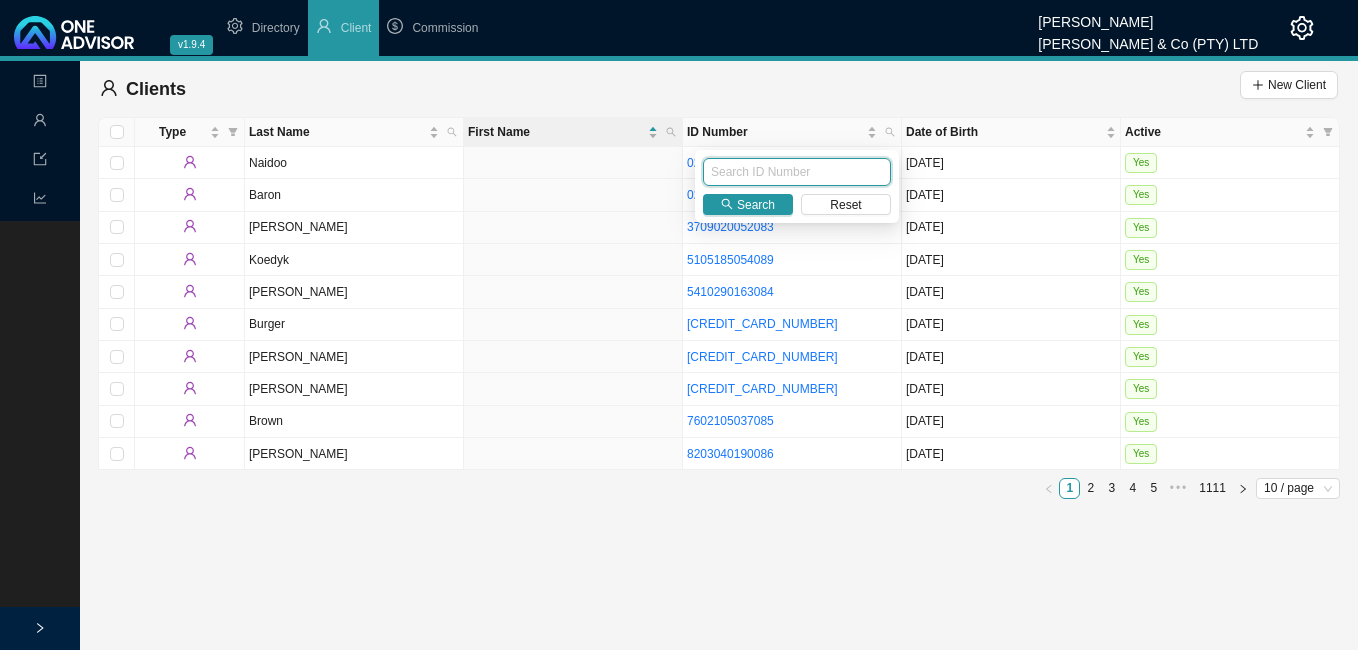 paste on "9801270199088" 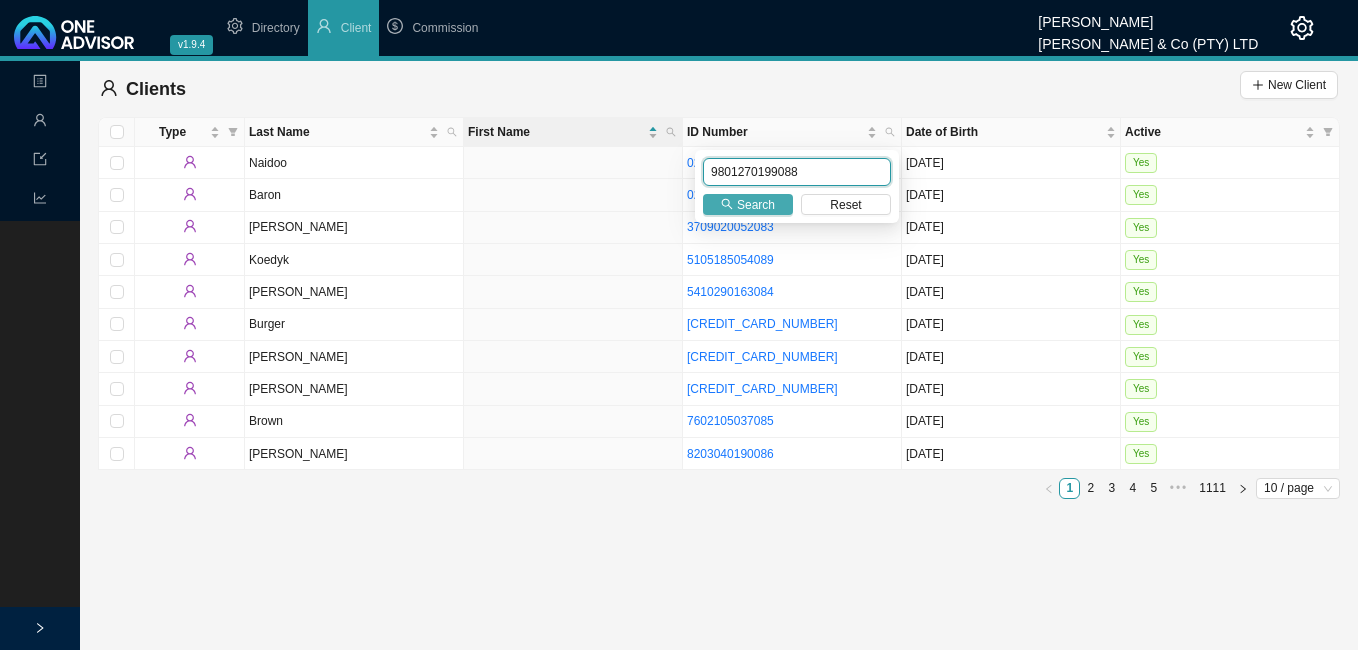 type on "9801270199088" 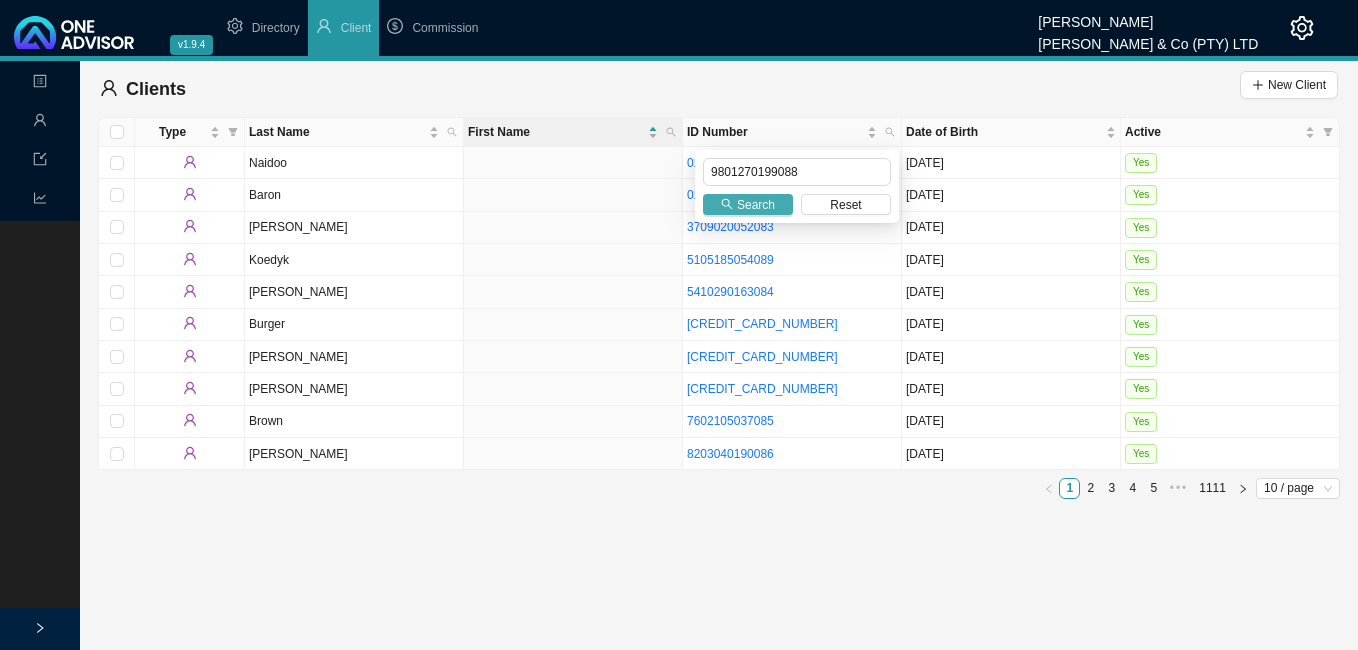 click 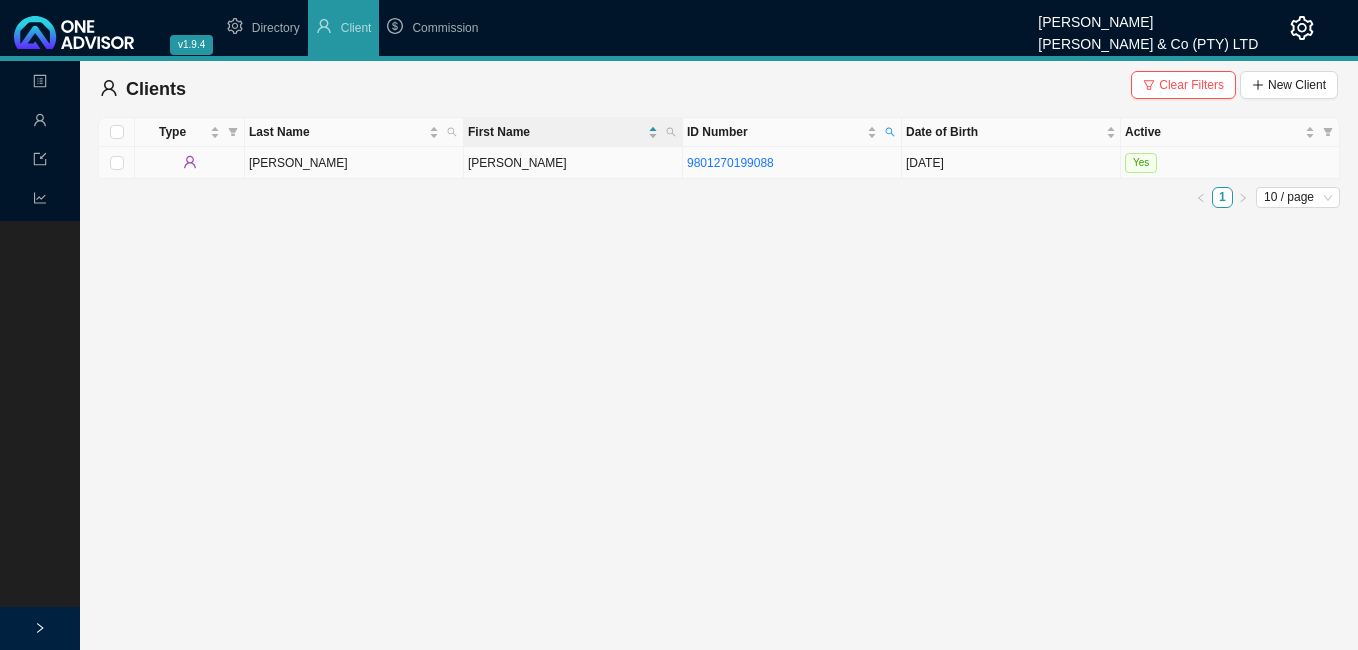 click on "[PERSON_NAME]" at bounding box center (573, 163) 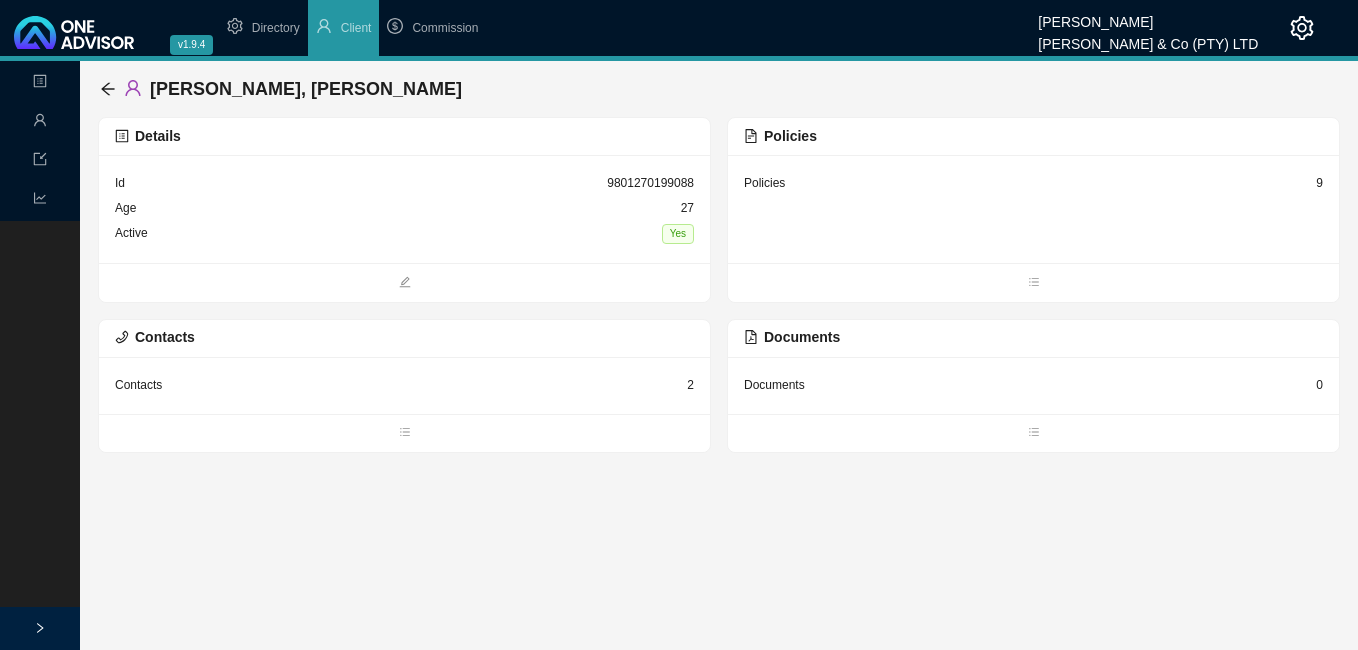 click on "9" at bounding box center (1319, 183) 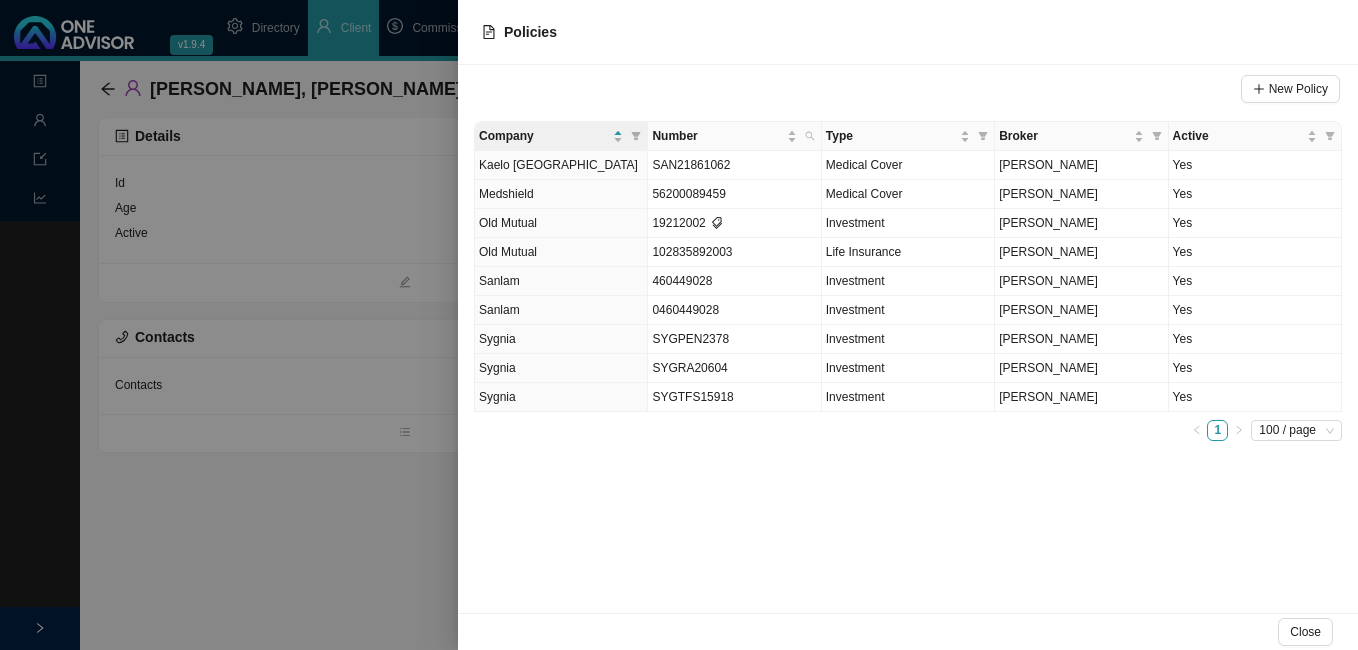 drag, startPoint x: 393, startPoint y: 146, endPoint x: 359, endPoint y: 135, distance: 35.735138 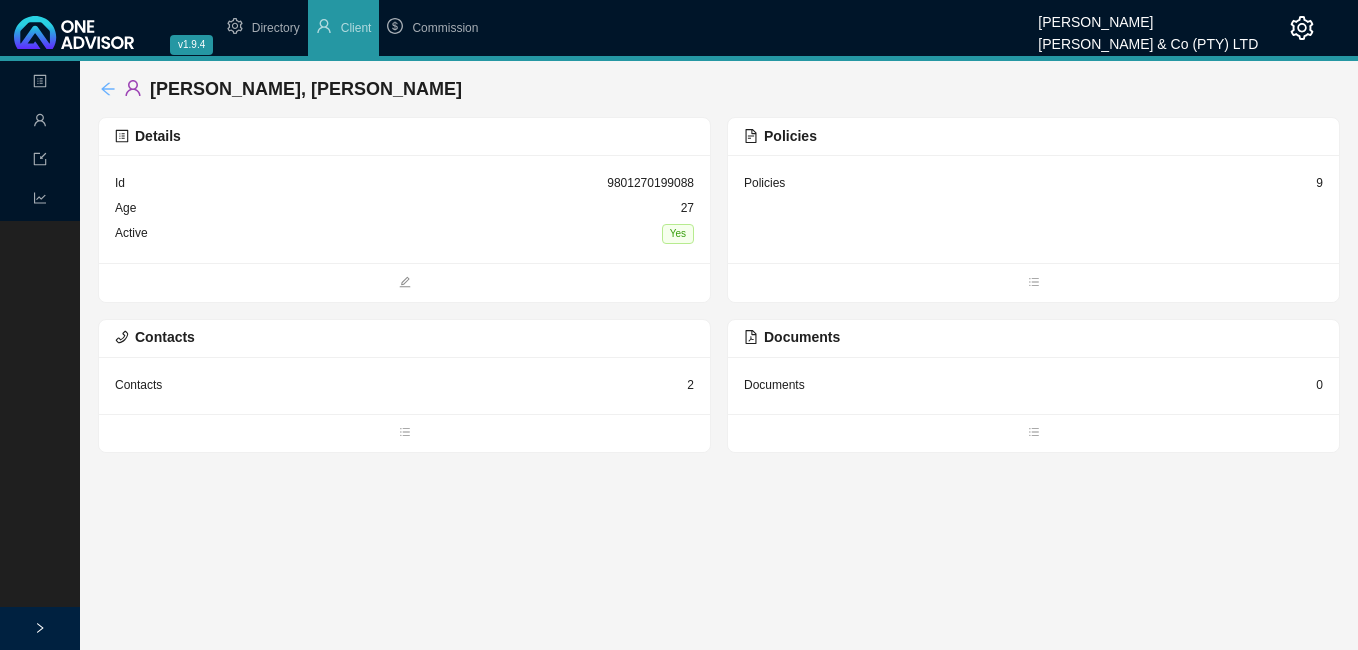 click 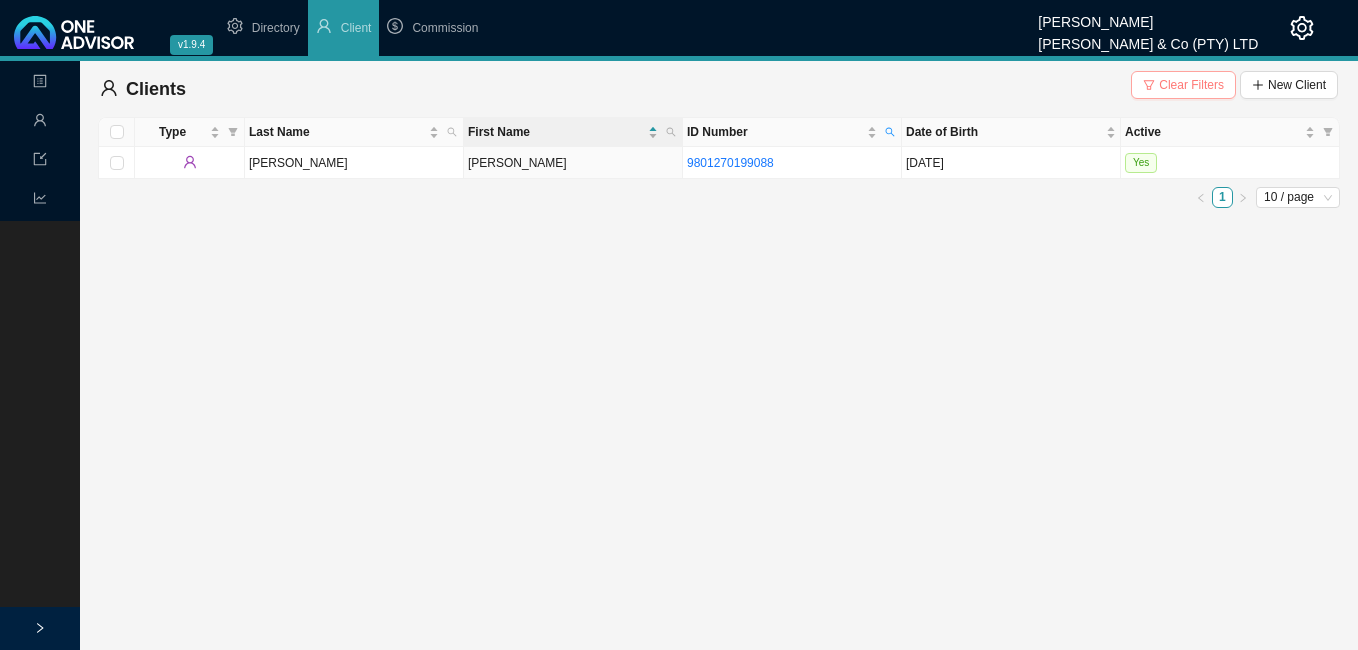 click on "Clear Filters" at bounding box center (1191, 85) 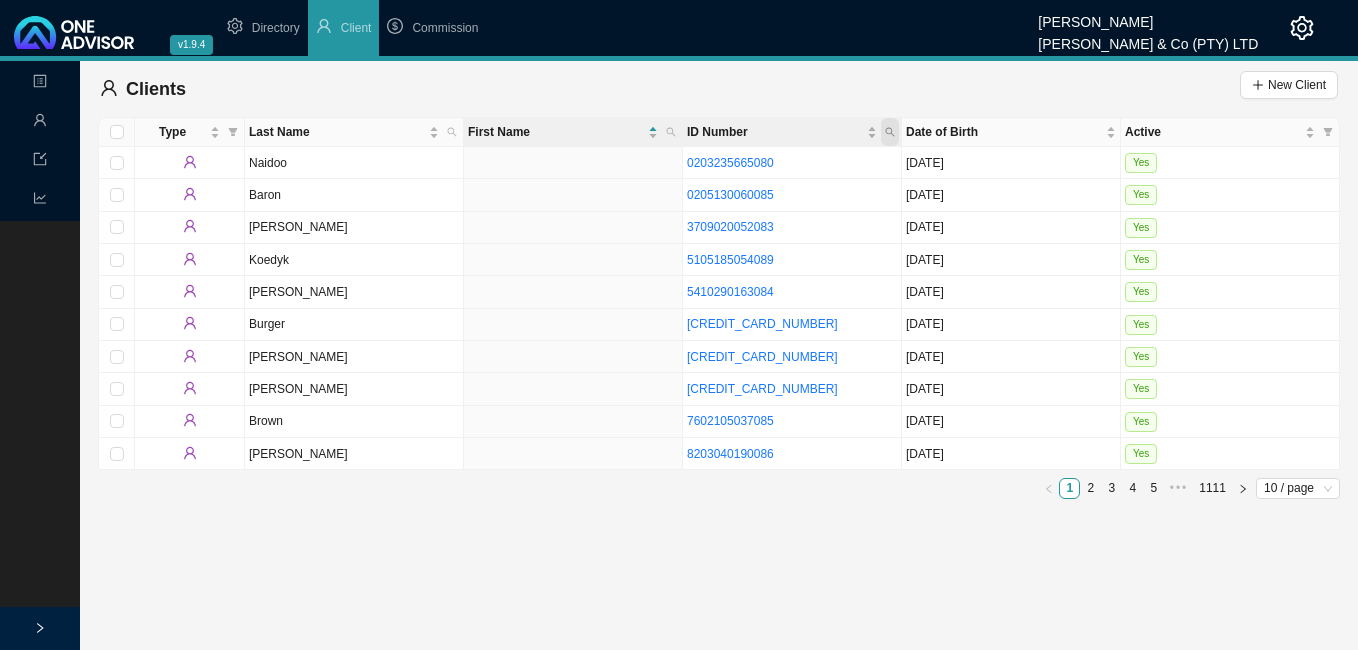 click at bounding box center (890, 132) 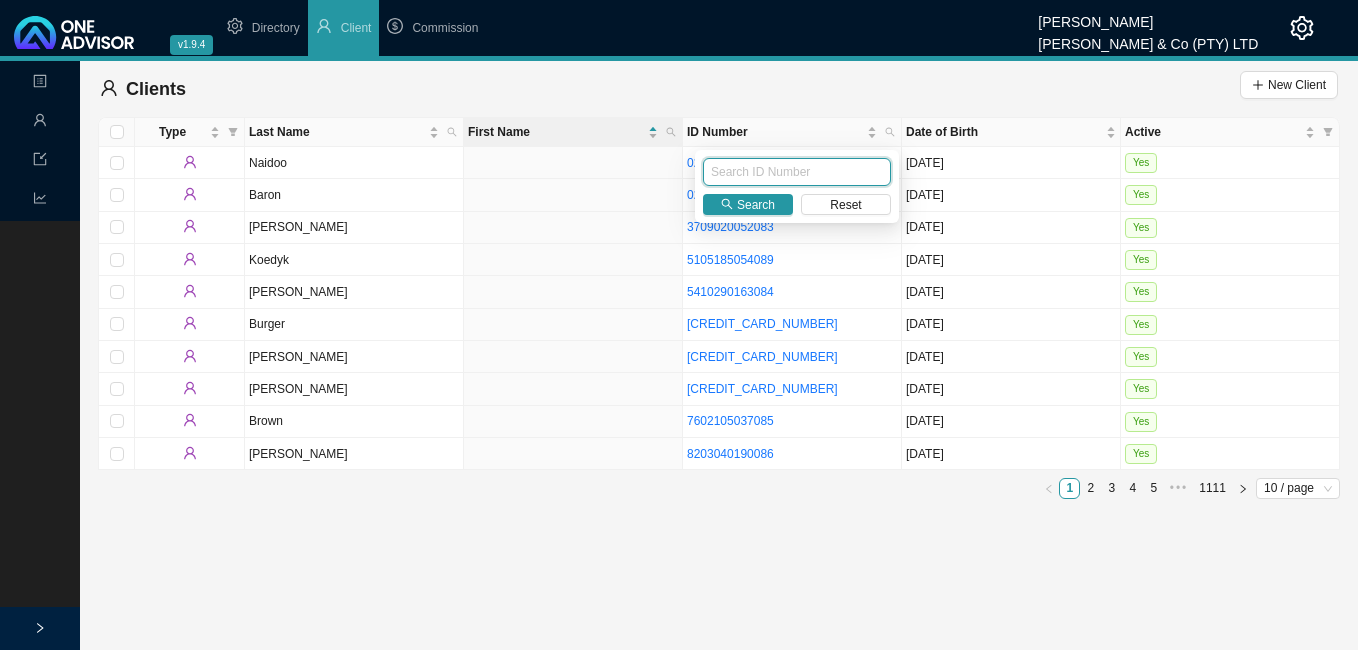 paste on "9811305195084" 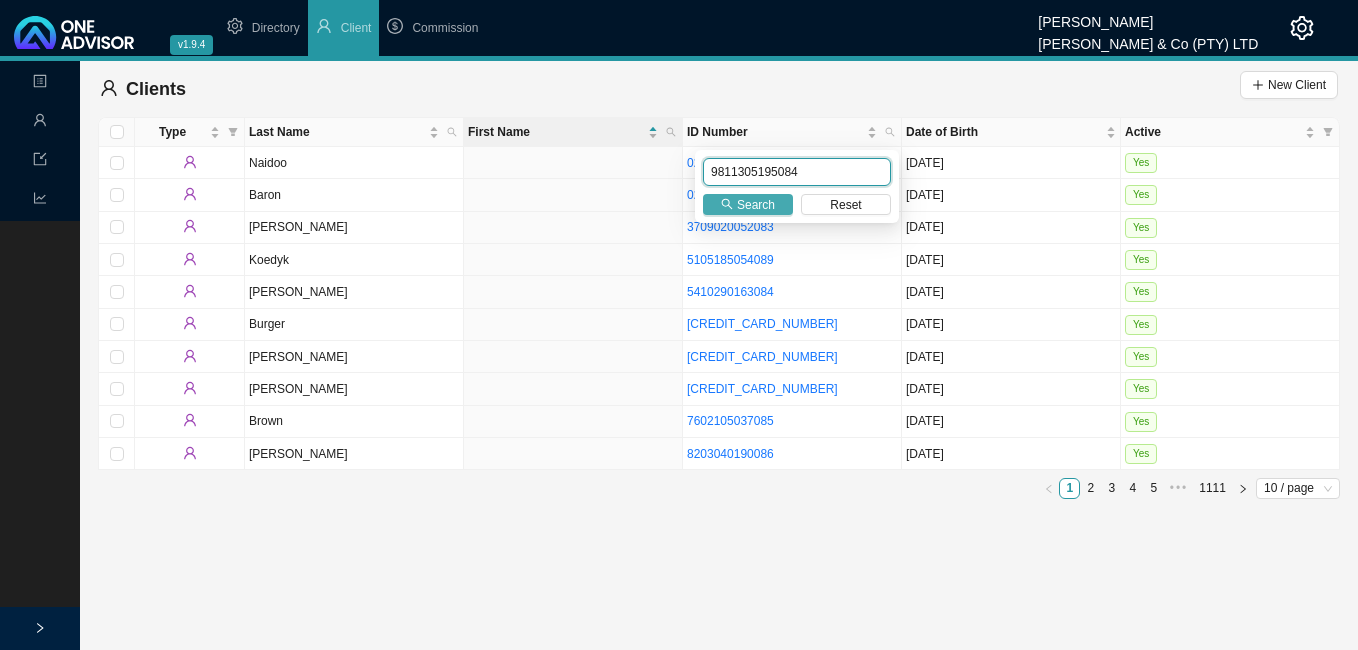 type on "9811305195084" 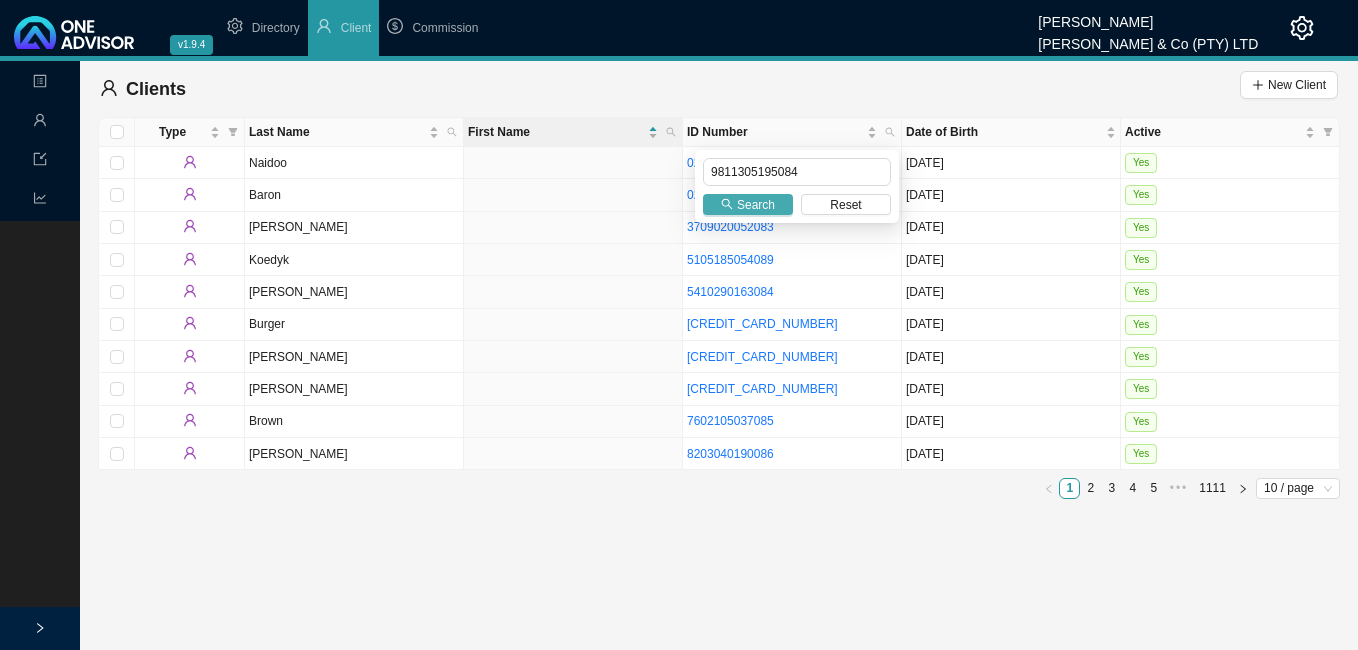 click on "Search" at bounding box center [756, 205] 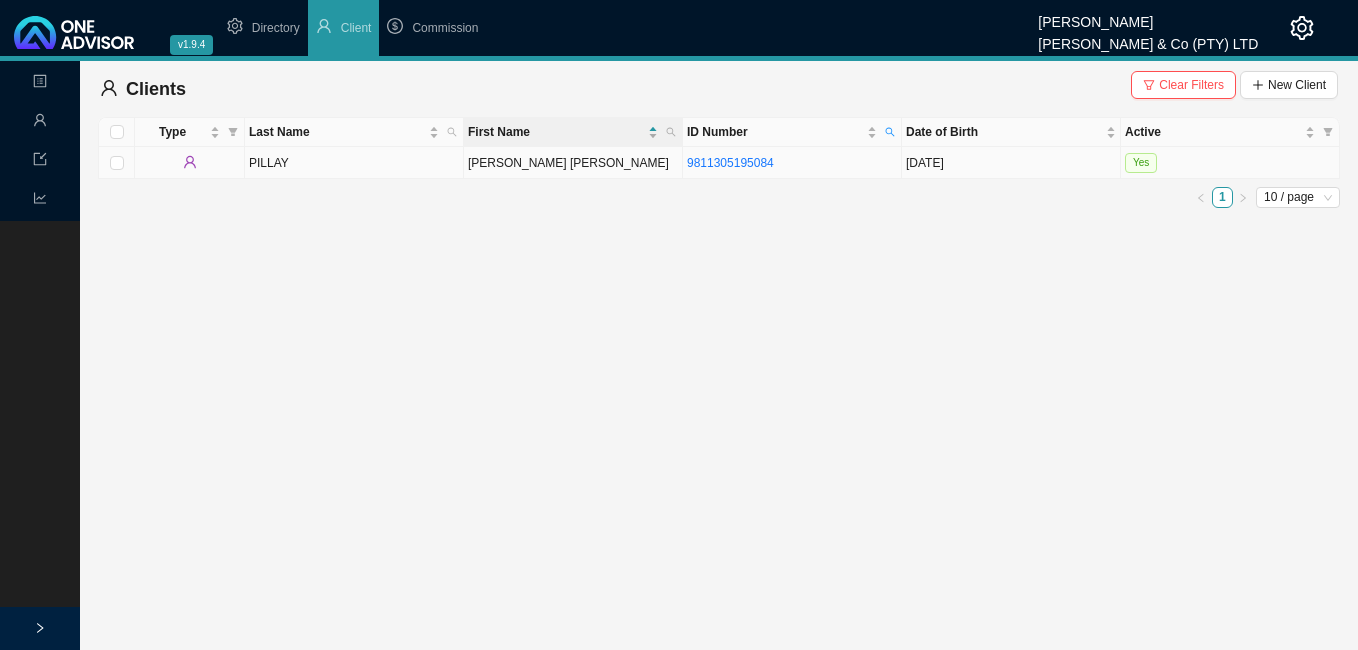 click on "[PERSON_NAME] [PERSON_NAME]" at bounding box center [573, 163] 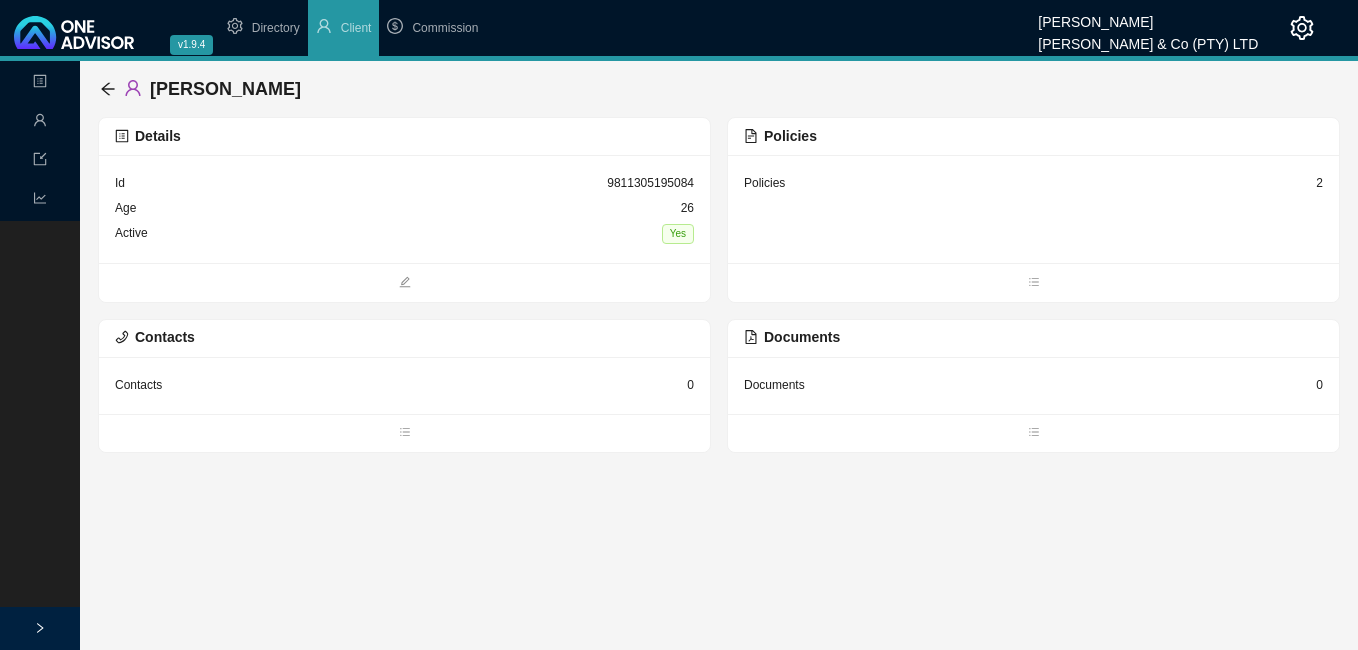 click on "Policies 2" at bounding box center (1033, 183) 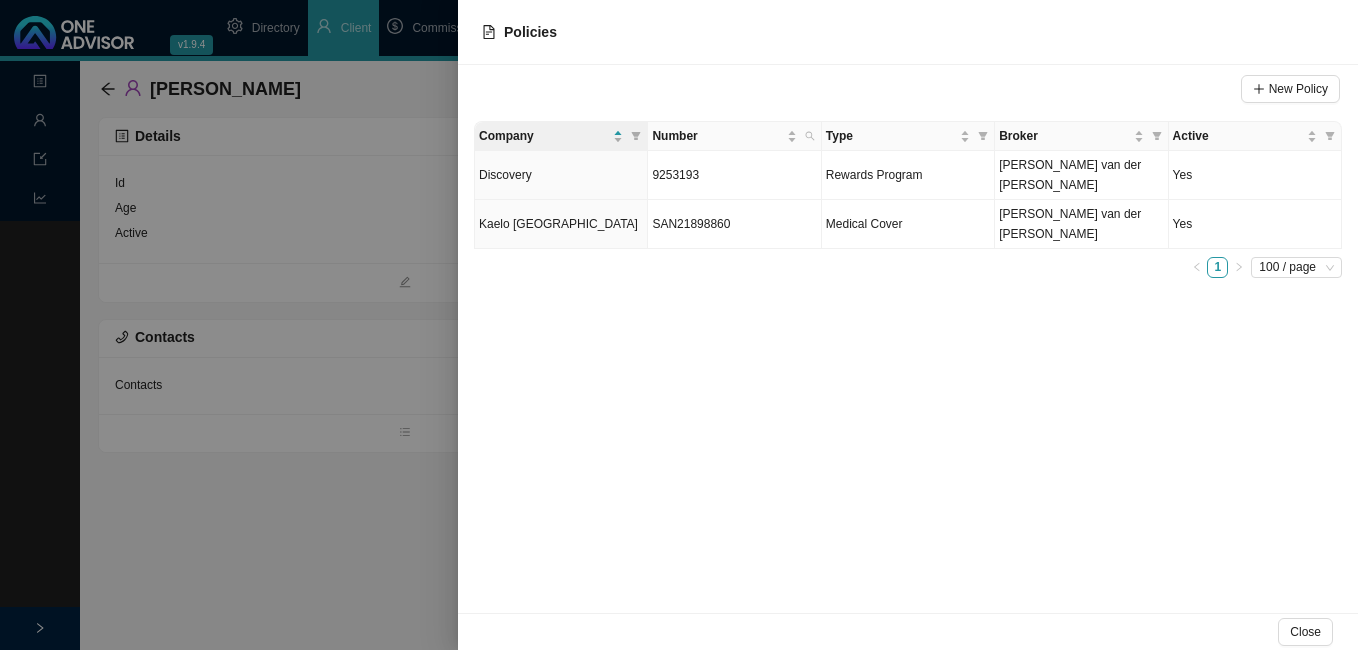 click at bounding box center (679, 325) 